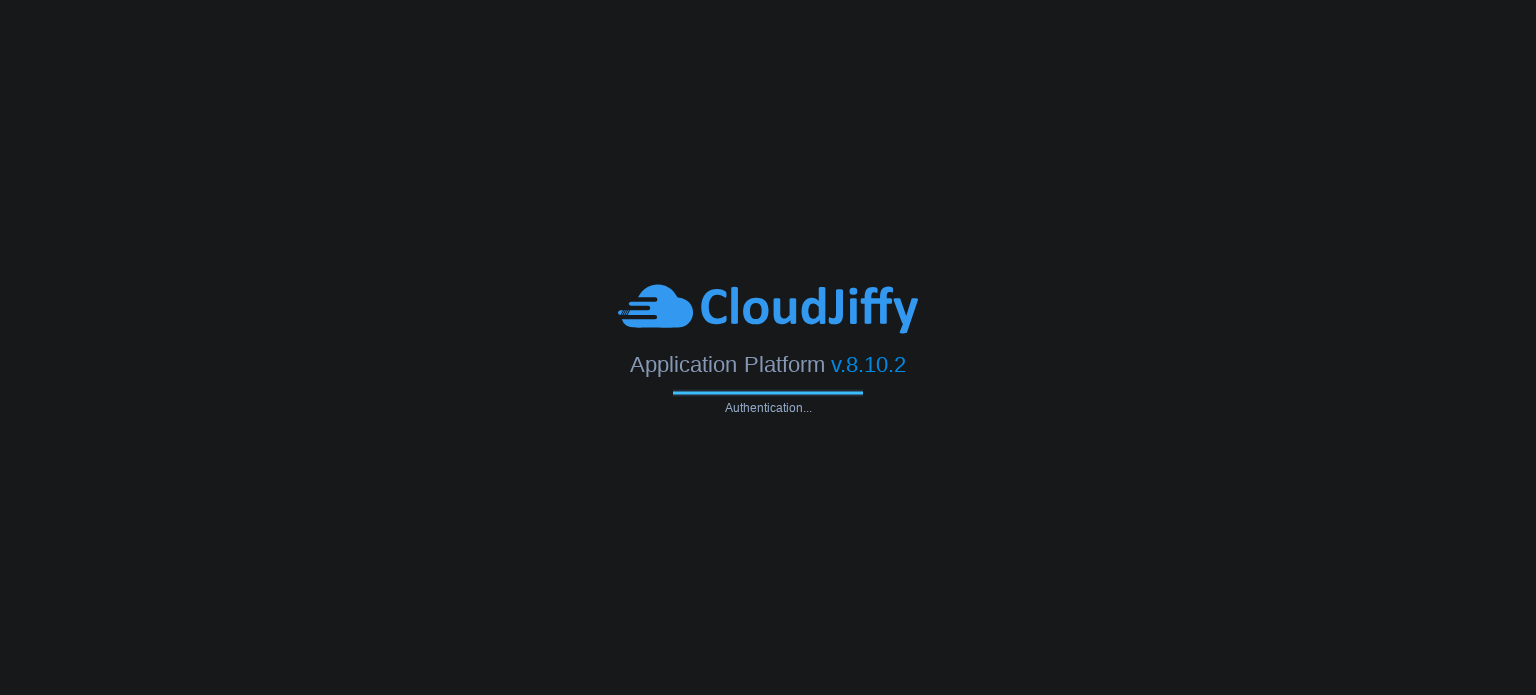 scroll, scrollTop: 0, scrollLeft: 0, axis: both 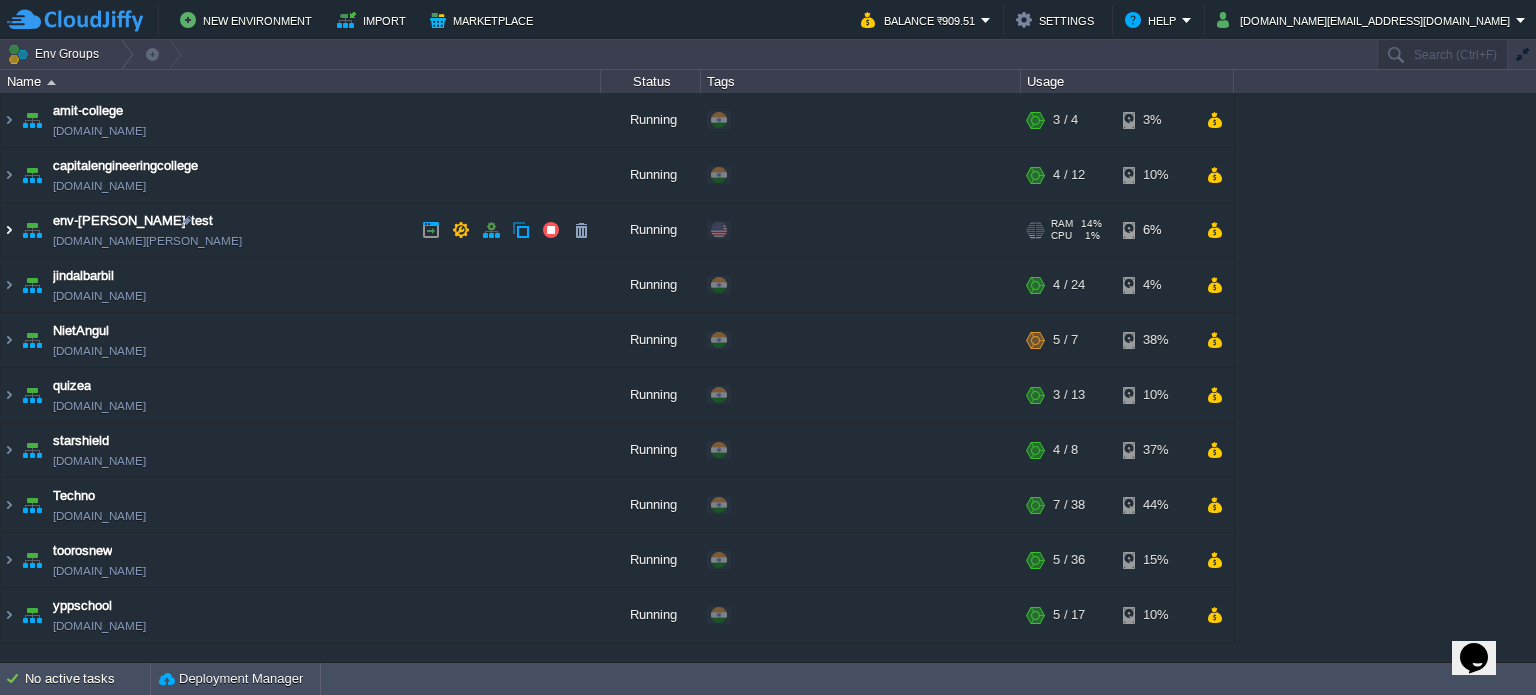 click at bounding box center [9, 230] 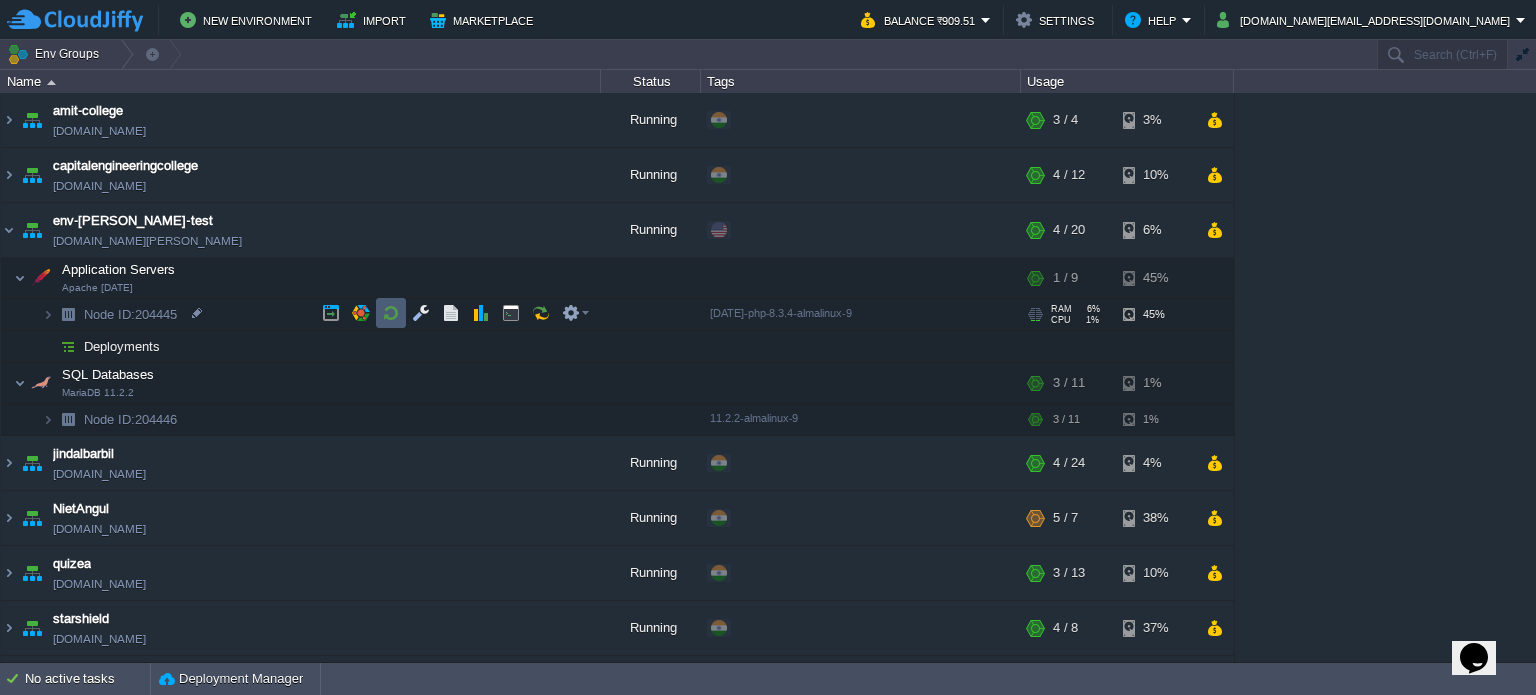 click at bounding box center (391, 313) 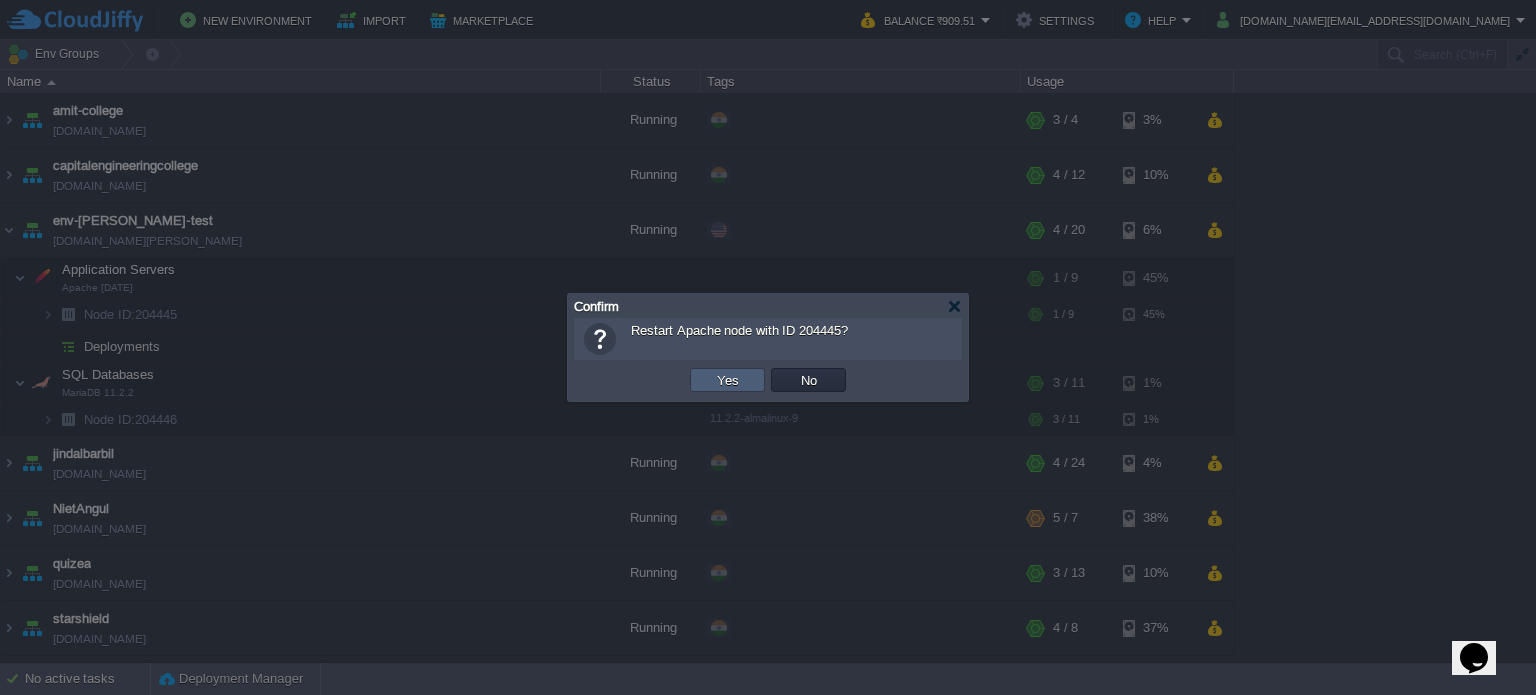 click on "Yes" at bounding box center (728, 380) 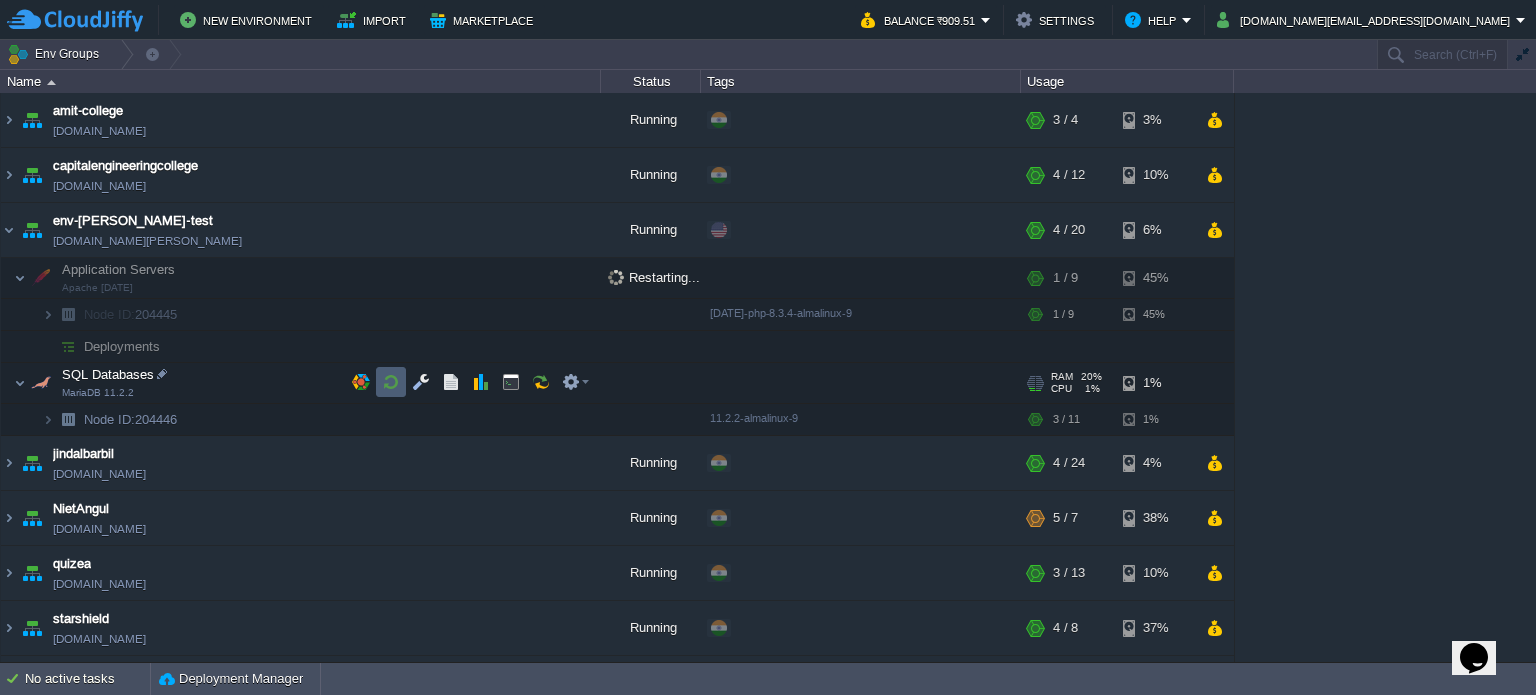 click at bounding box center [391, 382] 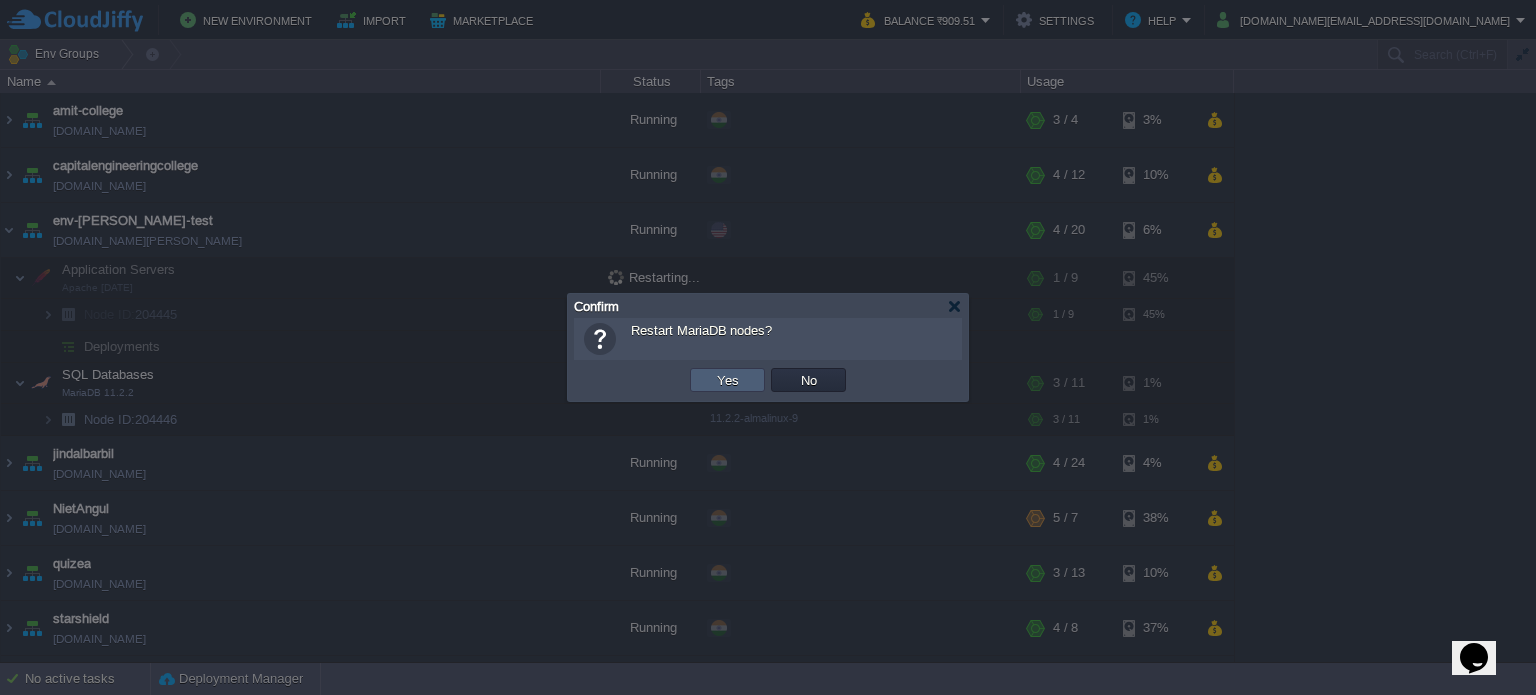 click on "Yes" at bounding box center [728, 380] 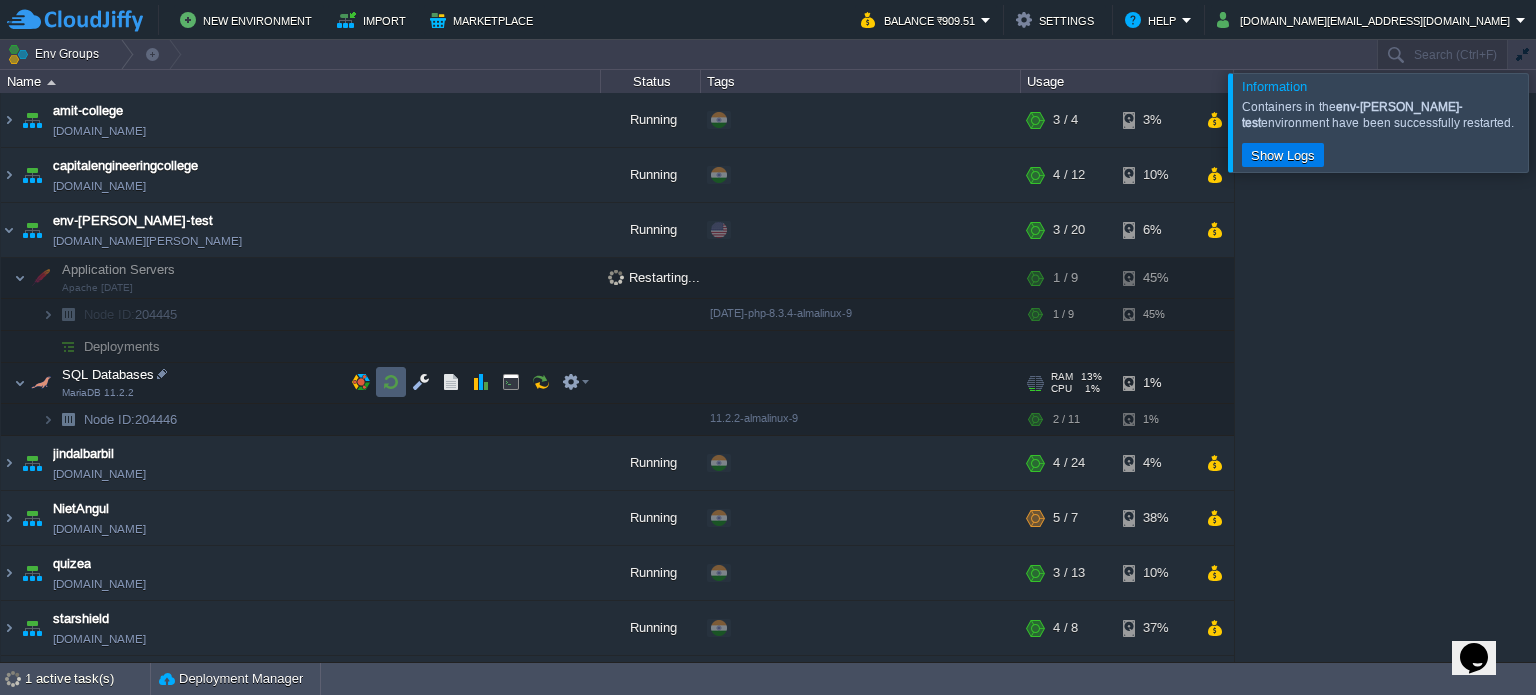 click at bounding box center [391, 382] 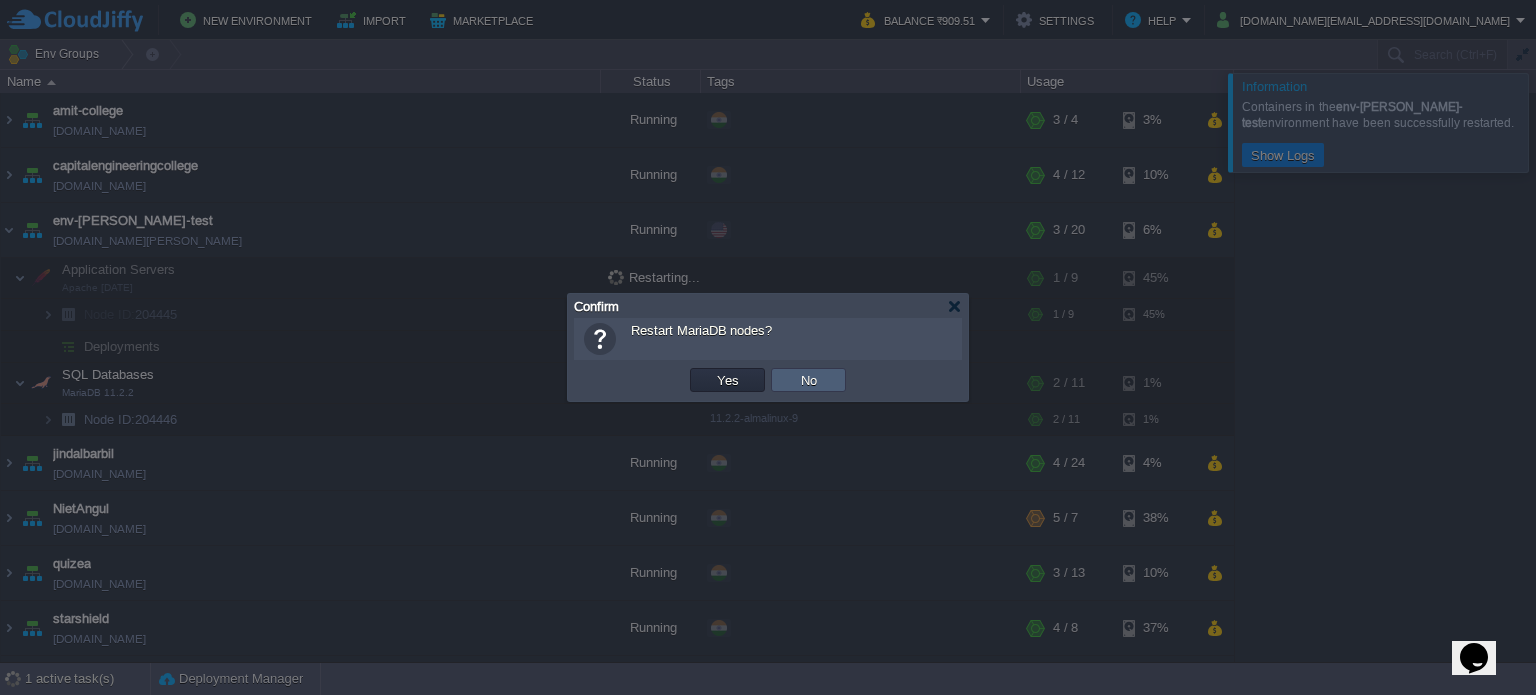 click on "No" at bounding box center (809, 380) 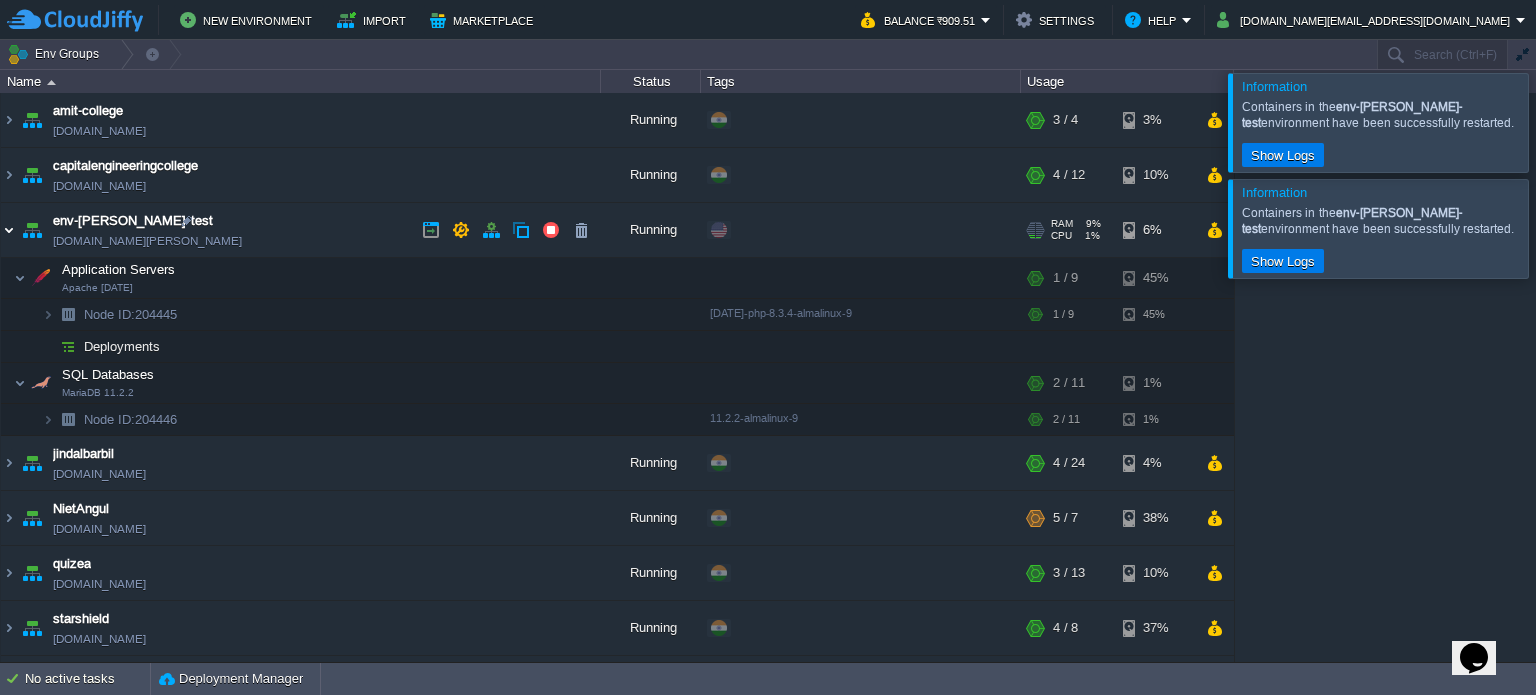 click at bounding box center [9, 230] 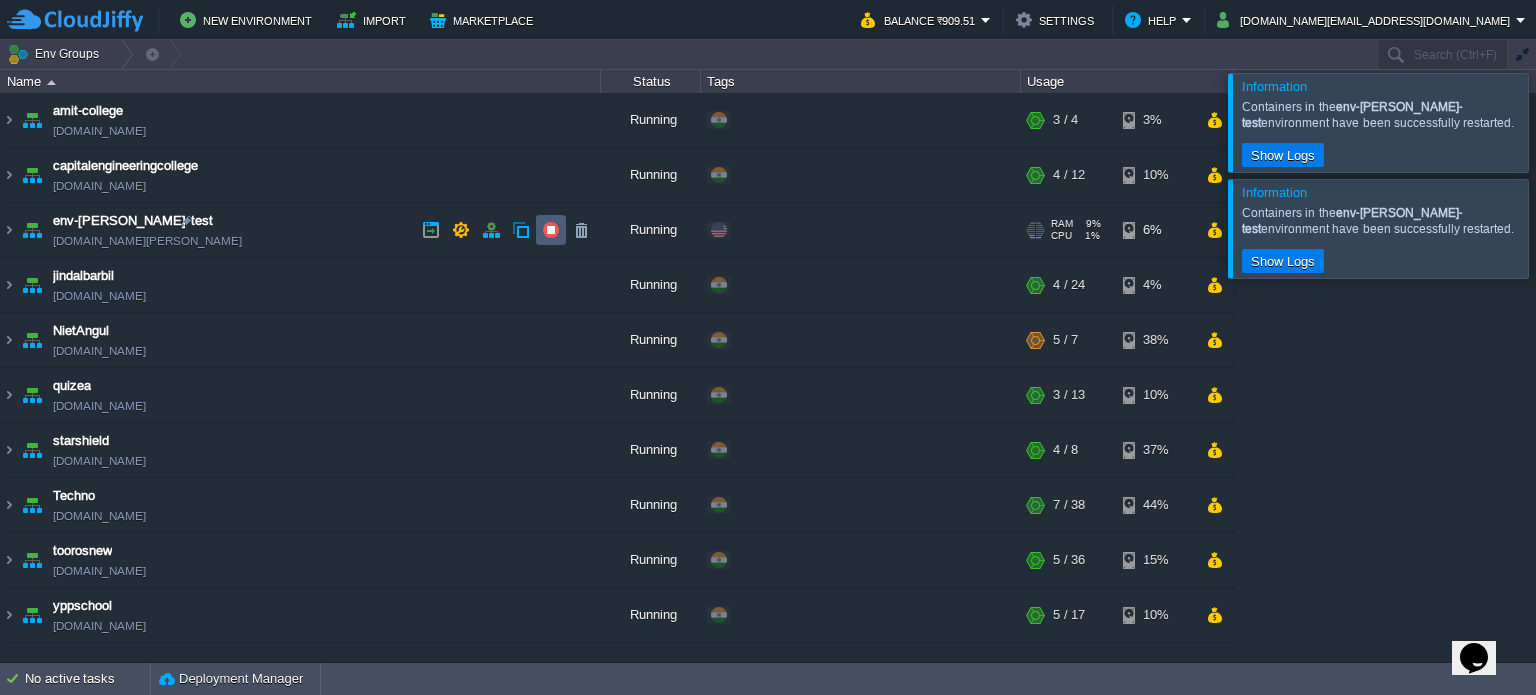 click at bounding box center [551, 230] 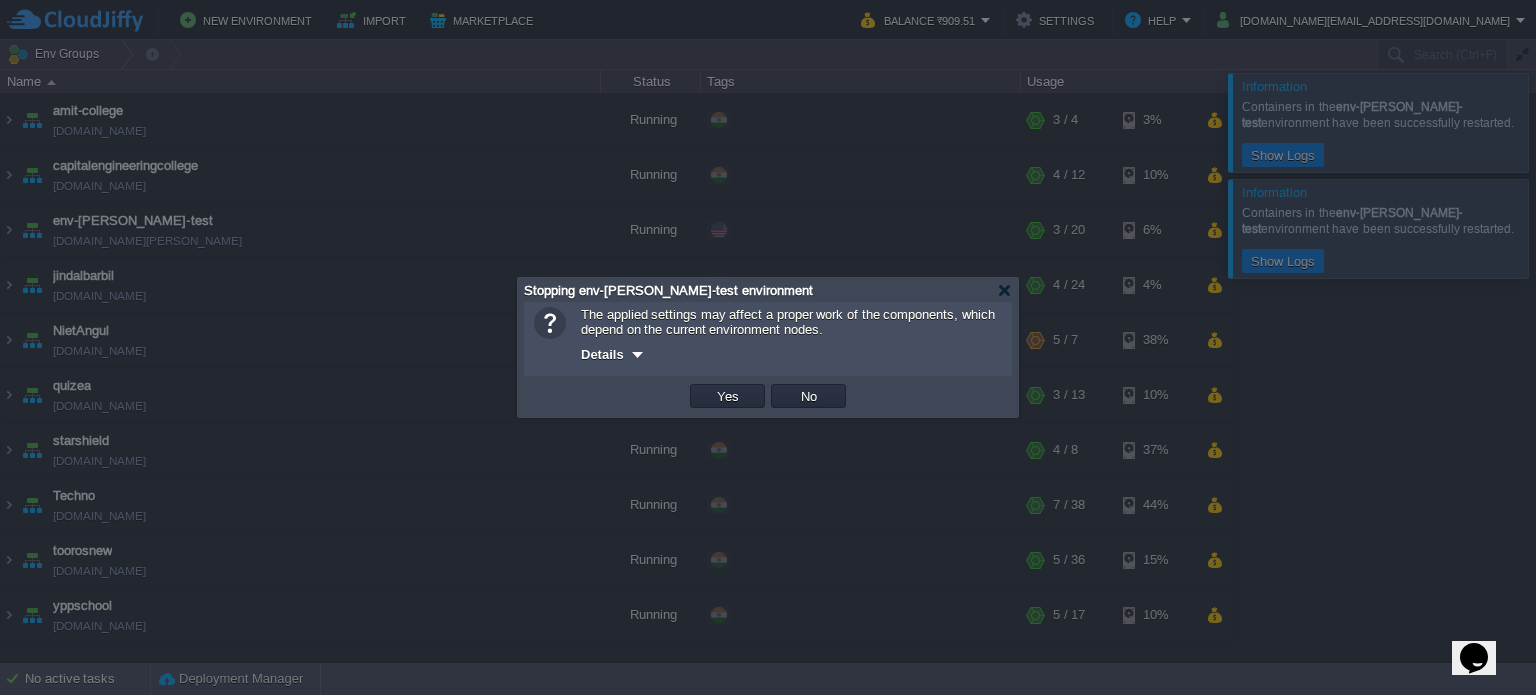 click on "Yes" at bounding box center (727, 396) 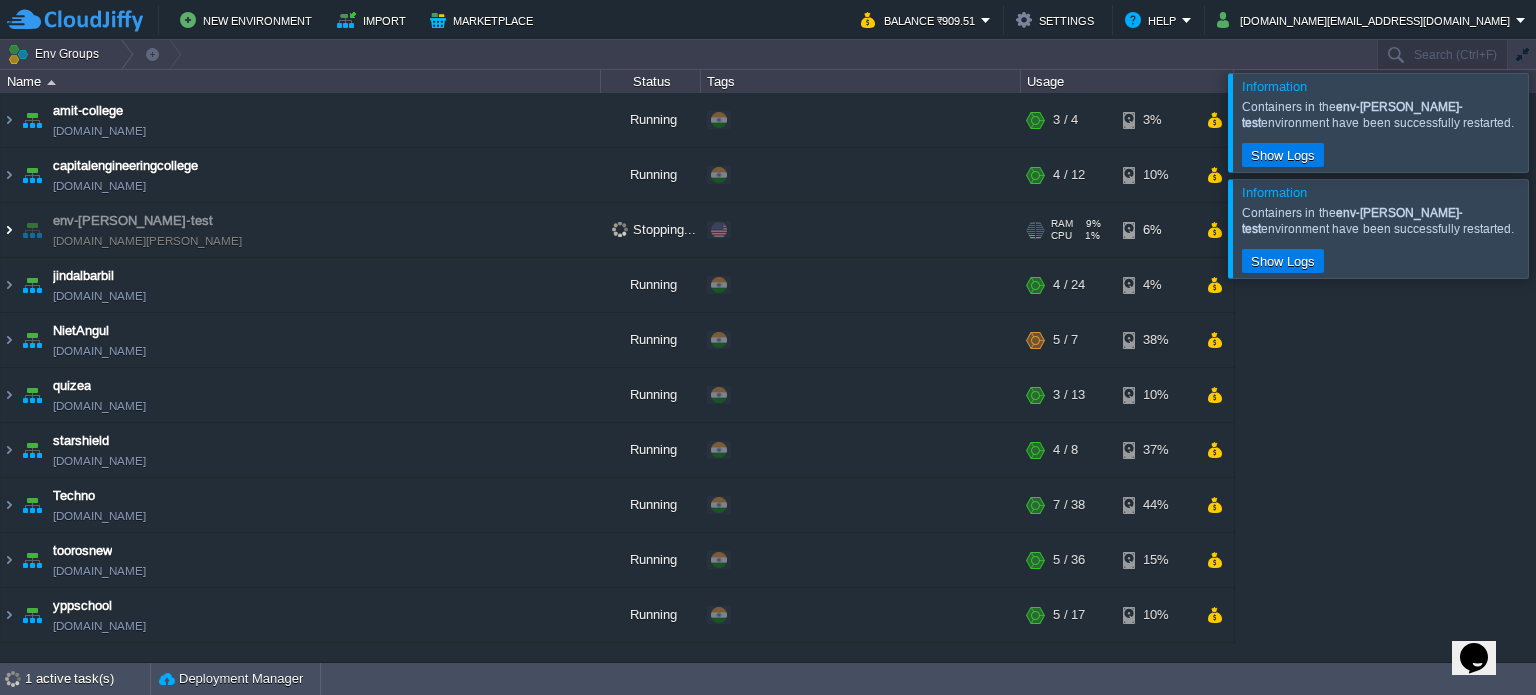 click at bounding box center [9, 230] 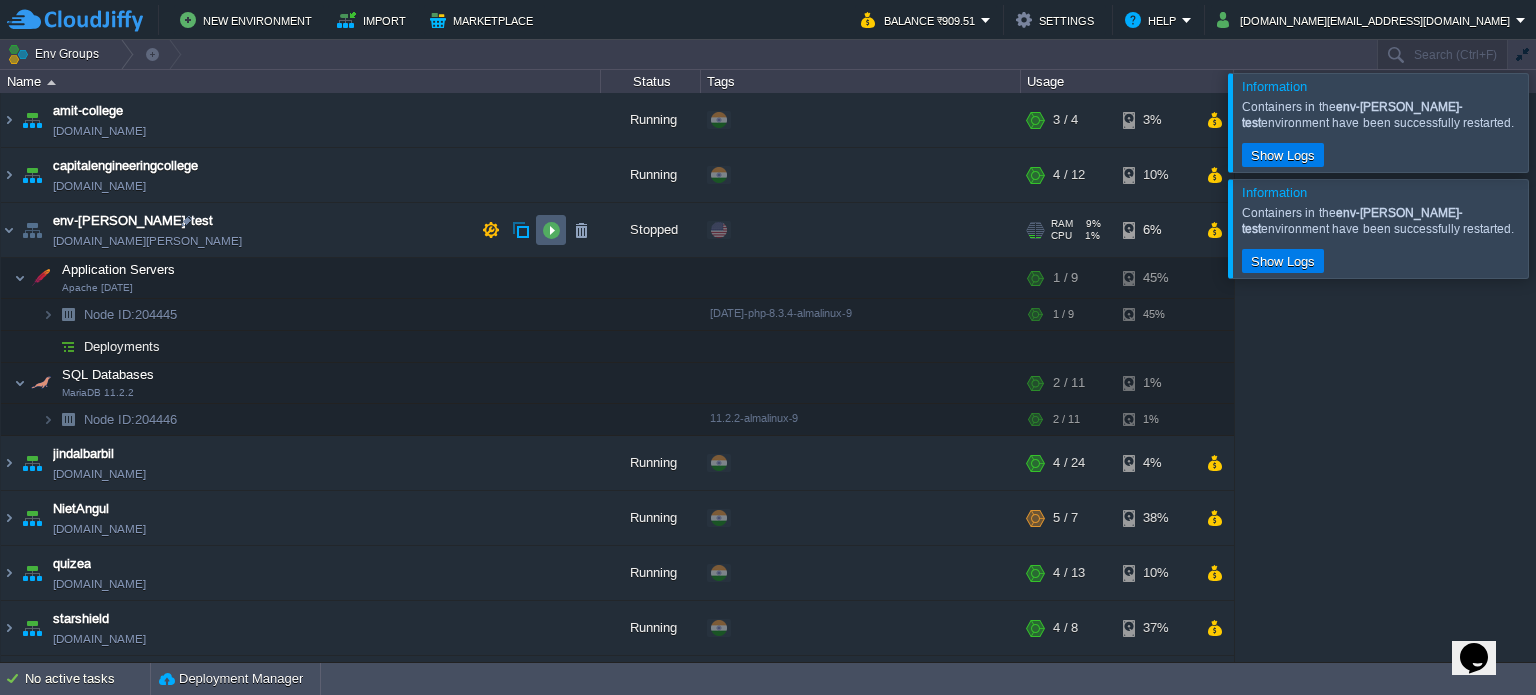 click at bounding box center (551, 230) 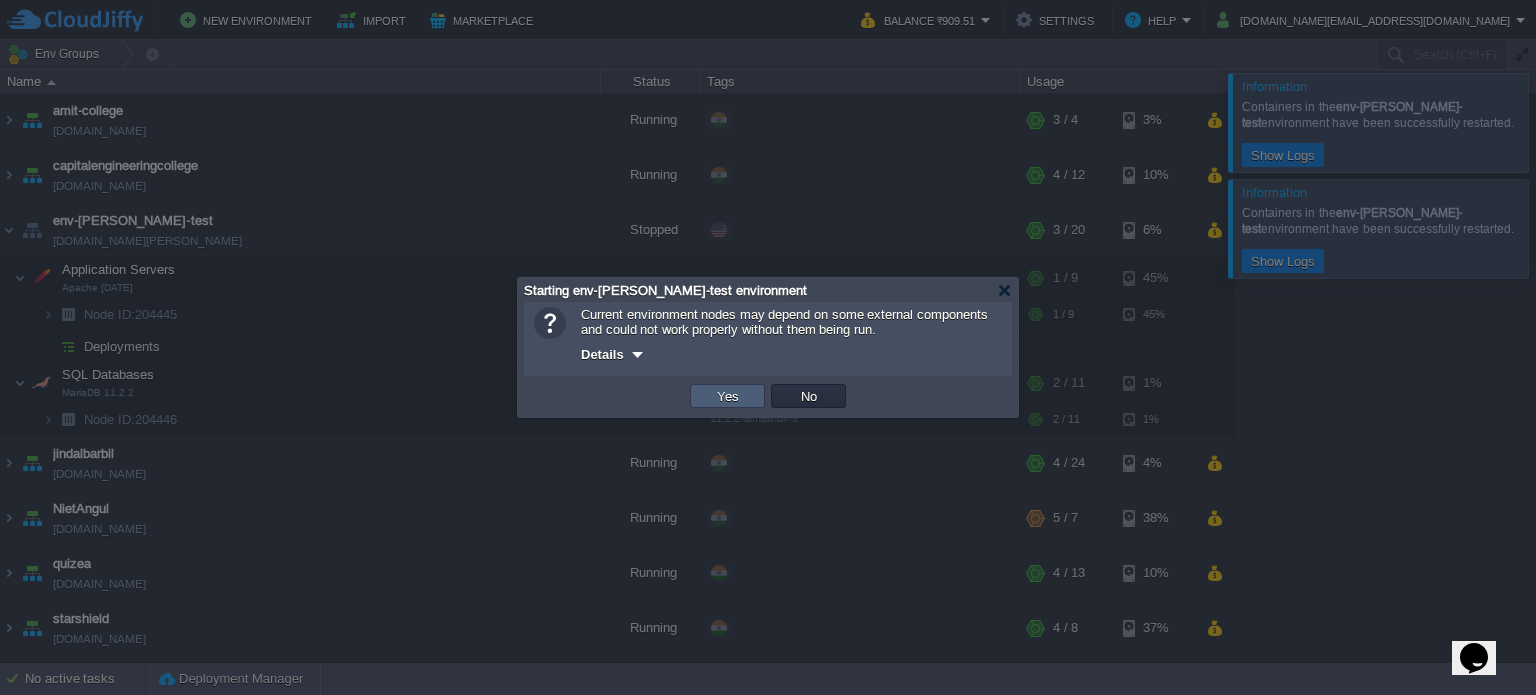 click on "Yes" at bounding box center [728, 396] 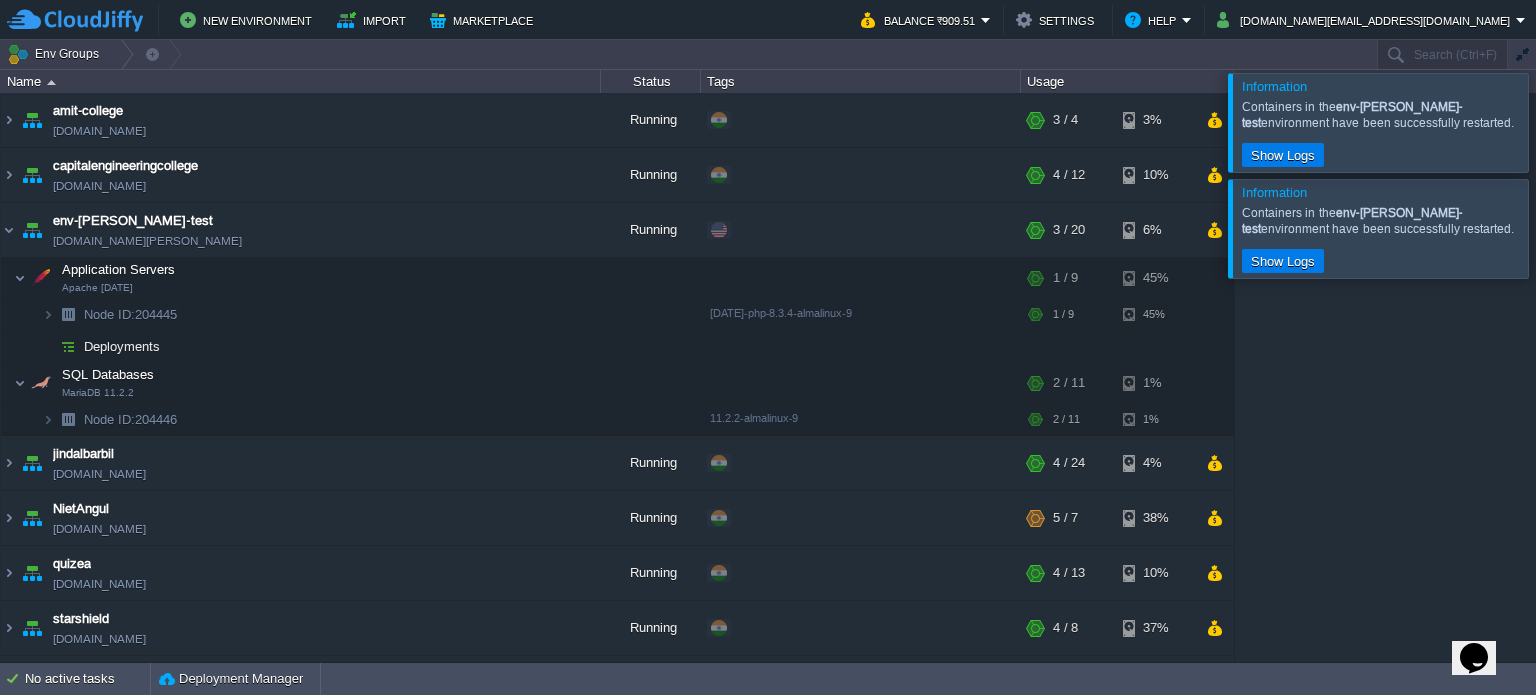 click 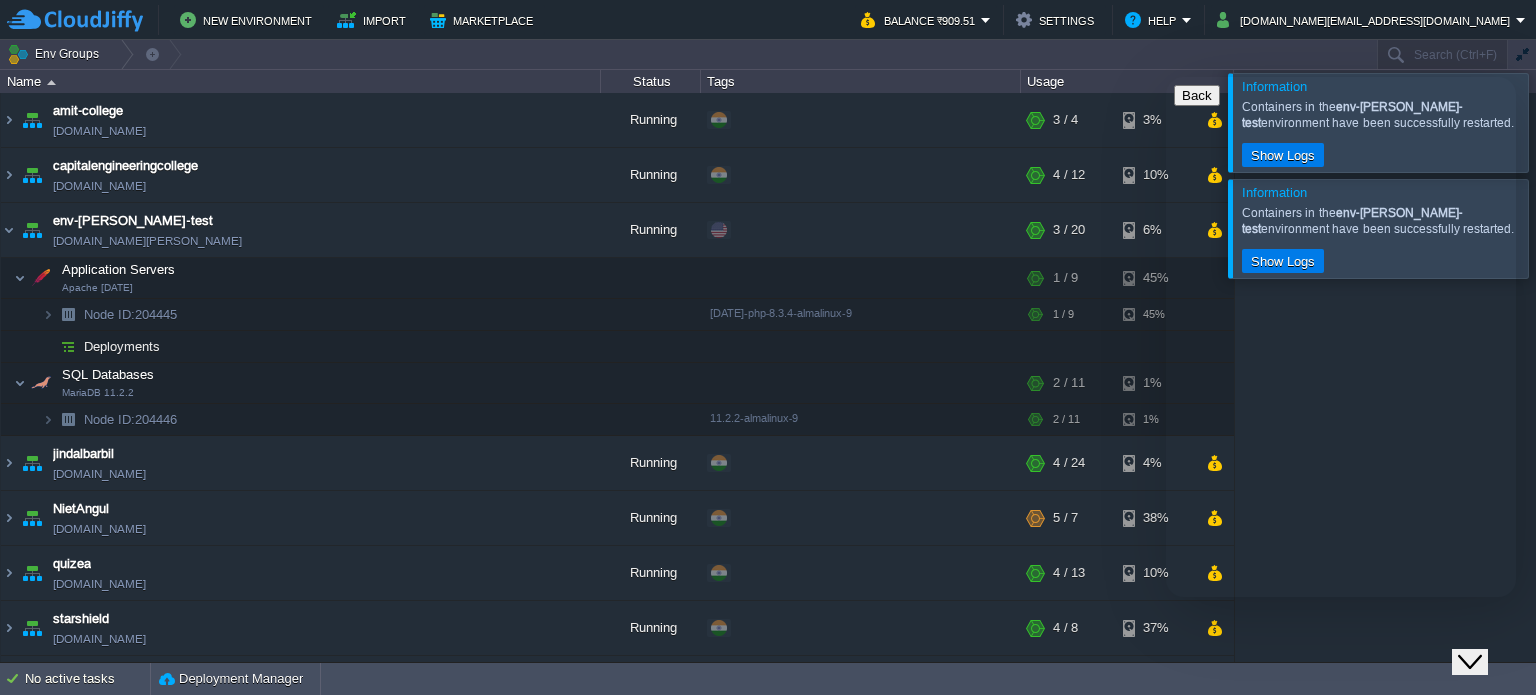 click on "We typically reply in a few minutes" at bounding box center [1341, 737] 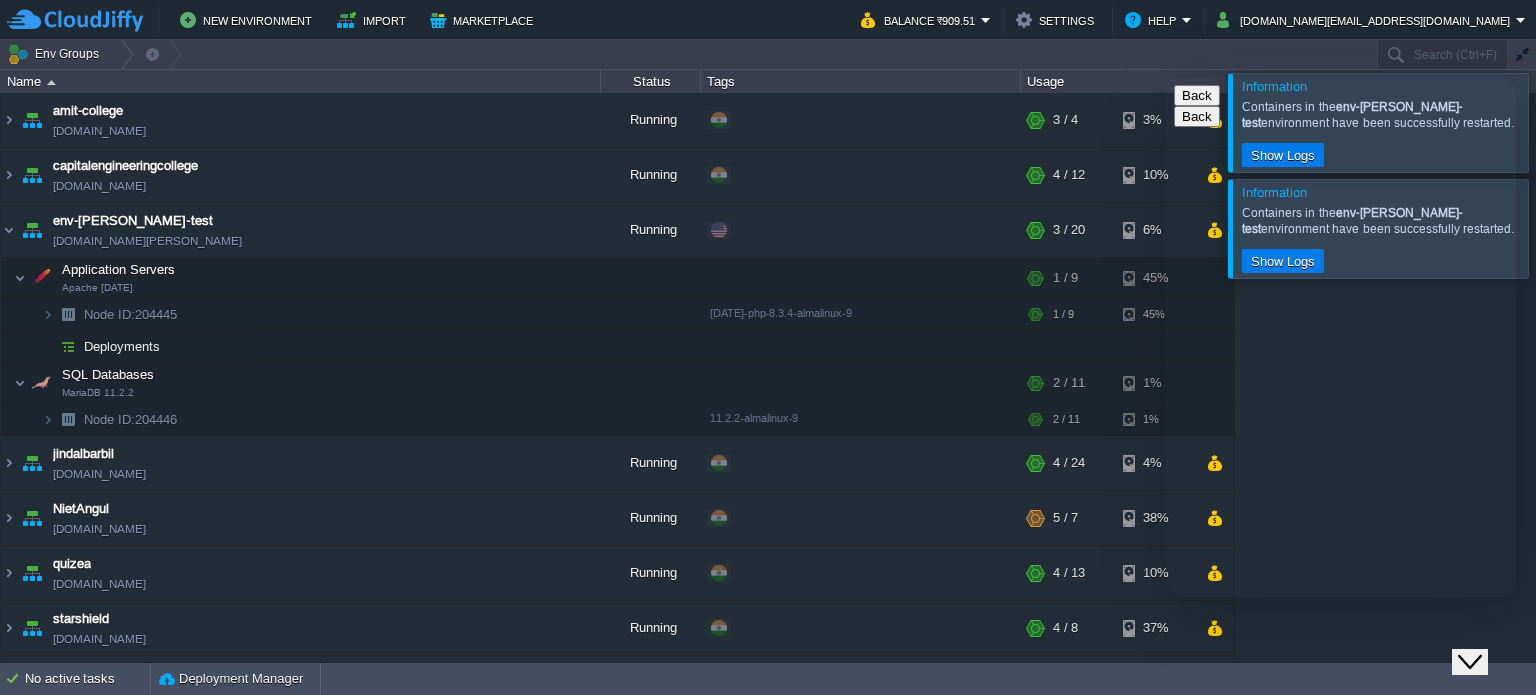 drag, startPoint x: 1374, startPoint y: 343, endPoint x: 1220, endPoint y: 339, distance: 154.05194 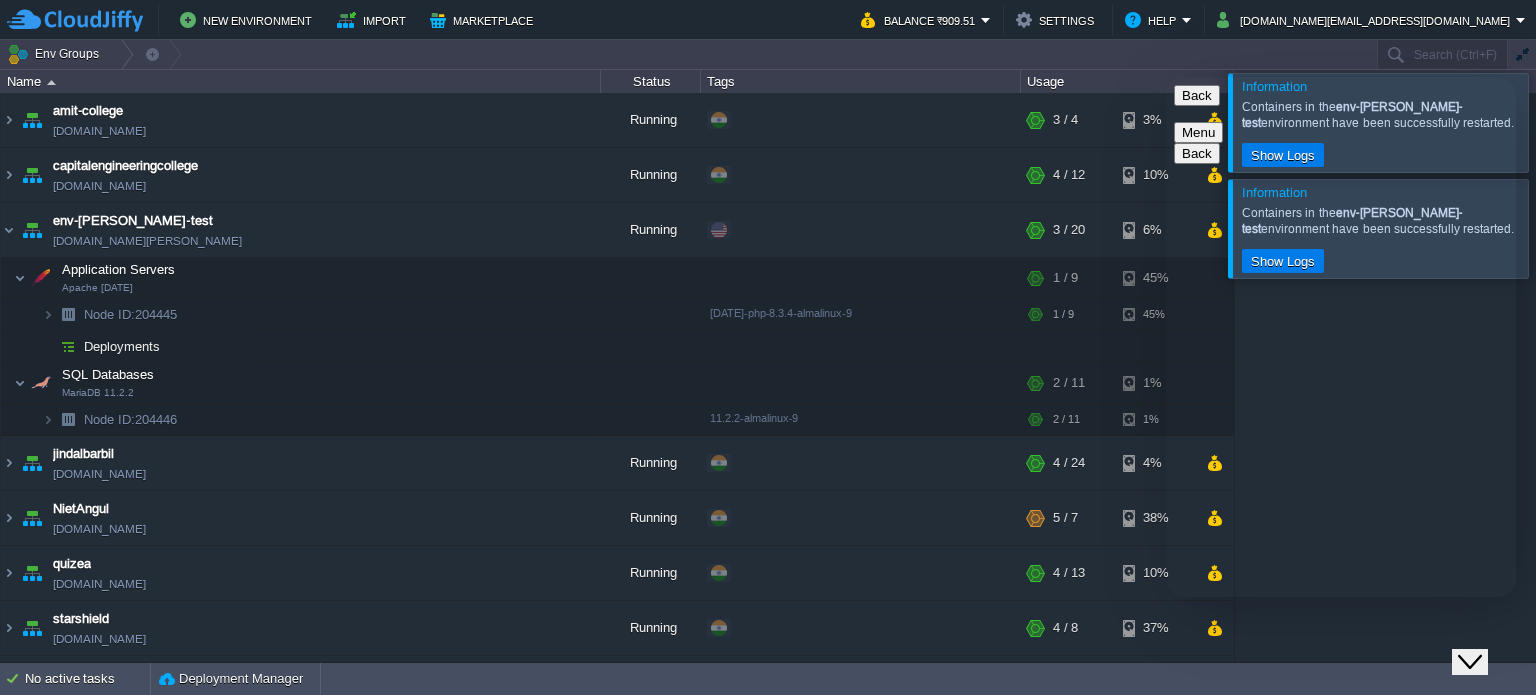 click on "Rate this chat Upload File Insert emoji" at bounding box center (1166, 77) 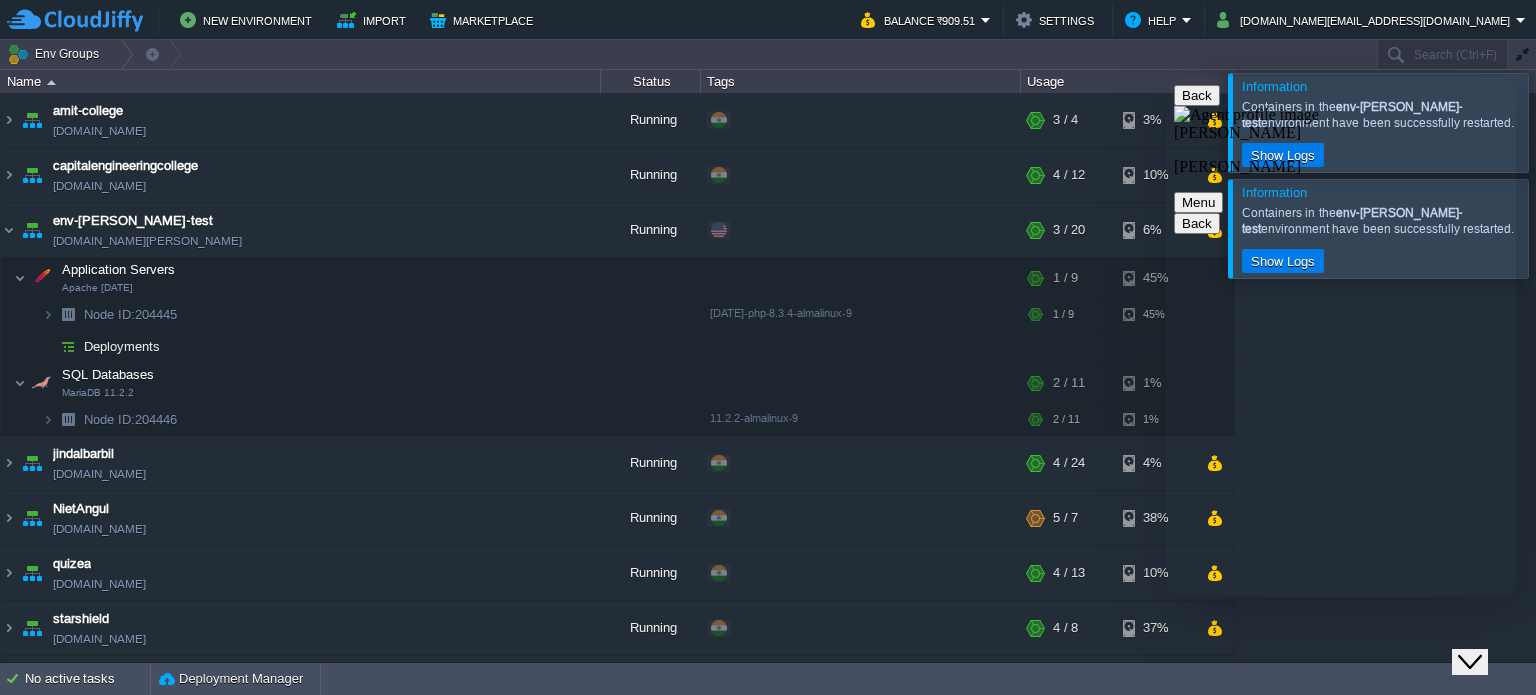 paste on "https://udayanathcollege.ac.in/" 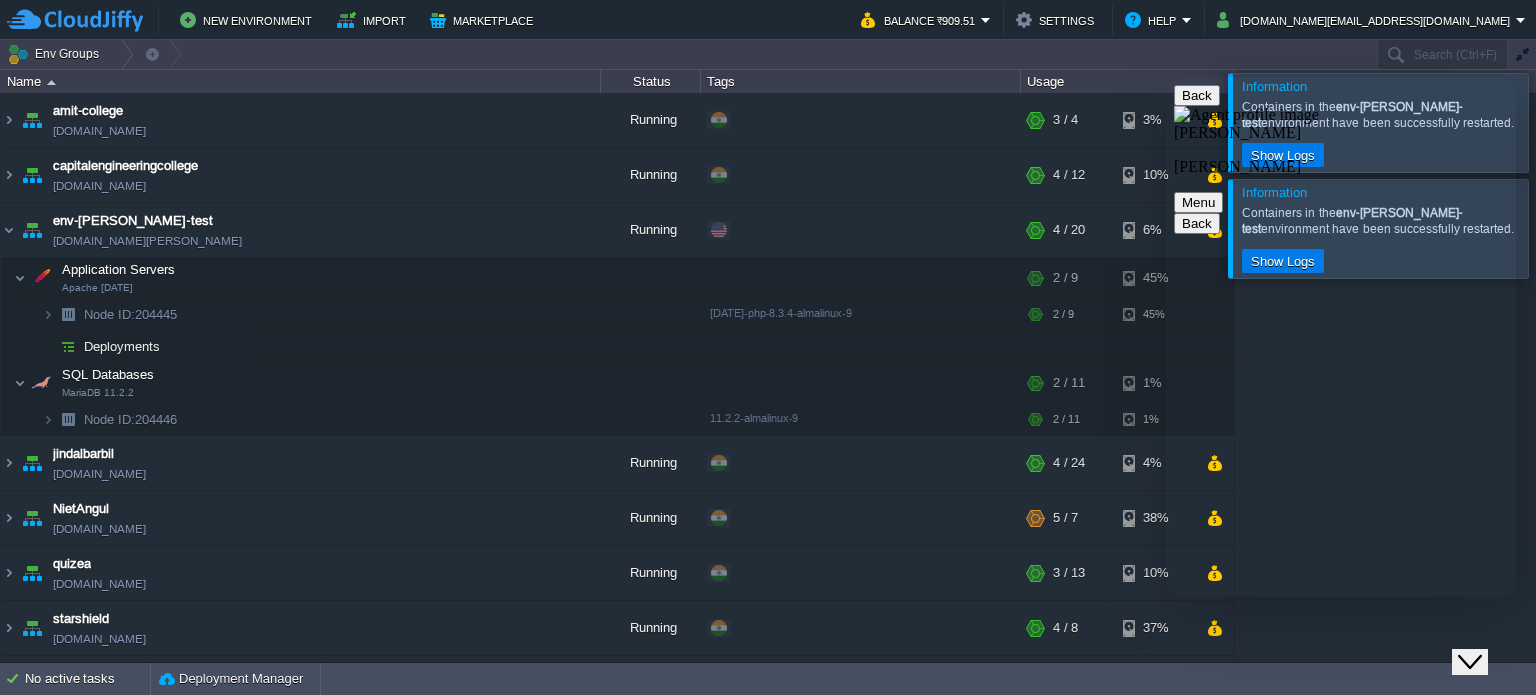 type on "not opening" 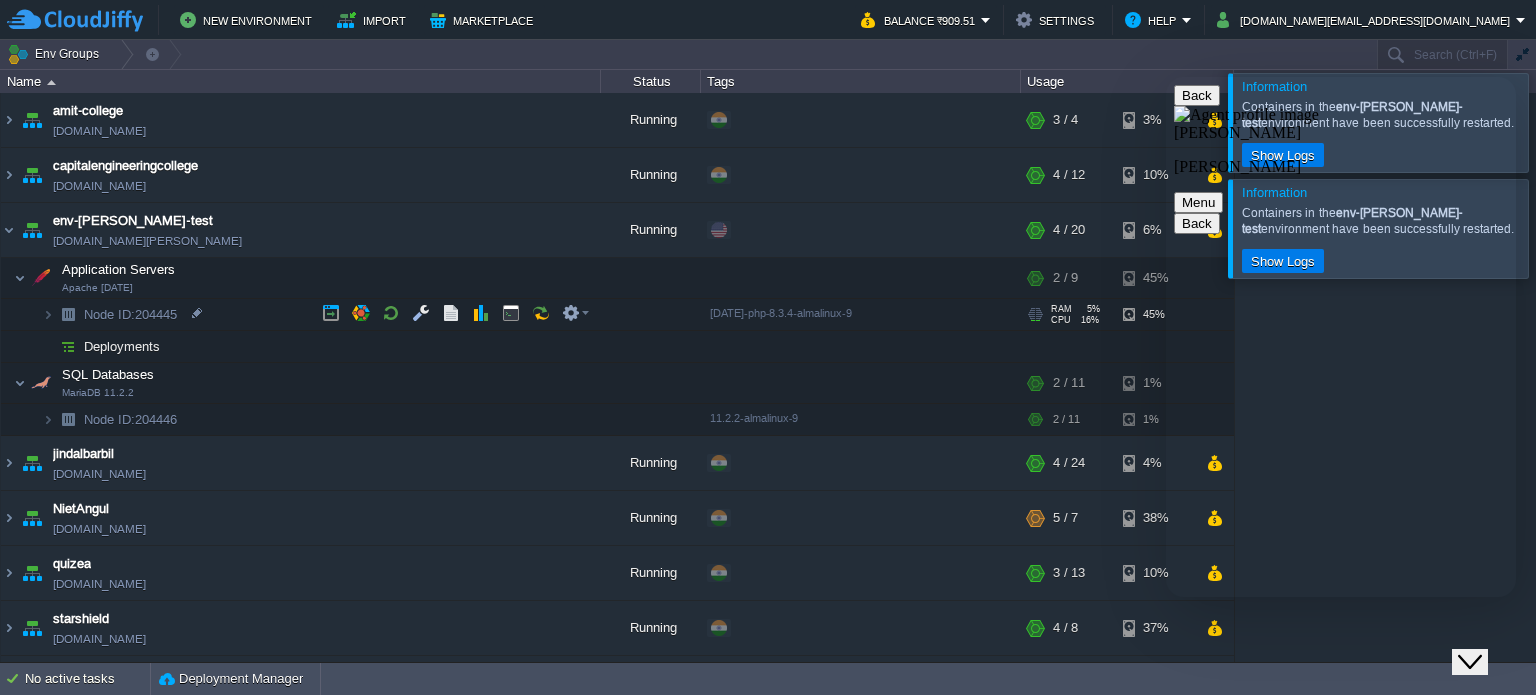 drag, startPoint x: 61, startPoint y: 321, endPoint x: 29, endPoint y: 315, distance: 32.55764 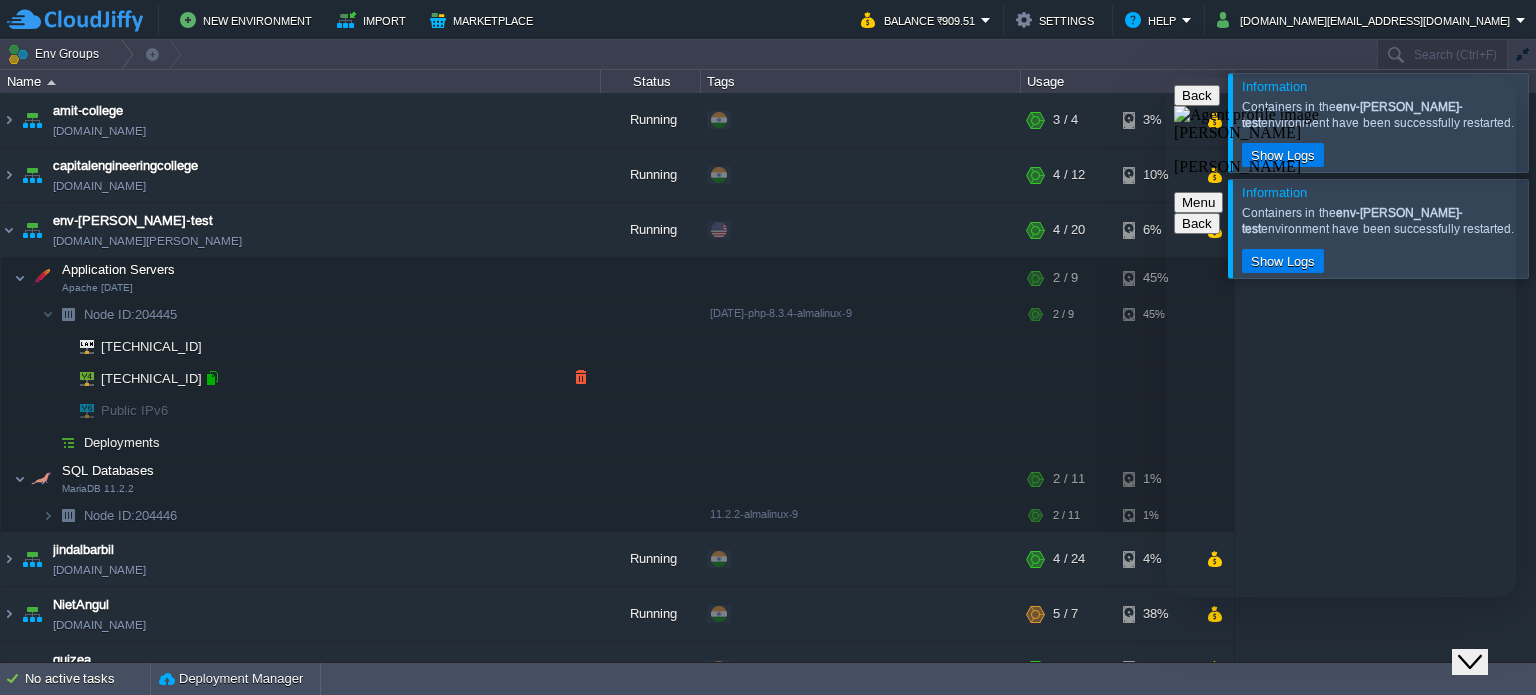 click at bounding box center [212, 378] 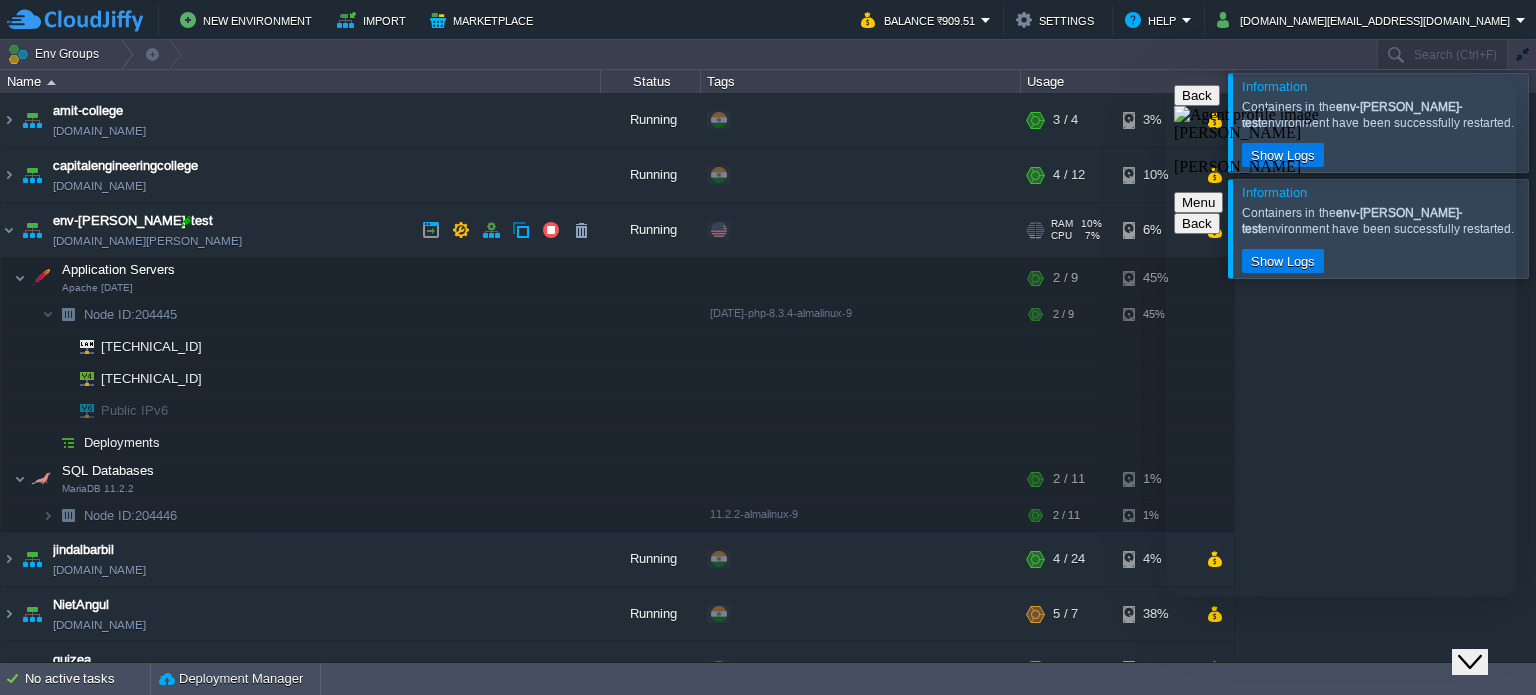 click on "env-Udaynath-test env-udaynath-test.west1-us.cloudjiffy.net" at bounding box center (301, 230) 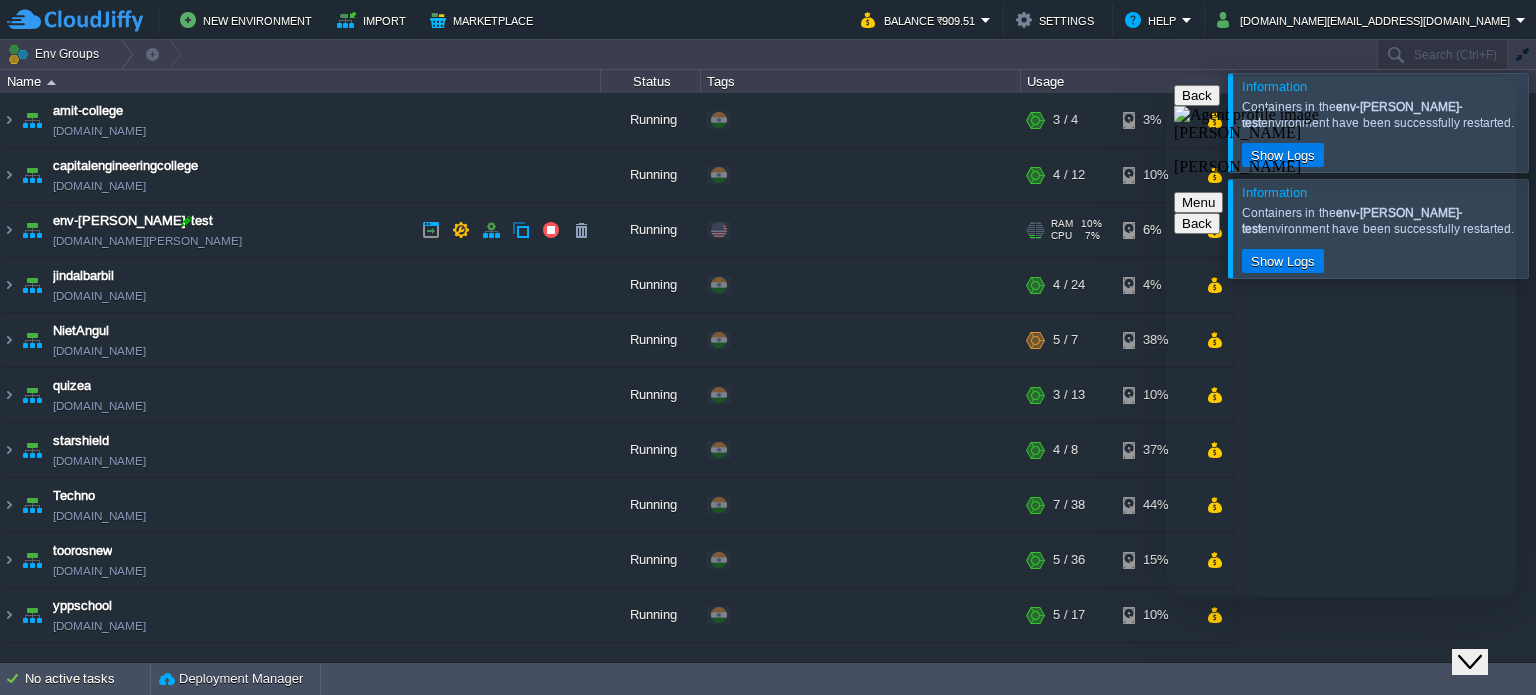 click at bounding box center (187, 221) 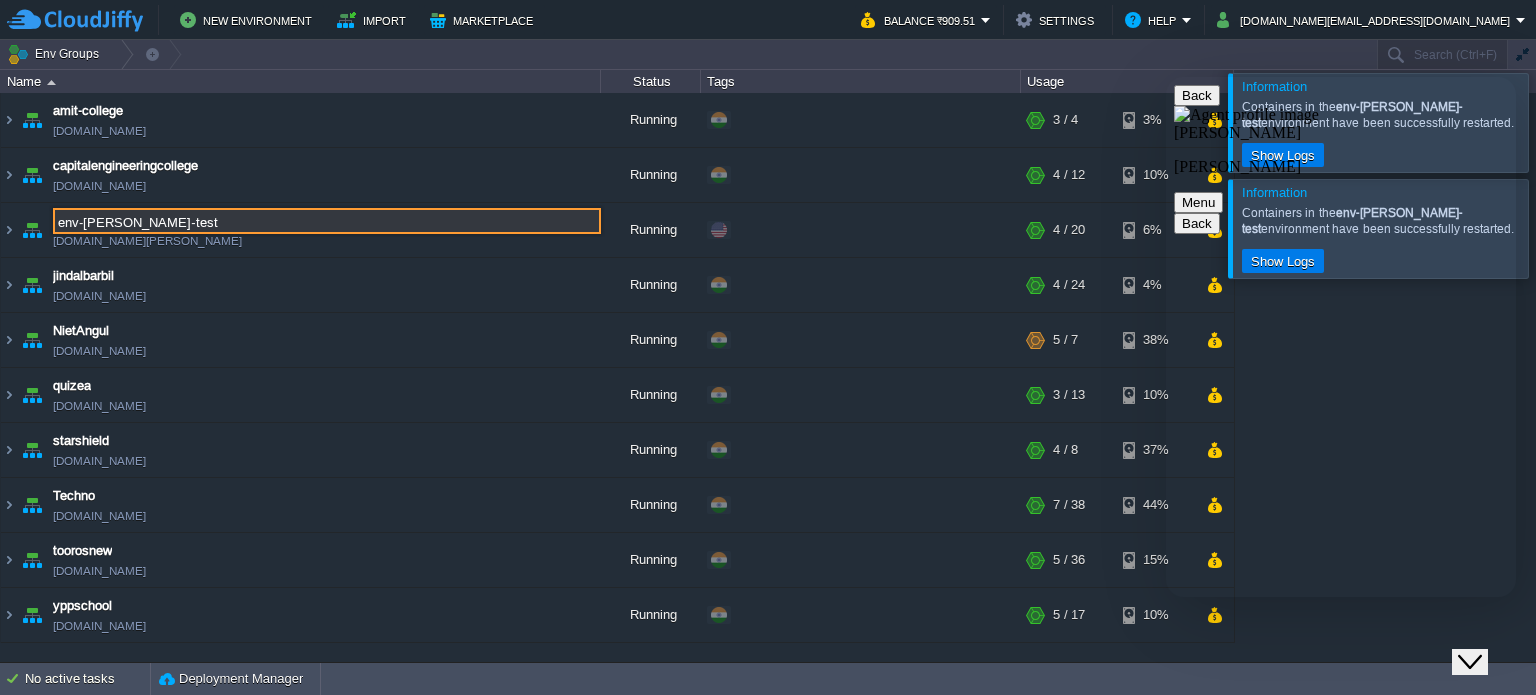 click on "Rate this chat Upload File Insert emoji" at bounding box center [1166, 77] 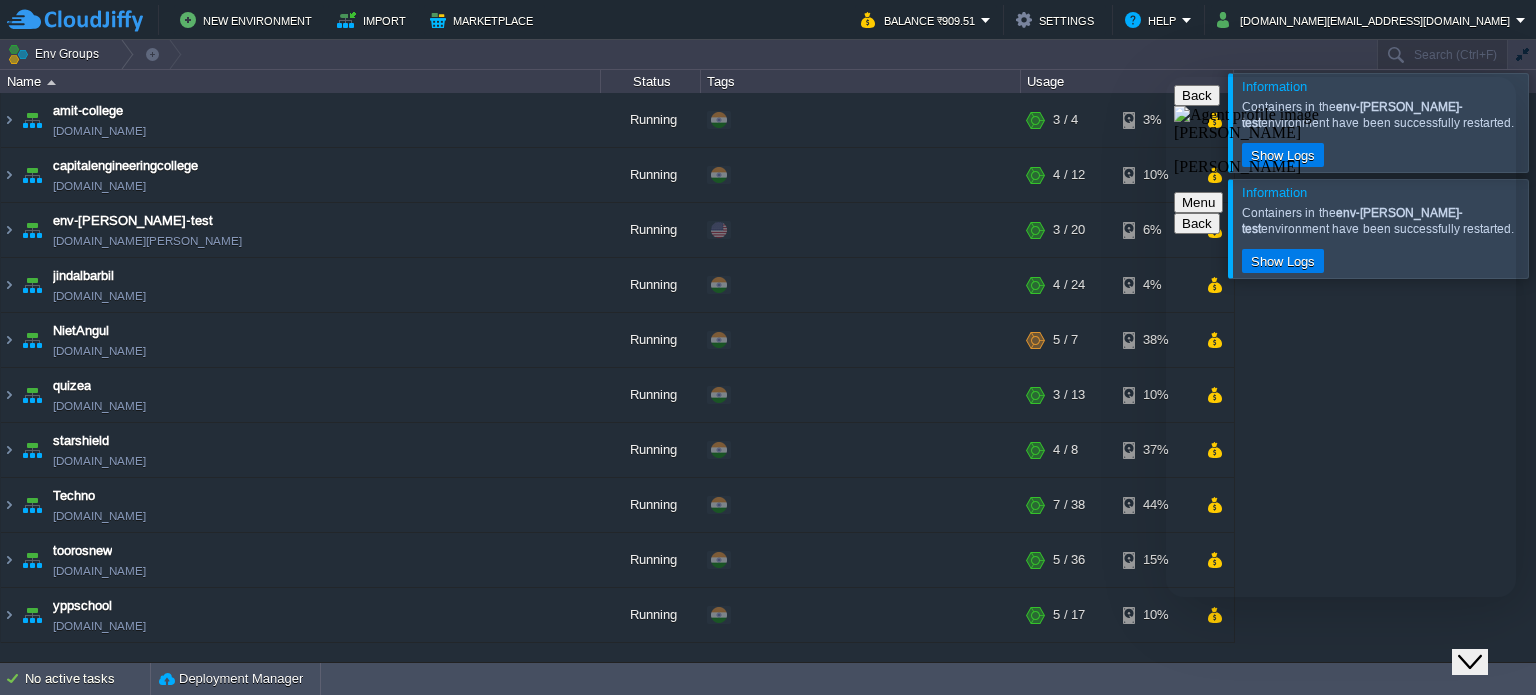 click at bounding box center [1166, 77] 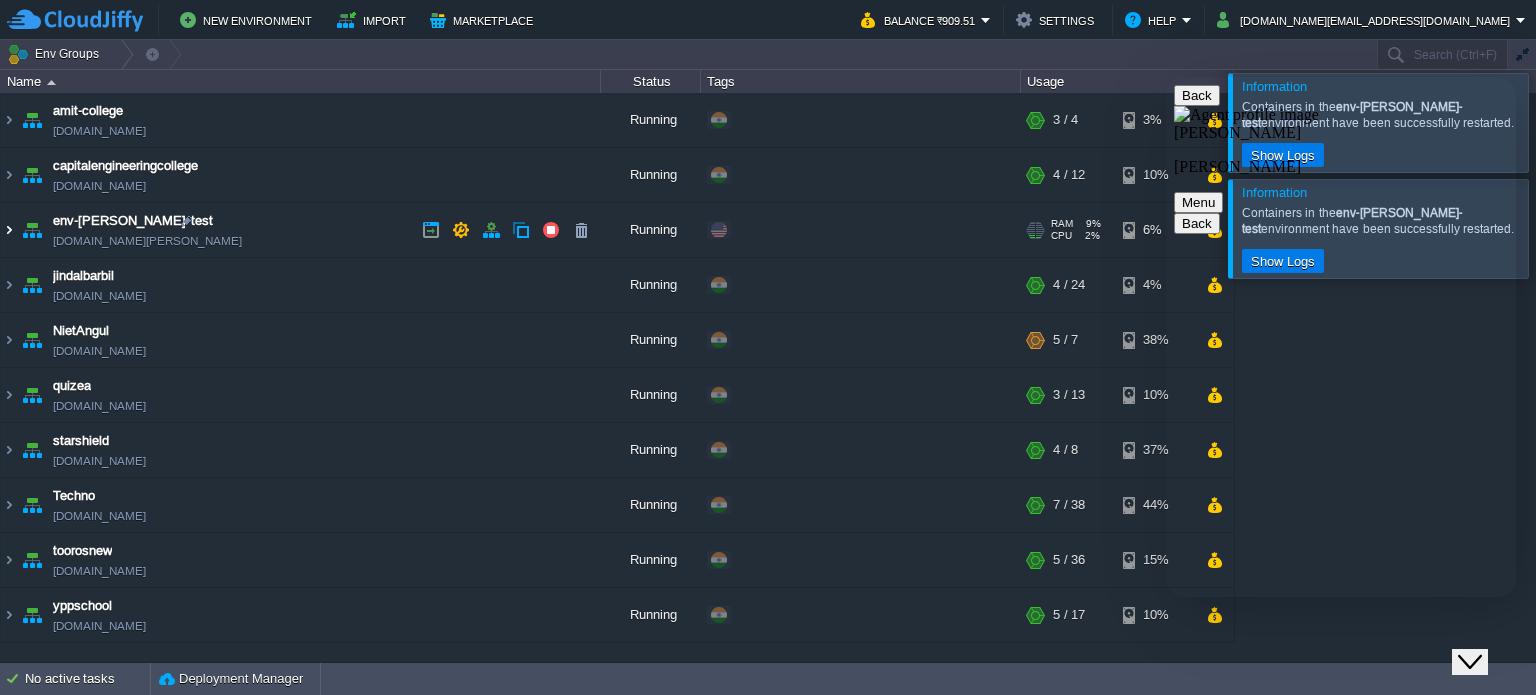 scroll, scrollTop: 280, scrollLeft: 0, axis: vertical 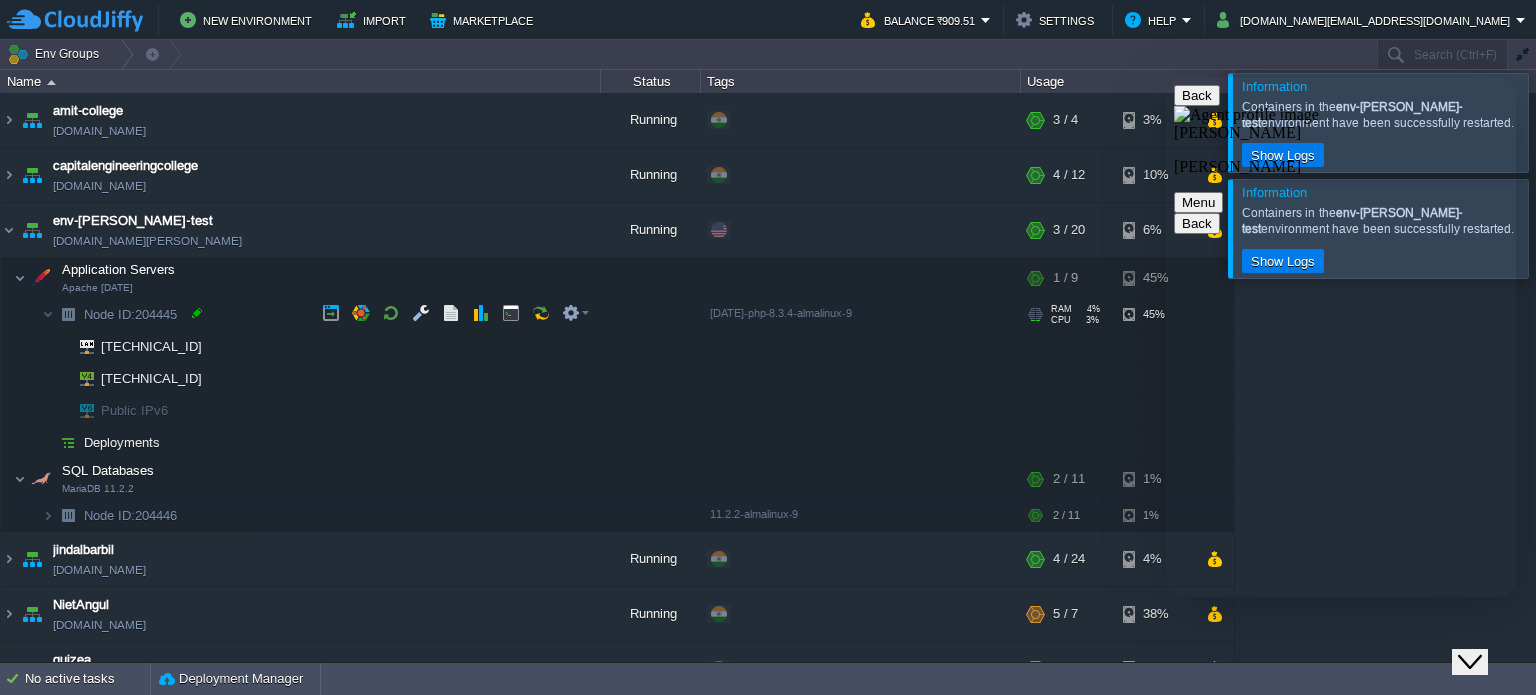 click at bounding box center [197, 313] 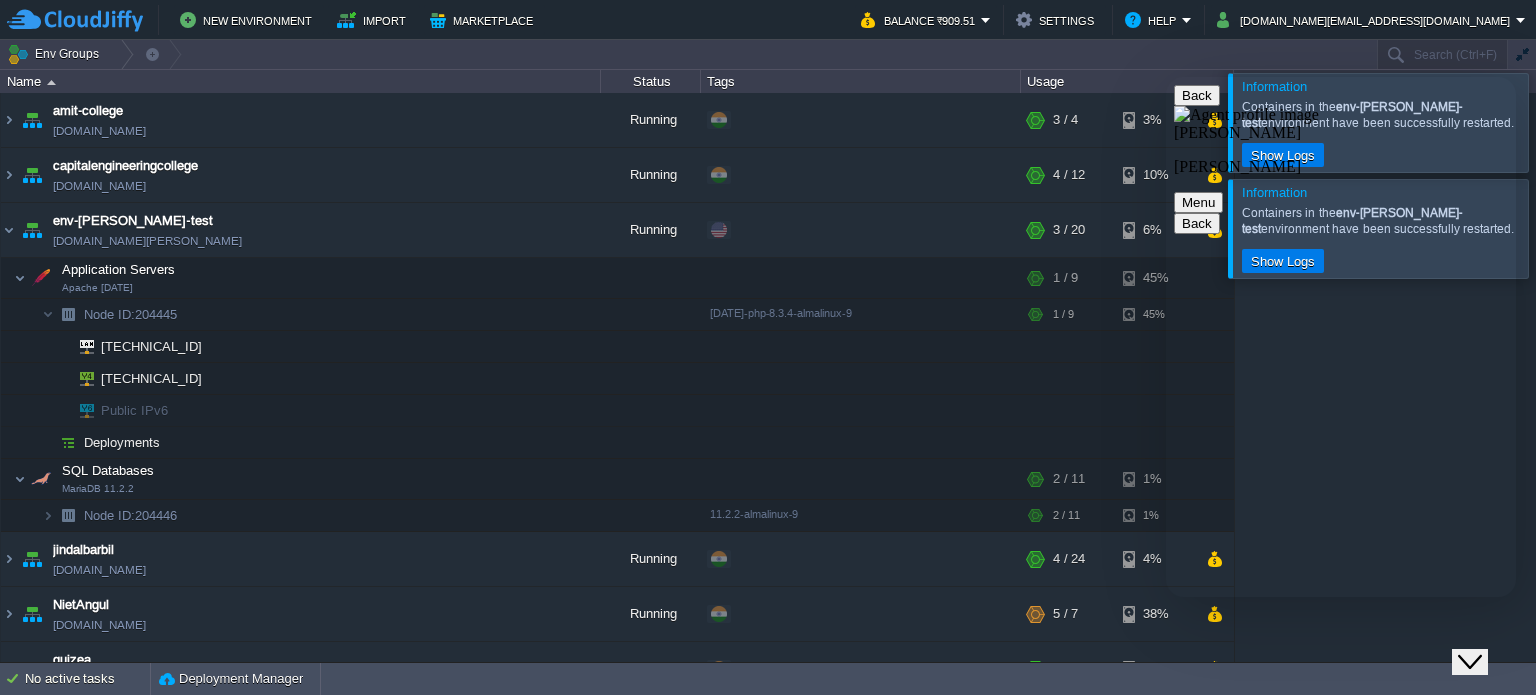 click at bounding box center [1166, 77] 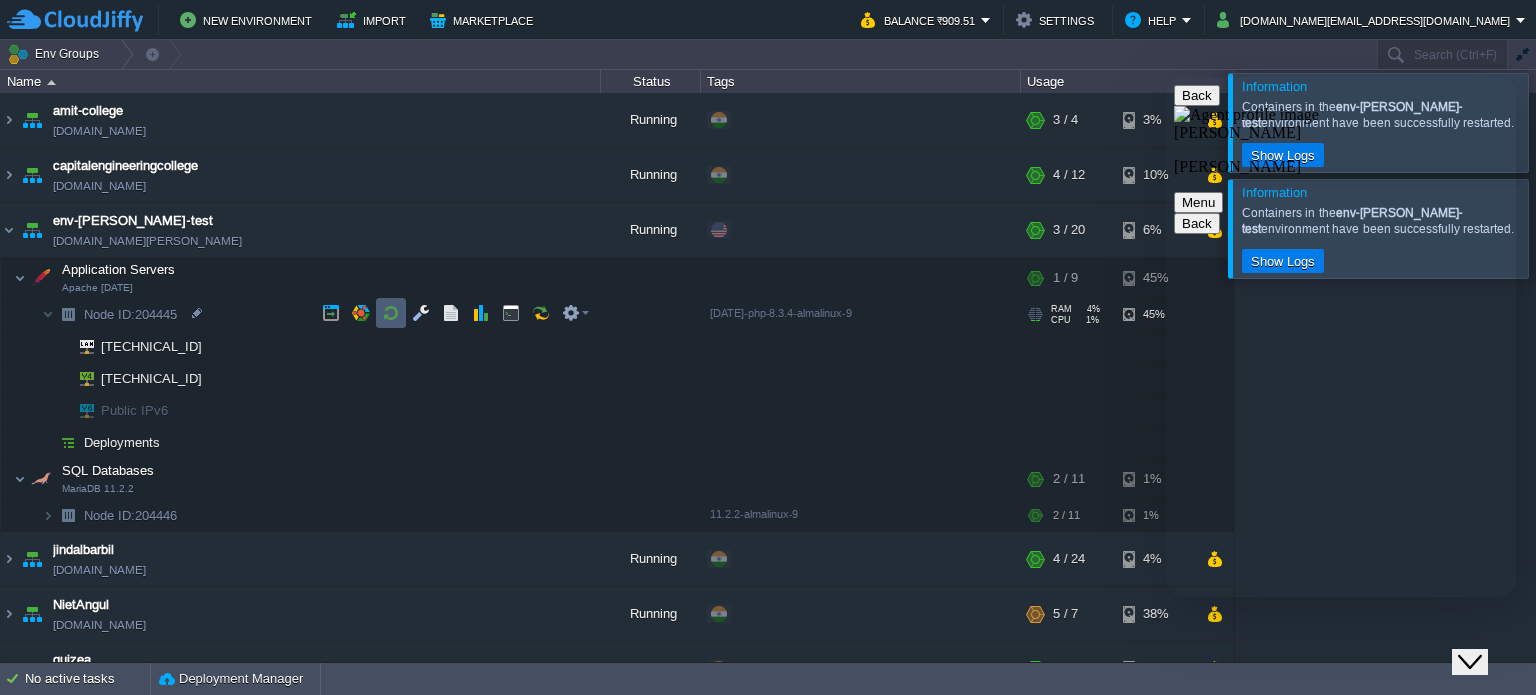 click at bounding box center [391, 313] 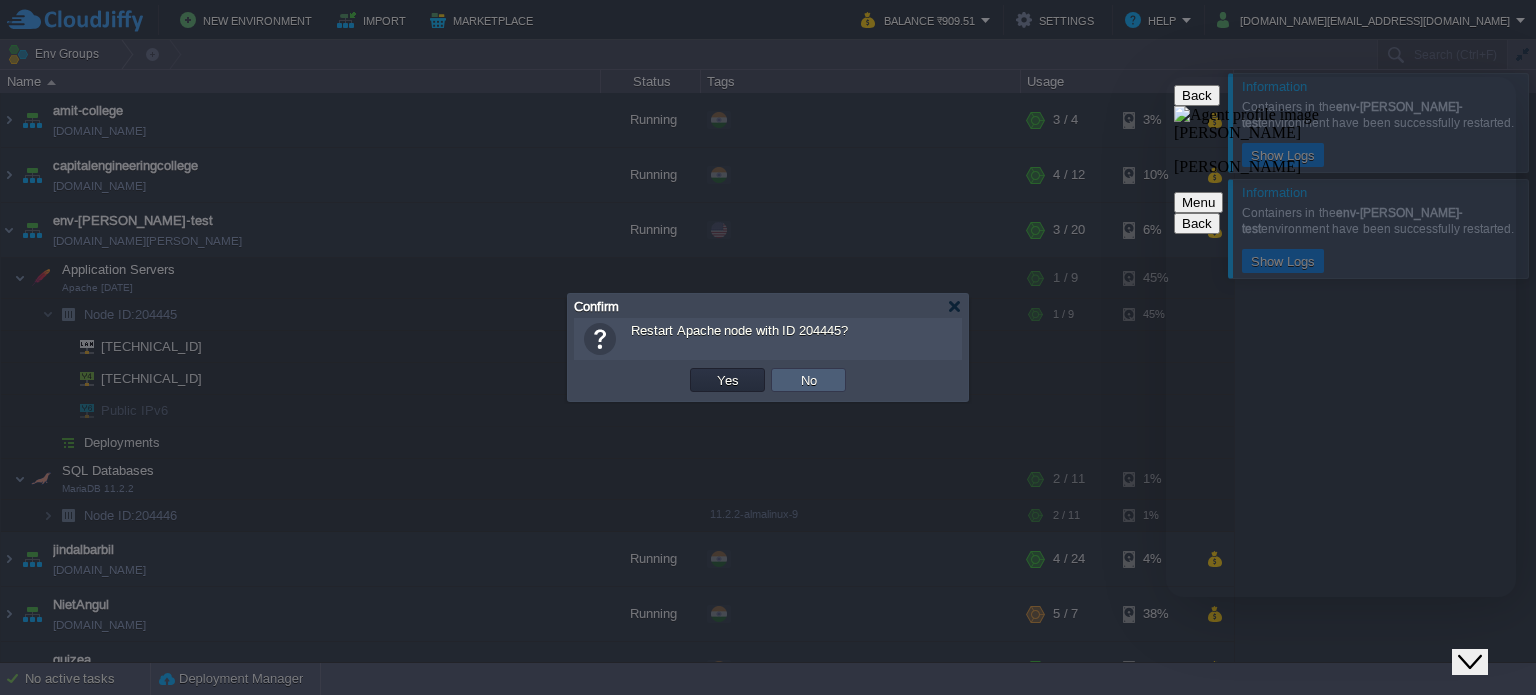 drag, startPoint x: 816, startPoint y: 379, endPoint x: 805, endPoint y: 375, distance: 11.7046995 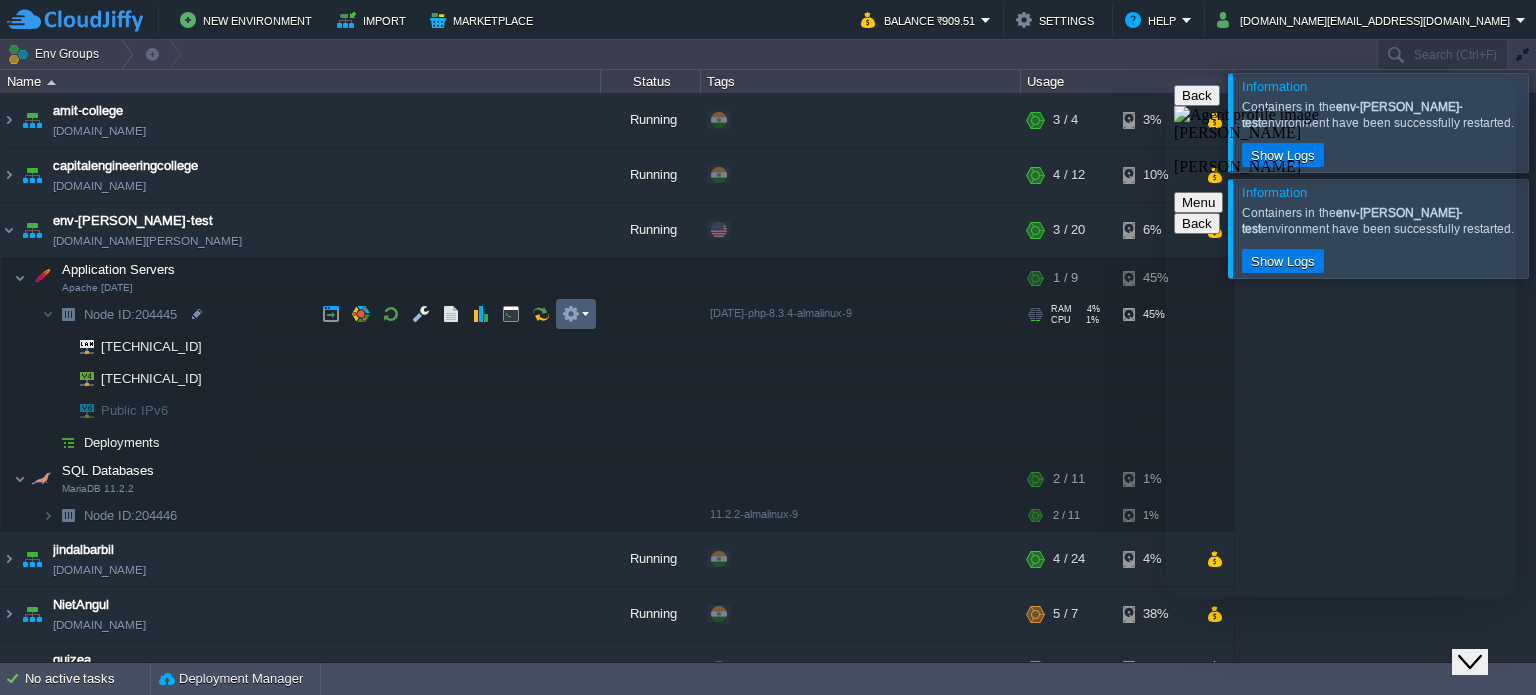 scroll, scrollTop: 100, scrollLeft: 0, axis: vertical 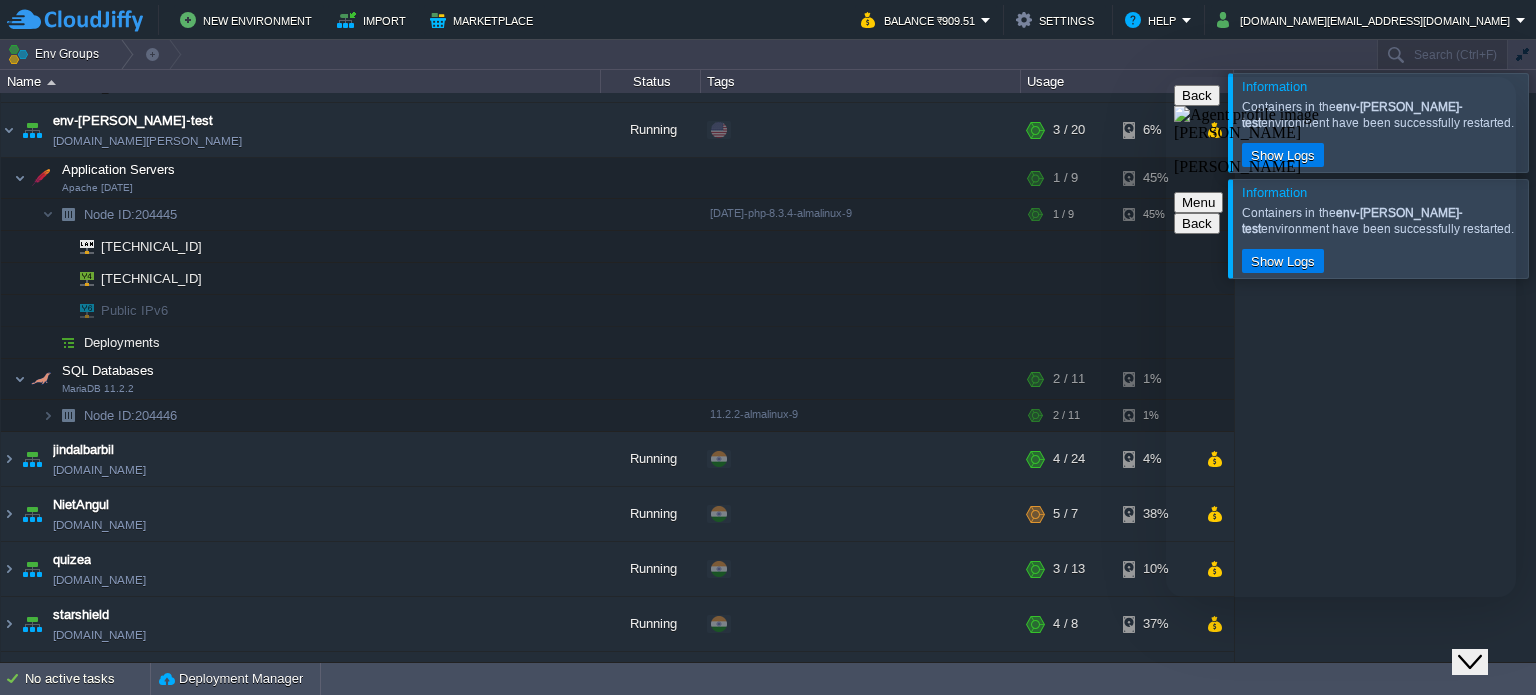 click at bounding box center (1166, 77) 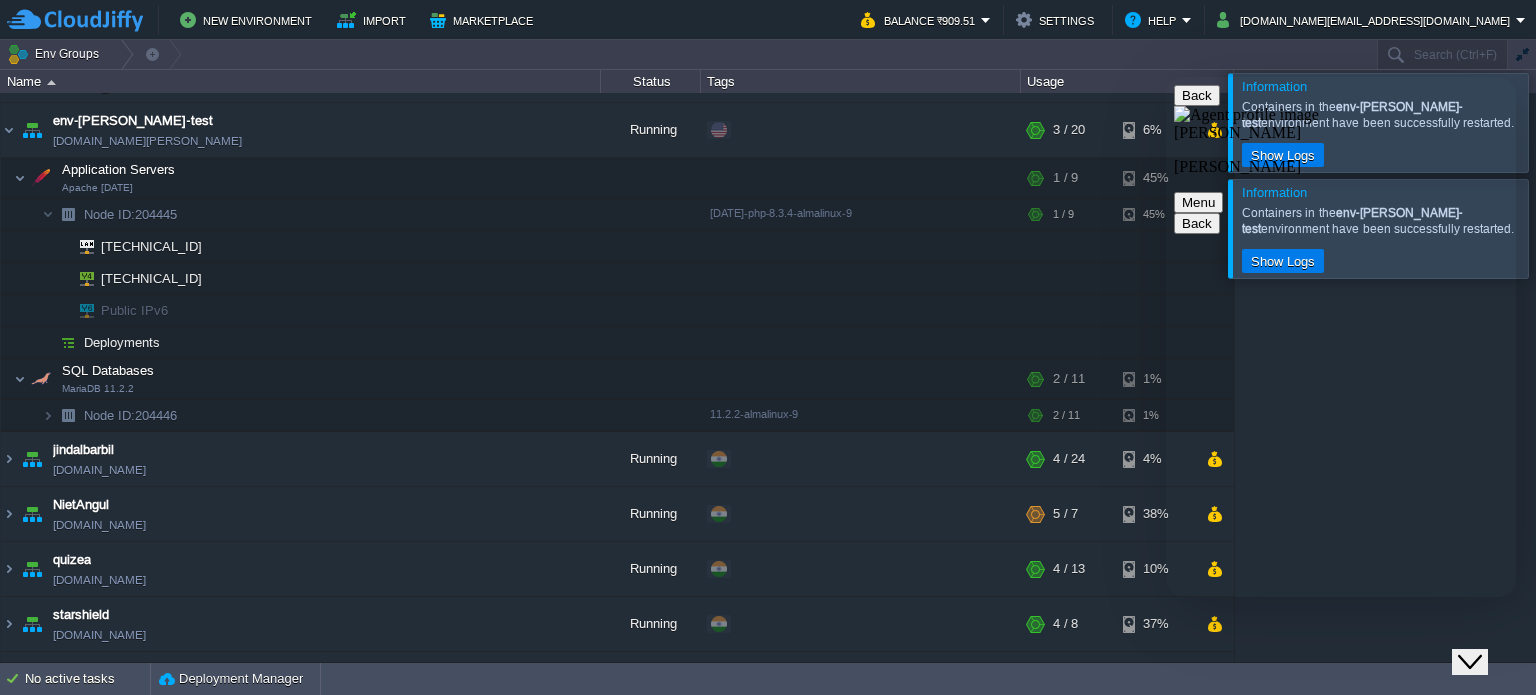 type on "need to upload notice" 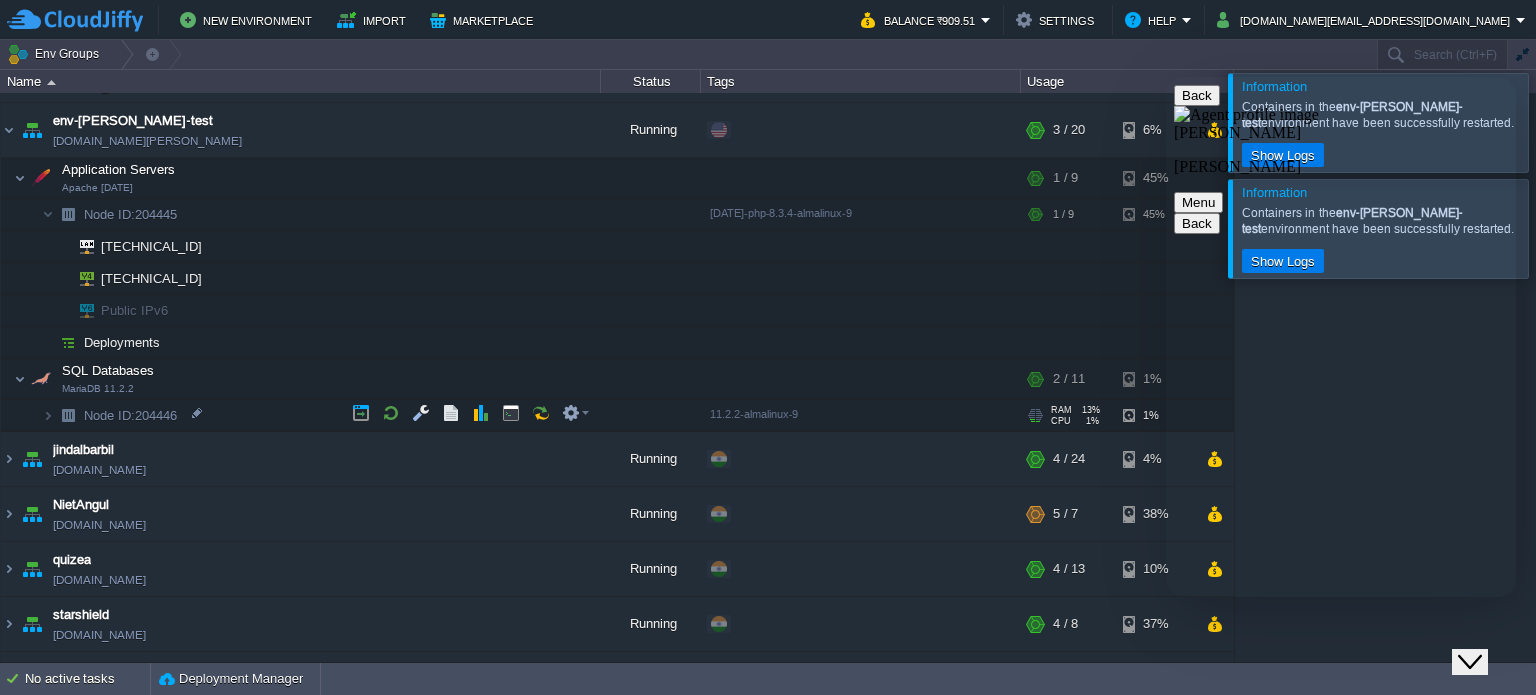 scroll, scrollTop: 768, scrollLeft: 0, axis: vertical 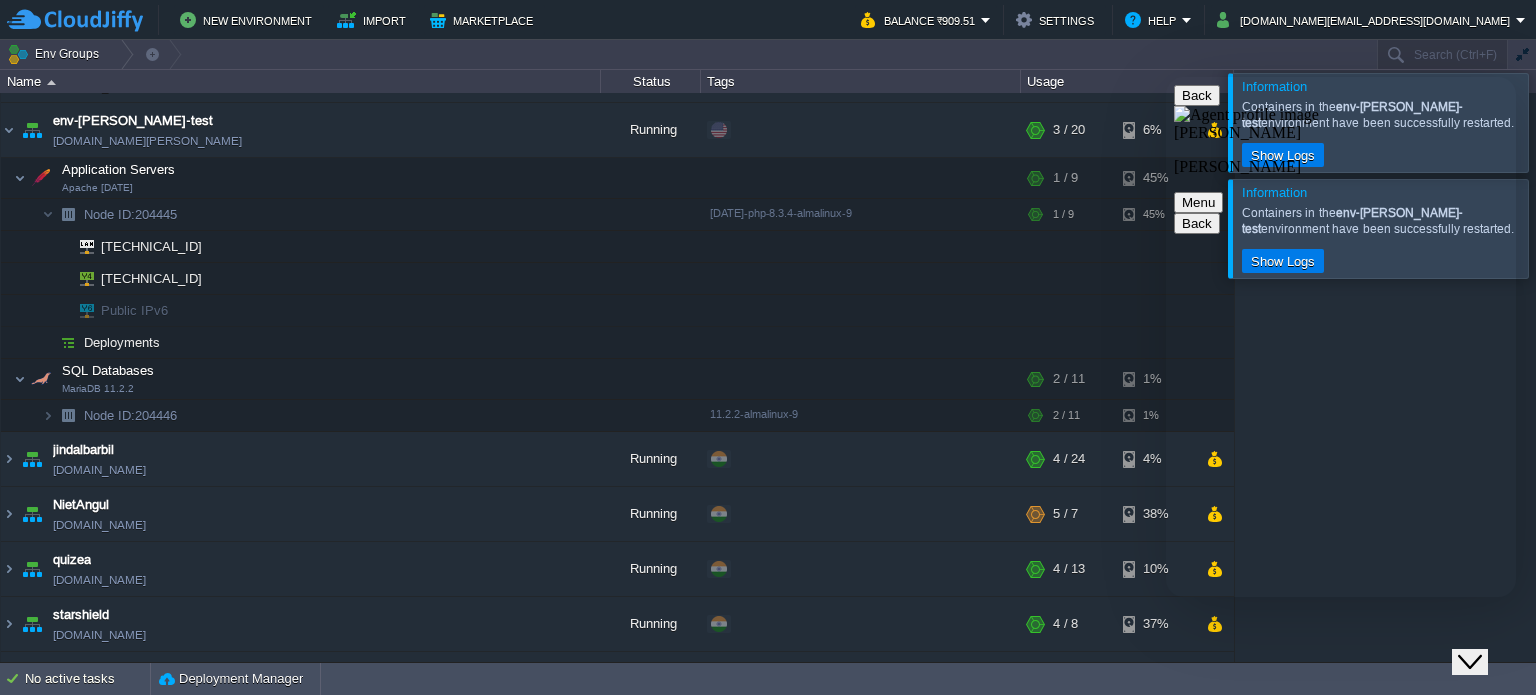 click at bounding box center [1166, 77] 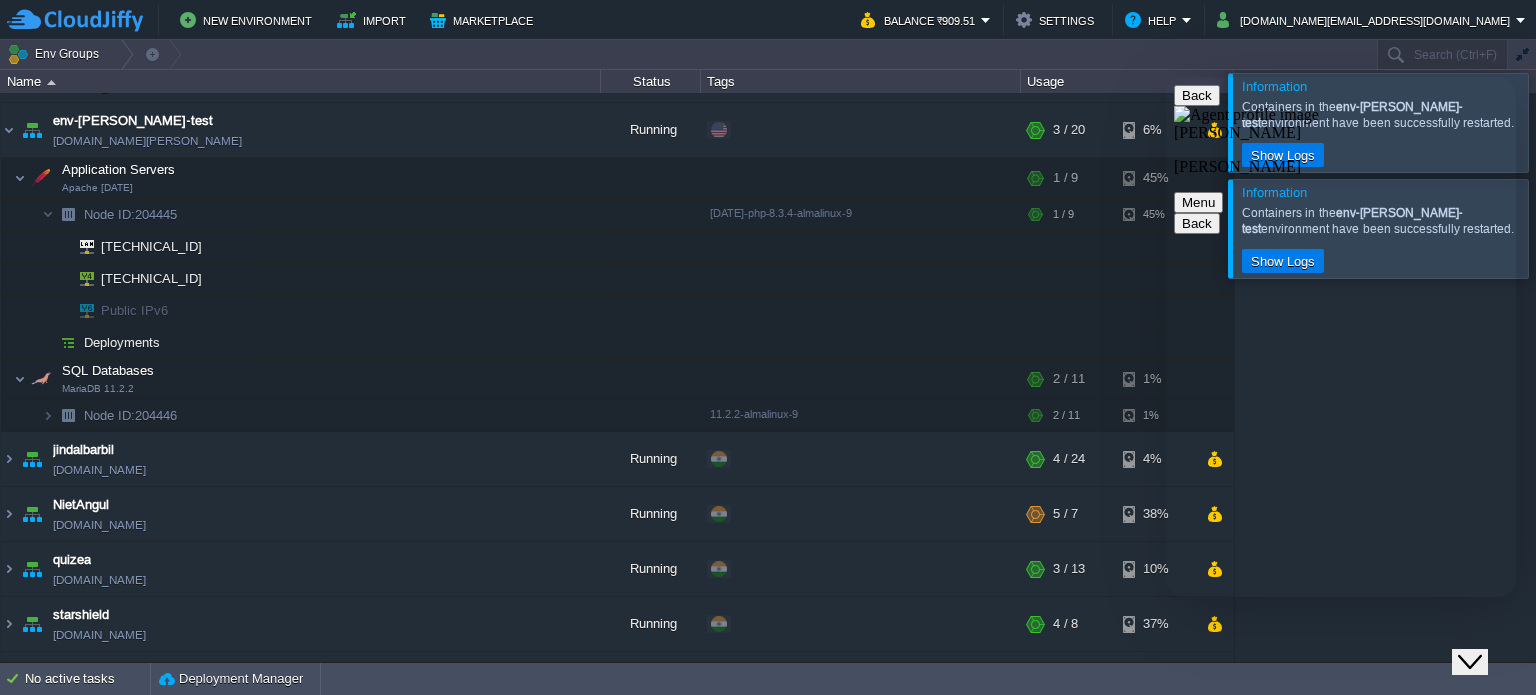 type on "ok" 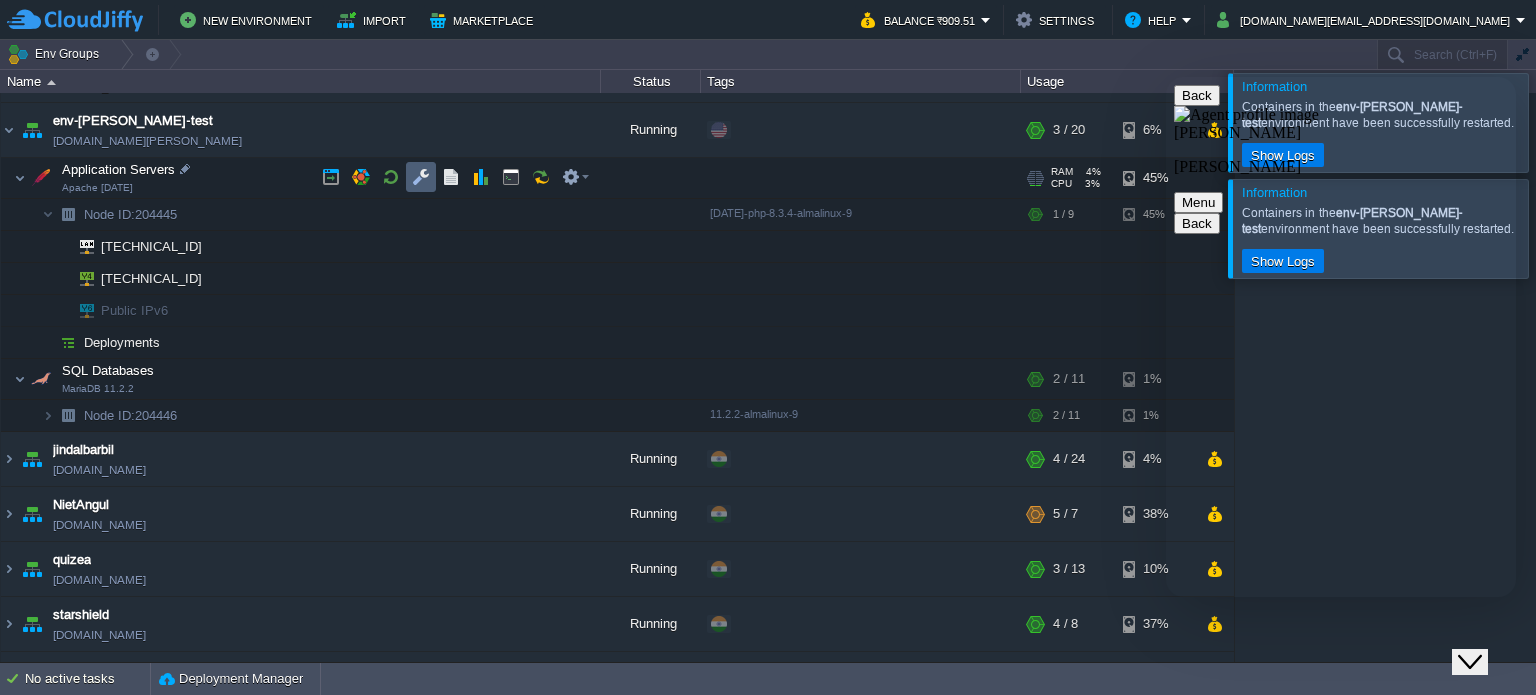 click at bounding box center [421, 177] 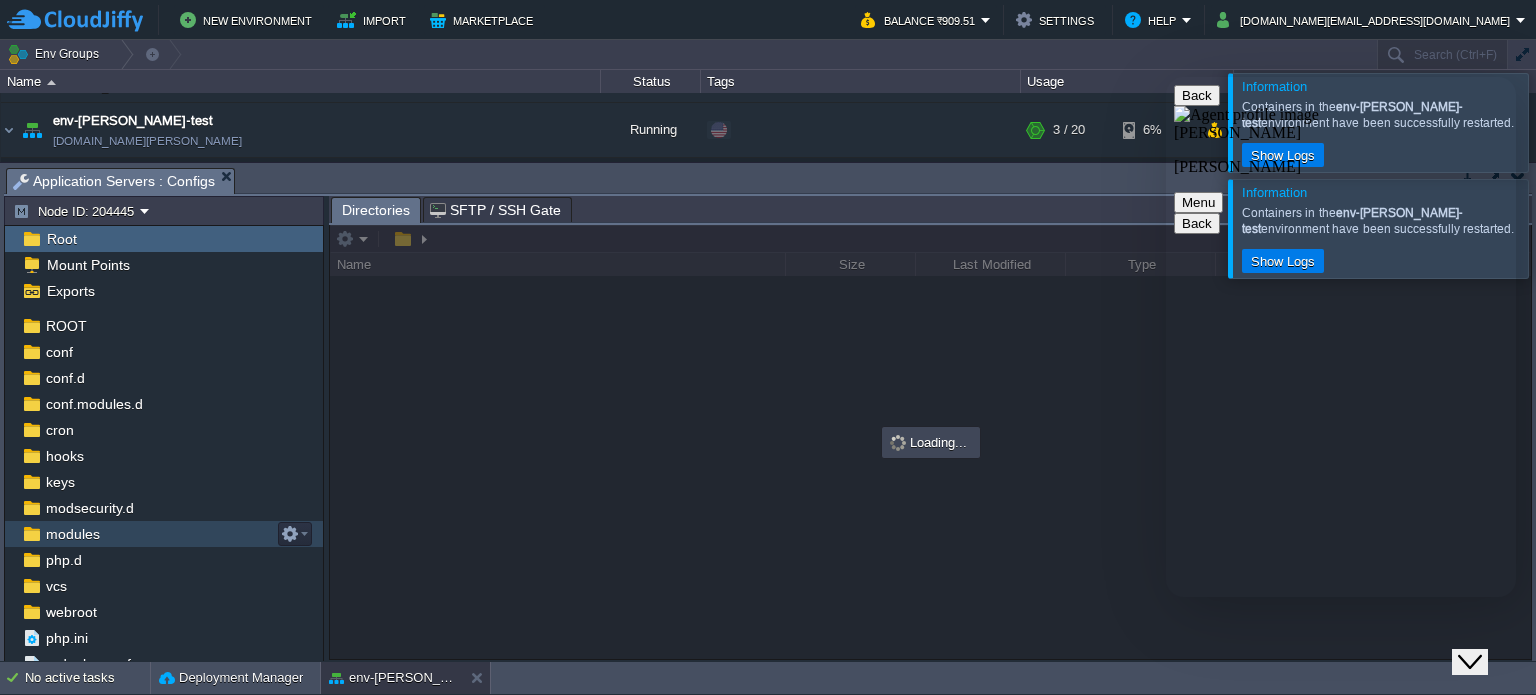 scroll, scrollTop: 35, scrollLeft: 0, axis: vertical 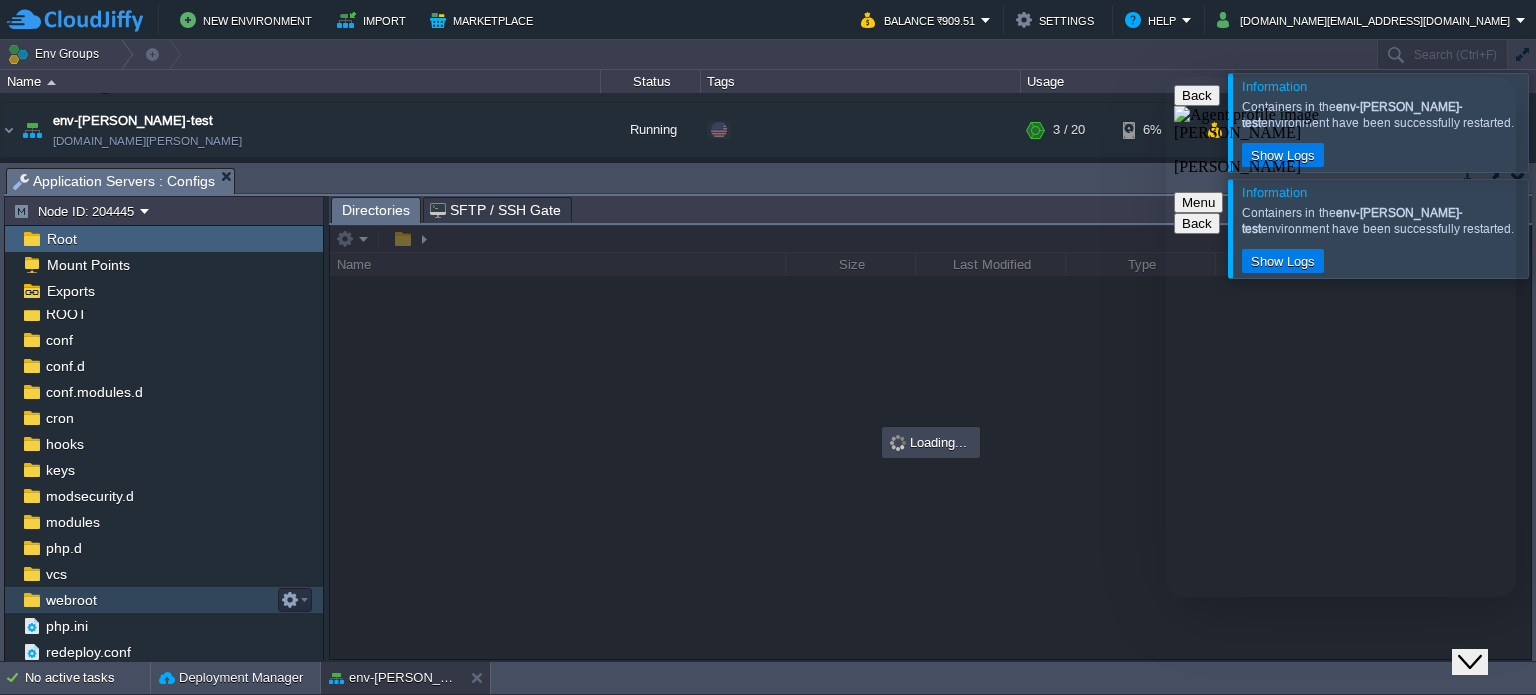 click on "webroot" at bounding box center (164, 600) 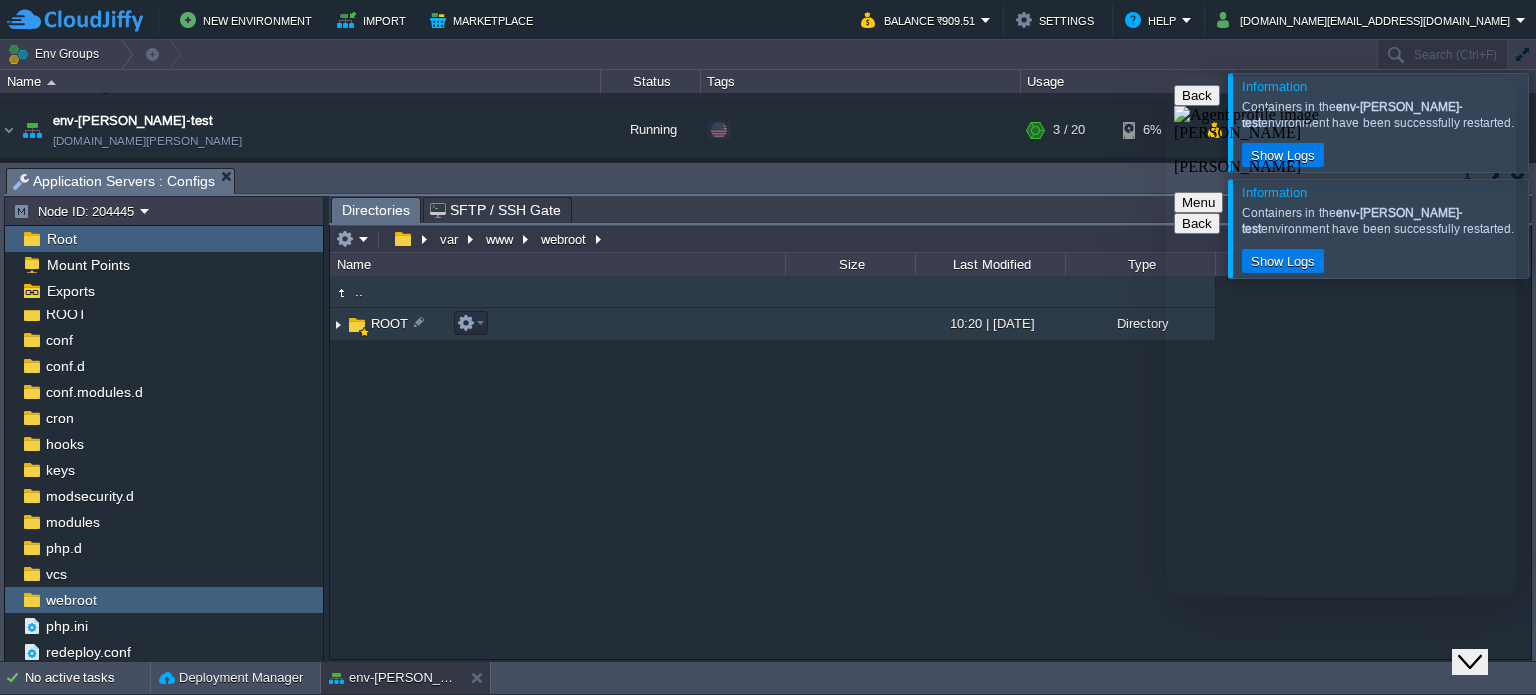 click on "ROOT" at bounding box center (557, 324) 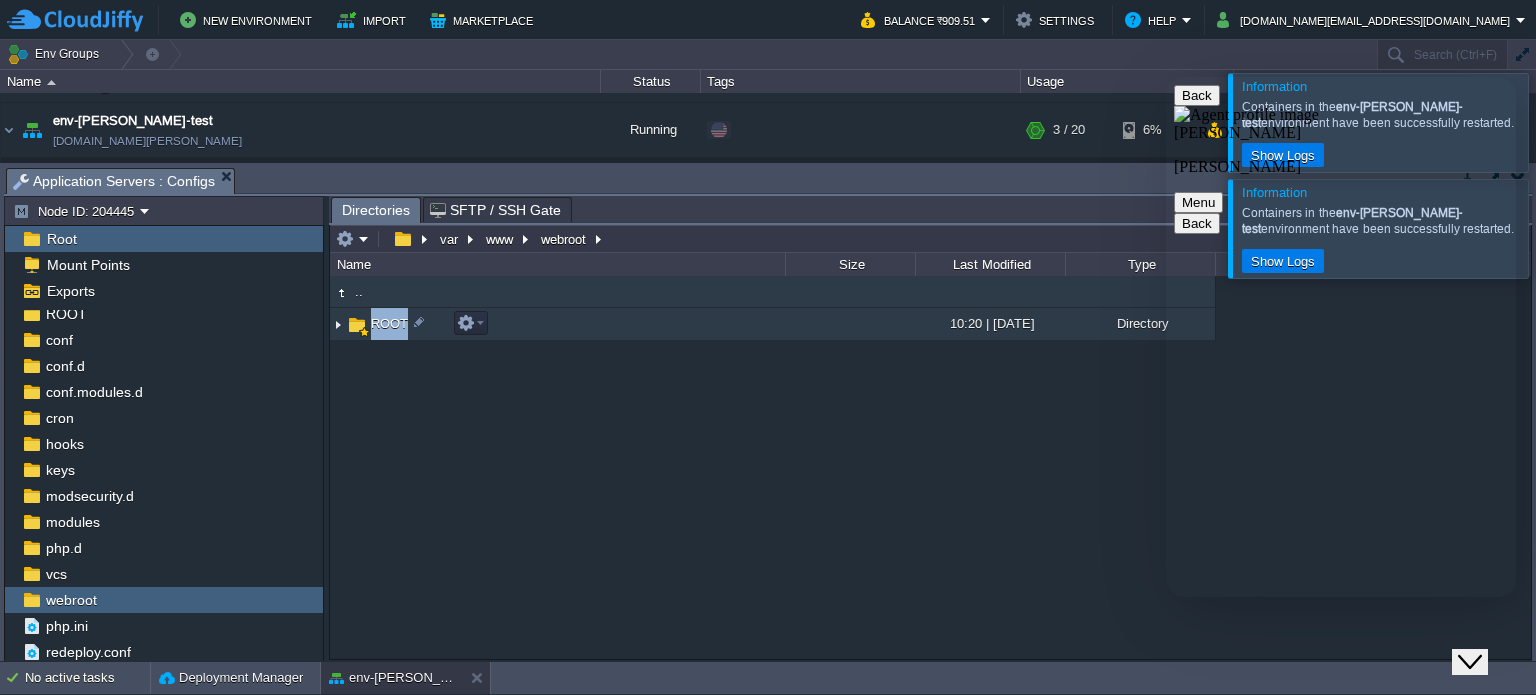click on "ROOT" at bounding box center (557, 324) 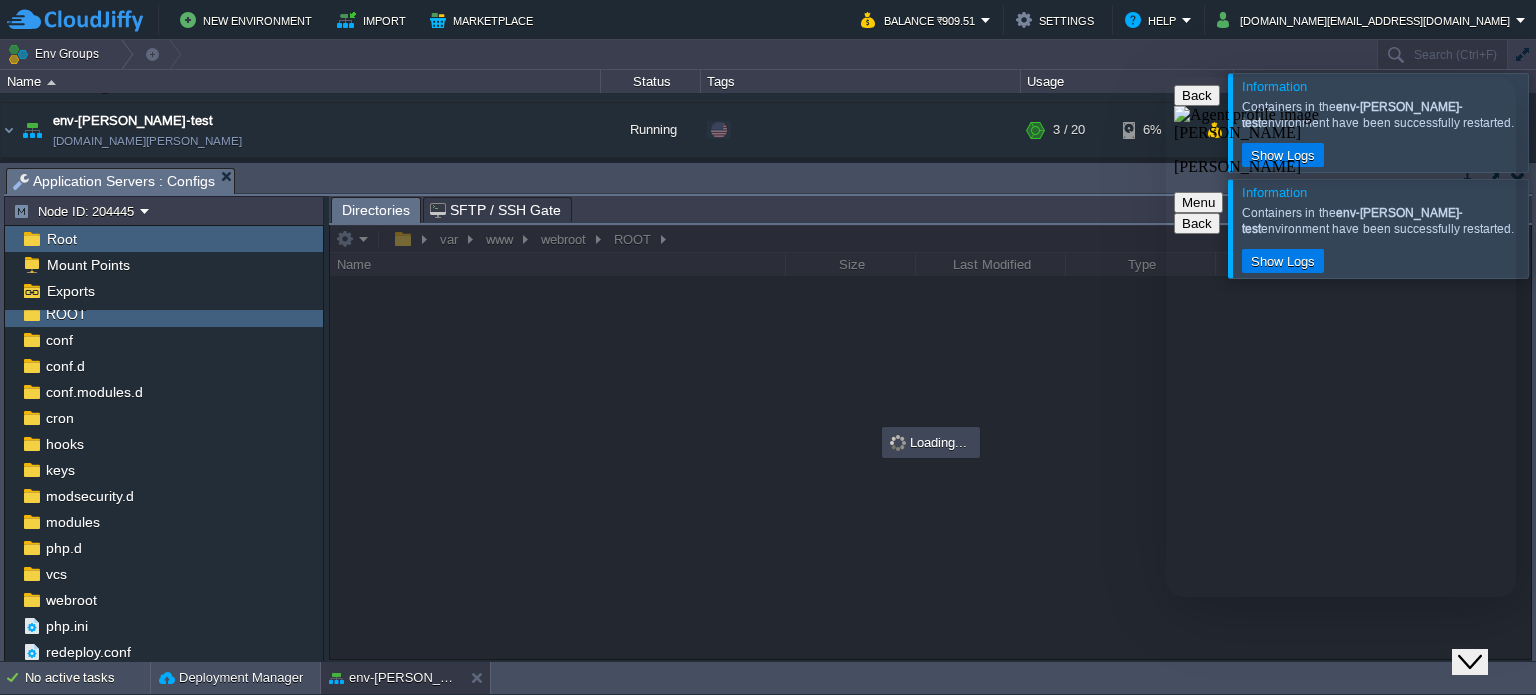 scroll, scrollTop: 28, scrollLeft: 0, axis: vertical 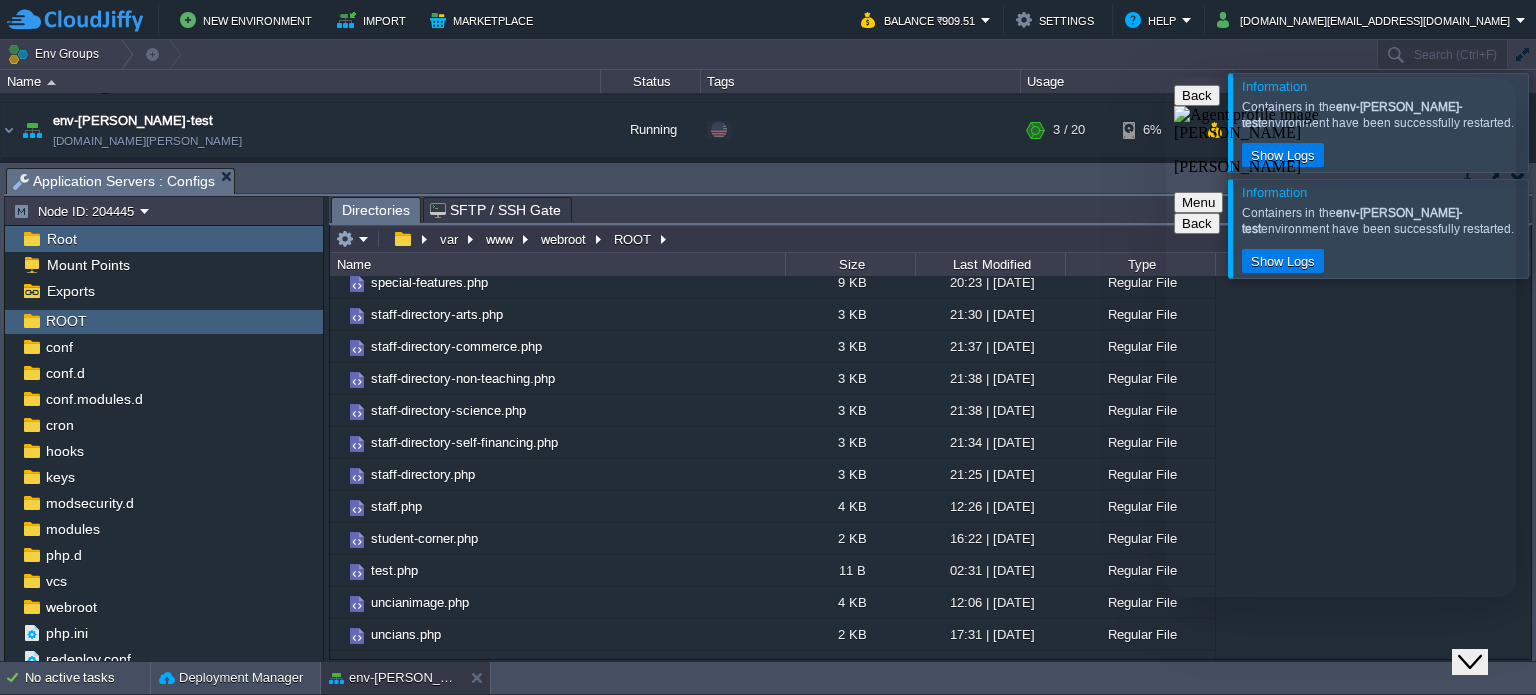 click at bounding box center (1166, 77) 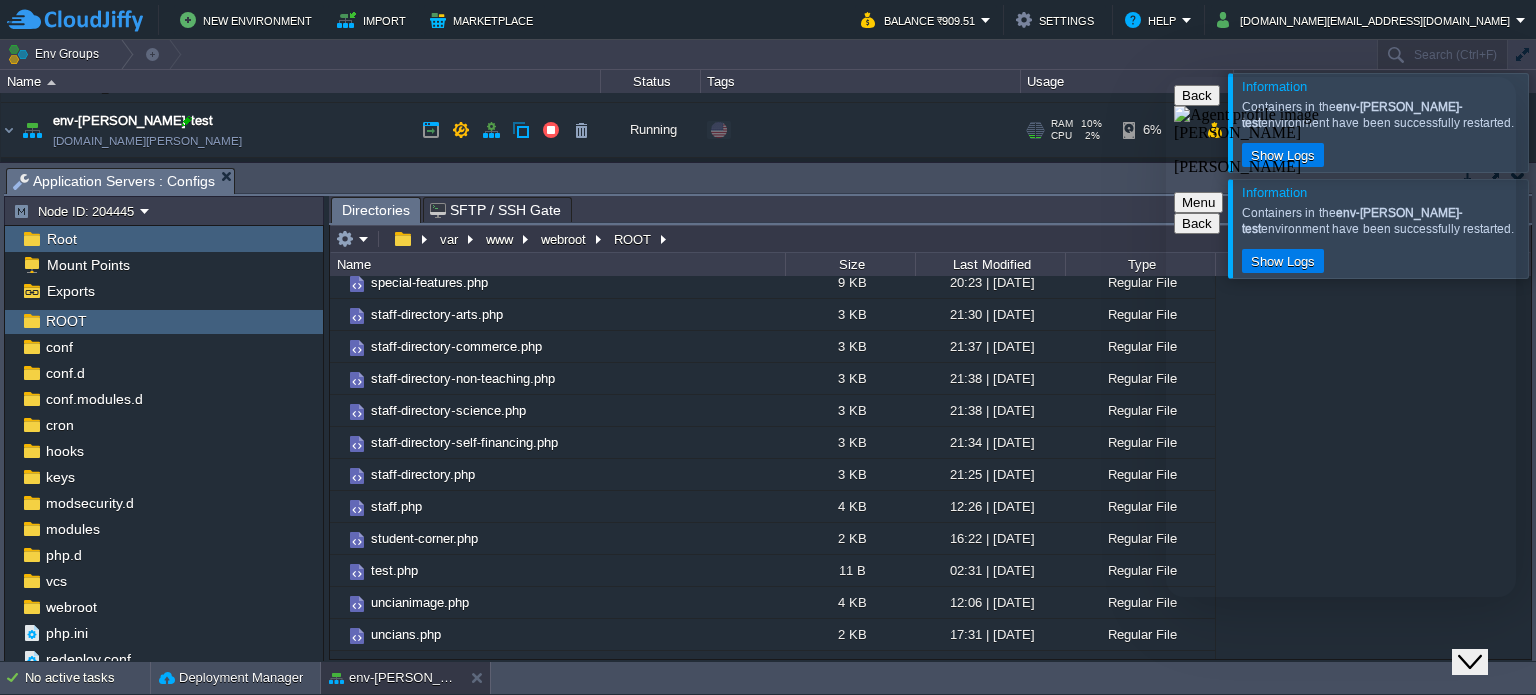click at bounding box center [187, 121] 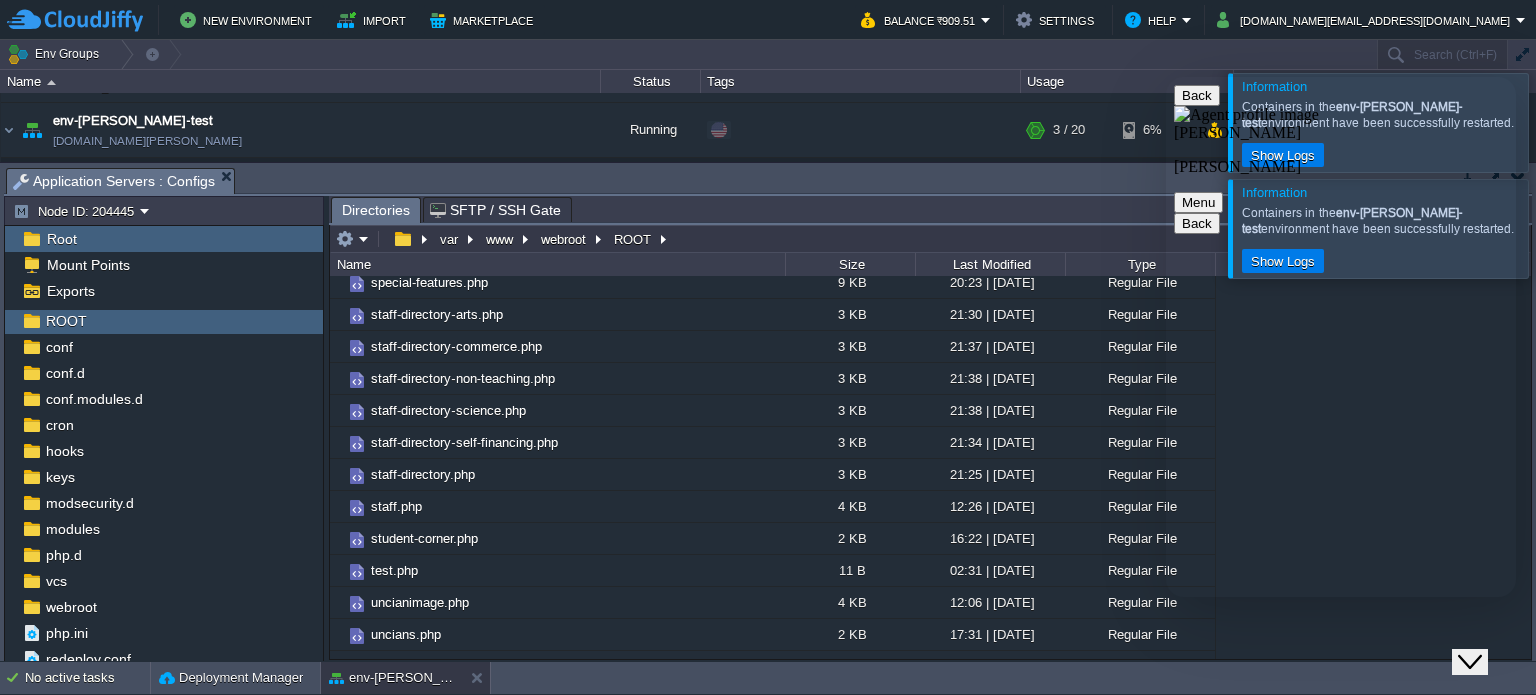 scroll, scrollTop: 1259, scrollLeft: 0, axis: vertical 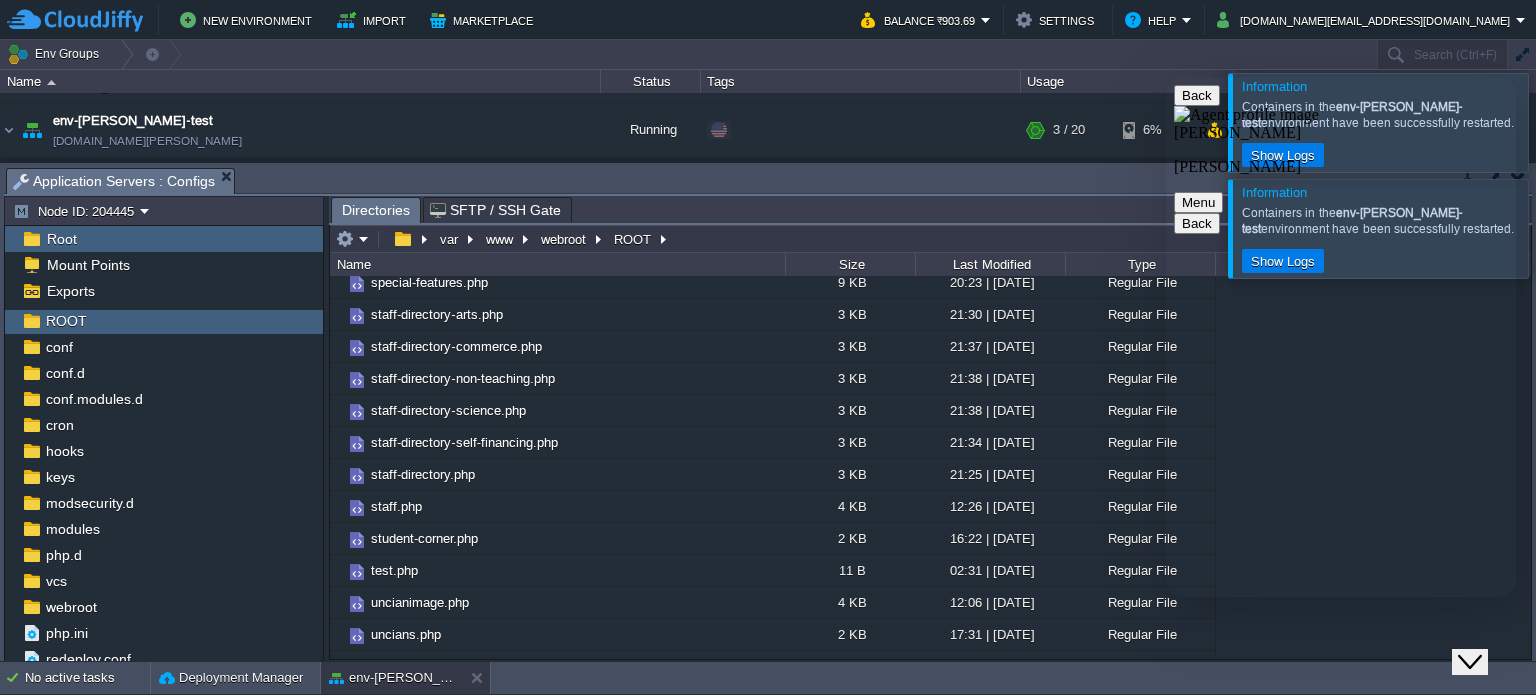 click at bounding box center [1166, 77] 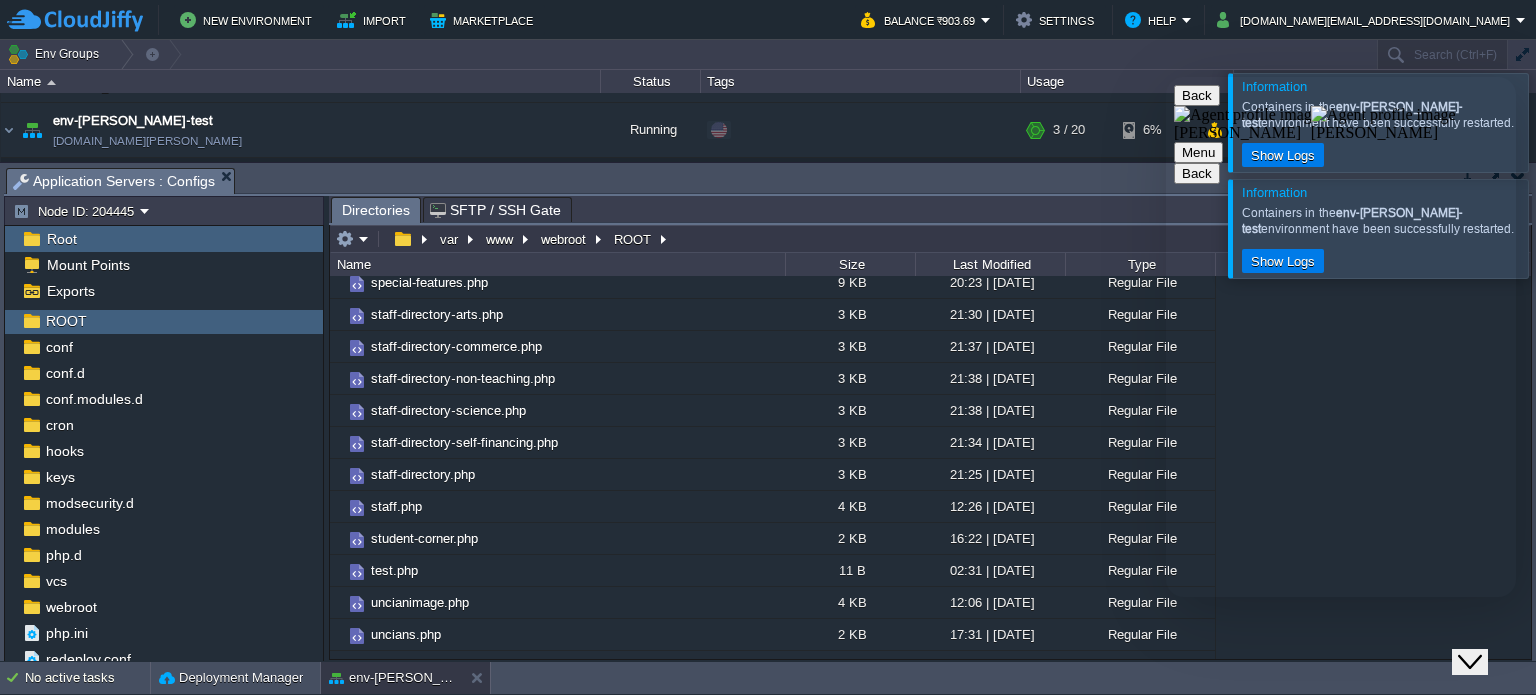 scroll, scrollTop: 1600, scrollLeft: 0, axis: vertical 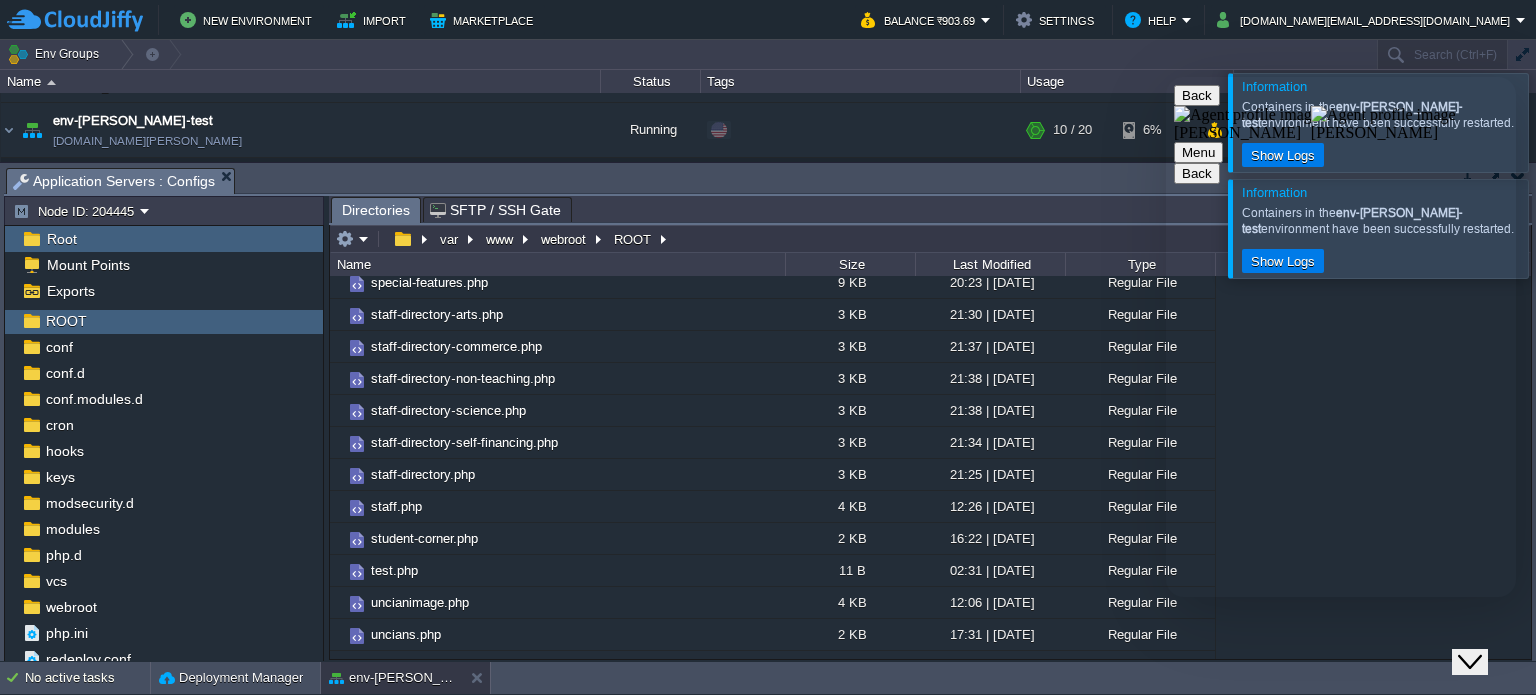 click on "Close Chat This icon closes the chat window." at bounding box center (1470, 662) 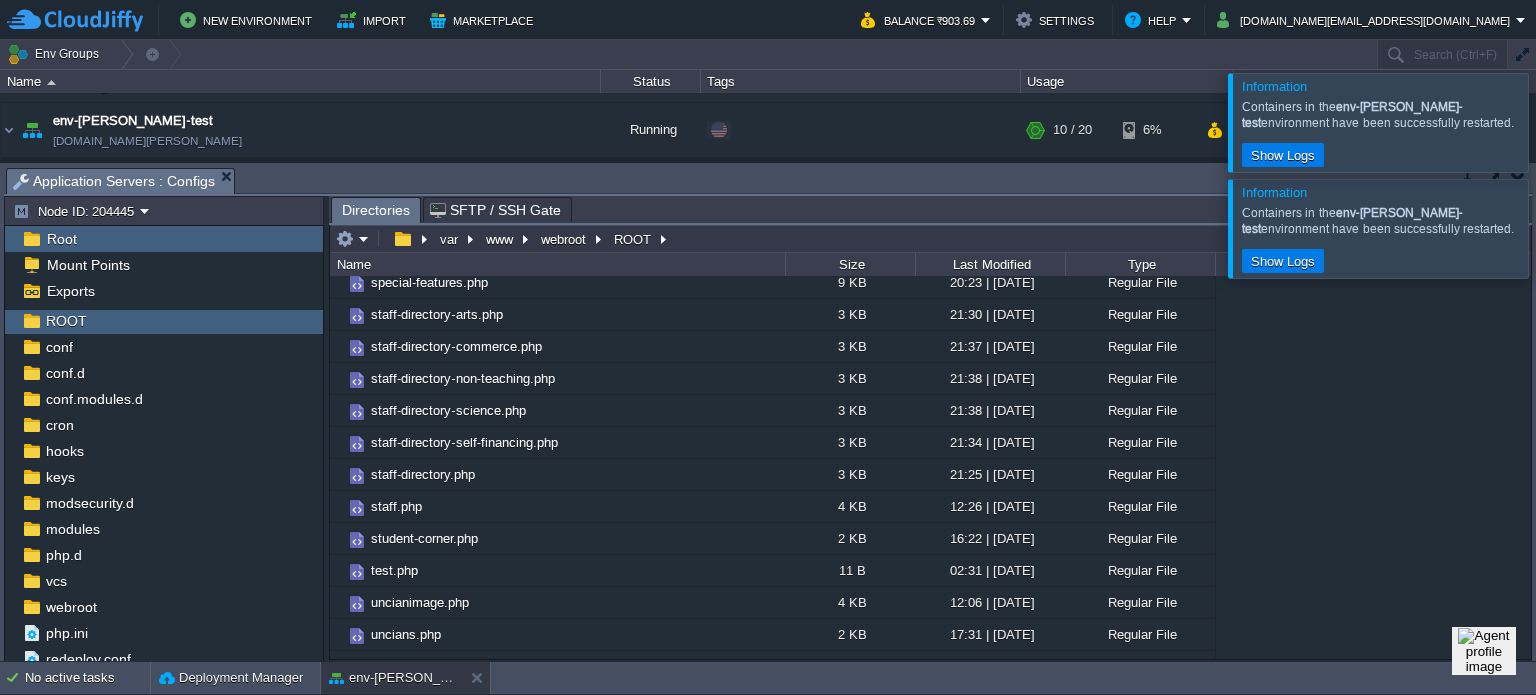click at bounding box center (1560, 228) 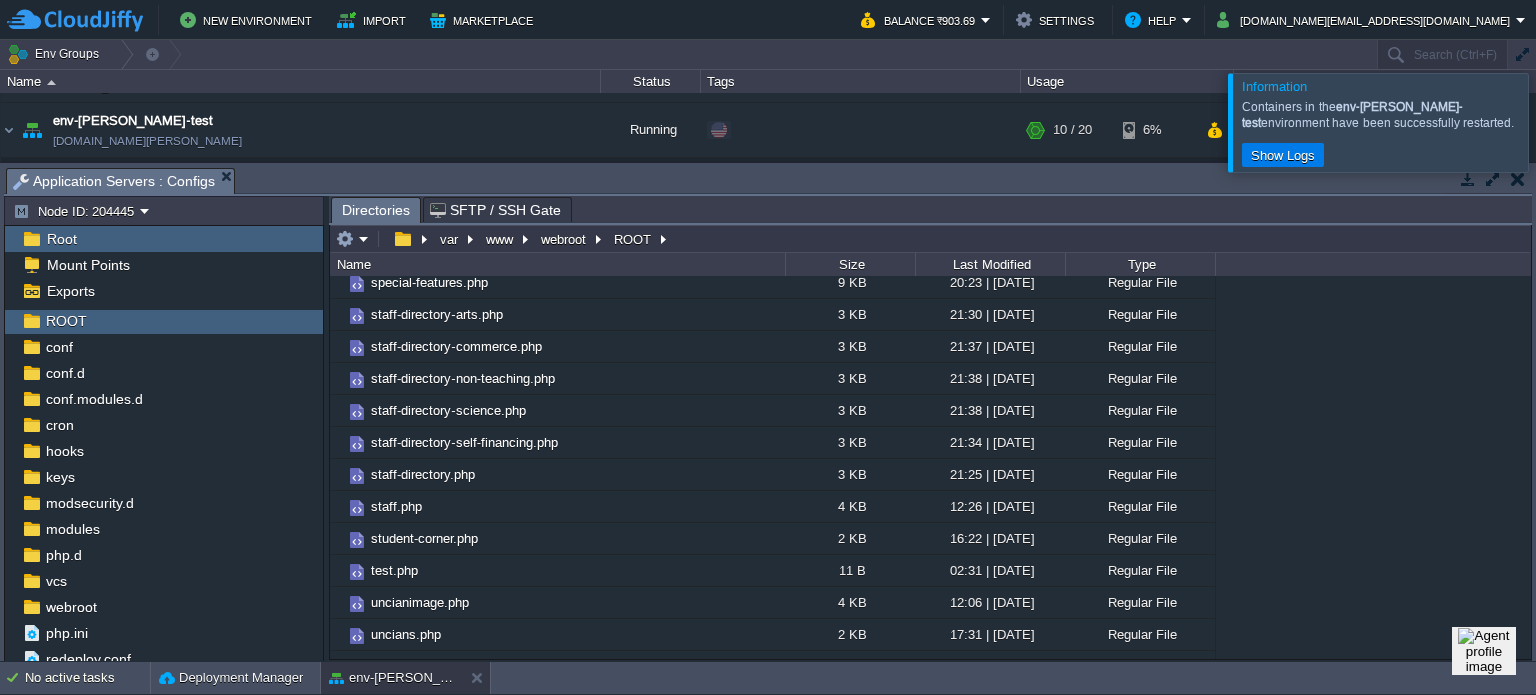 click at bounding box center [1560, 122] 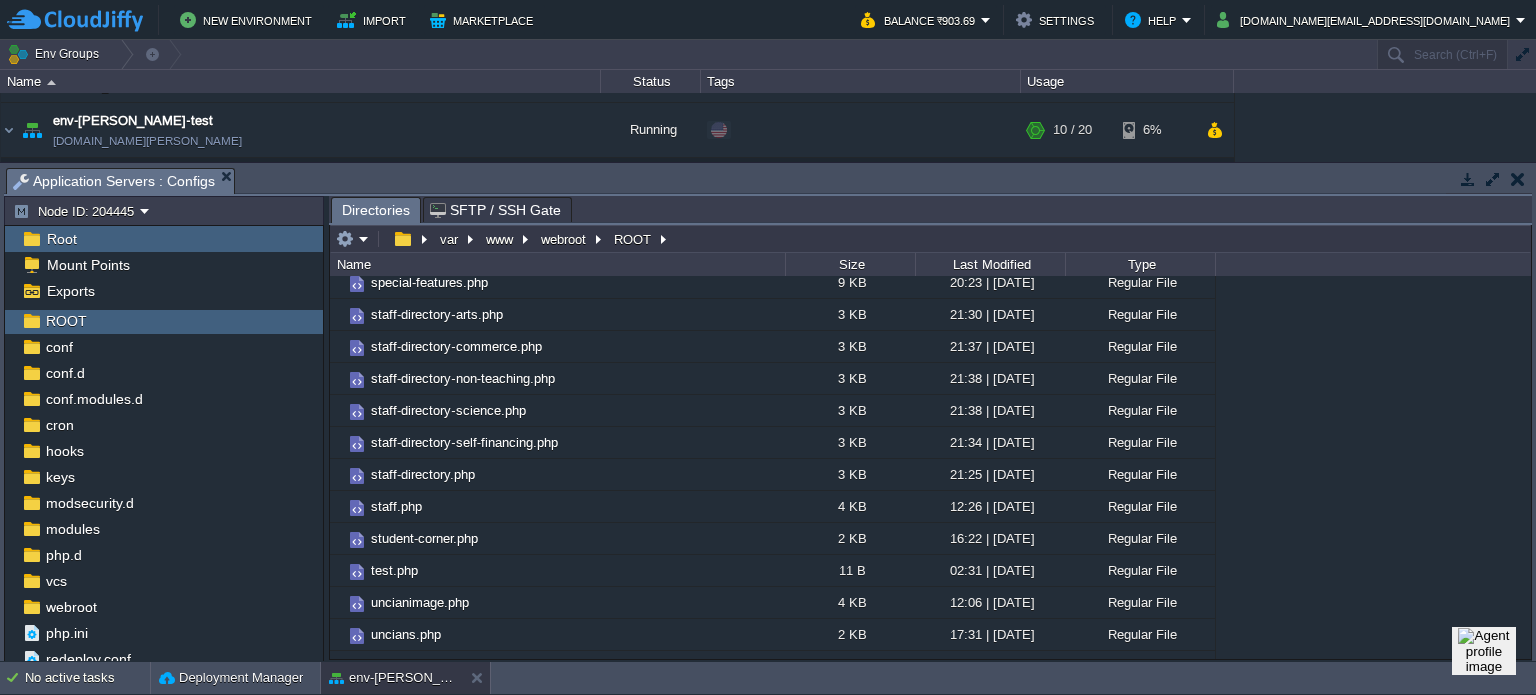 click at bounding box center [1518, 179] 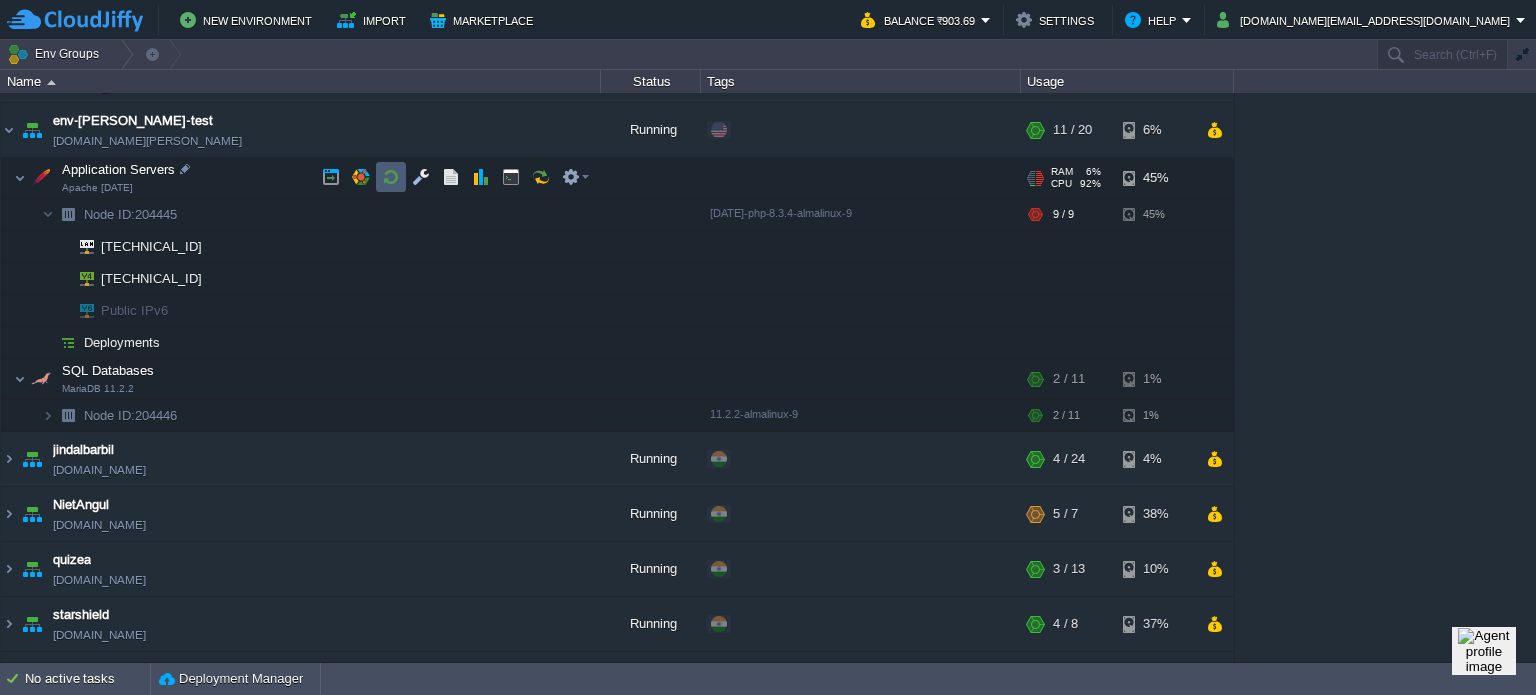 click at bounding box center [391, 177] 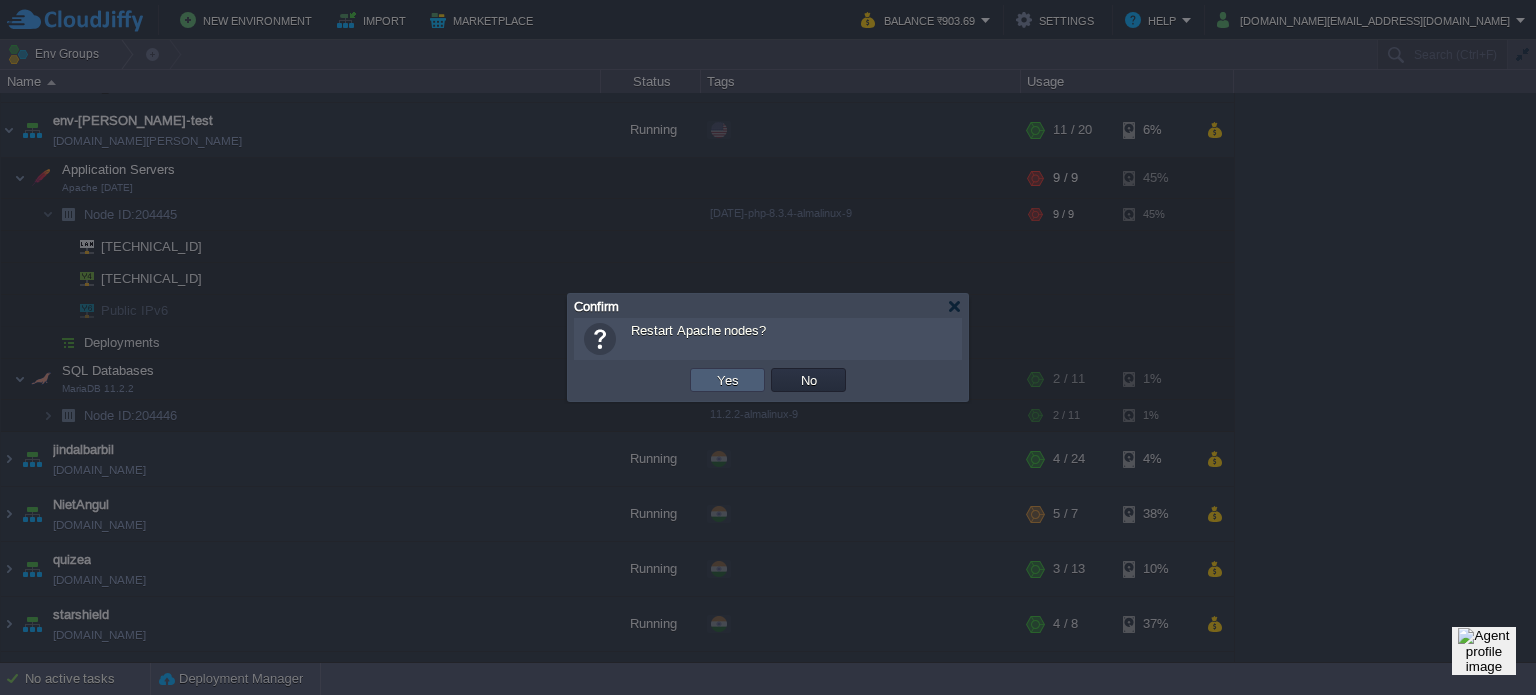 click on "Yes" at bounding box center (727, 380) 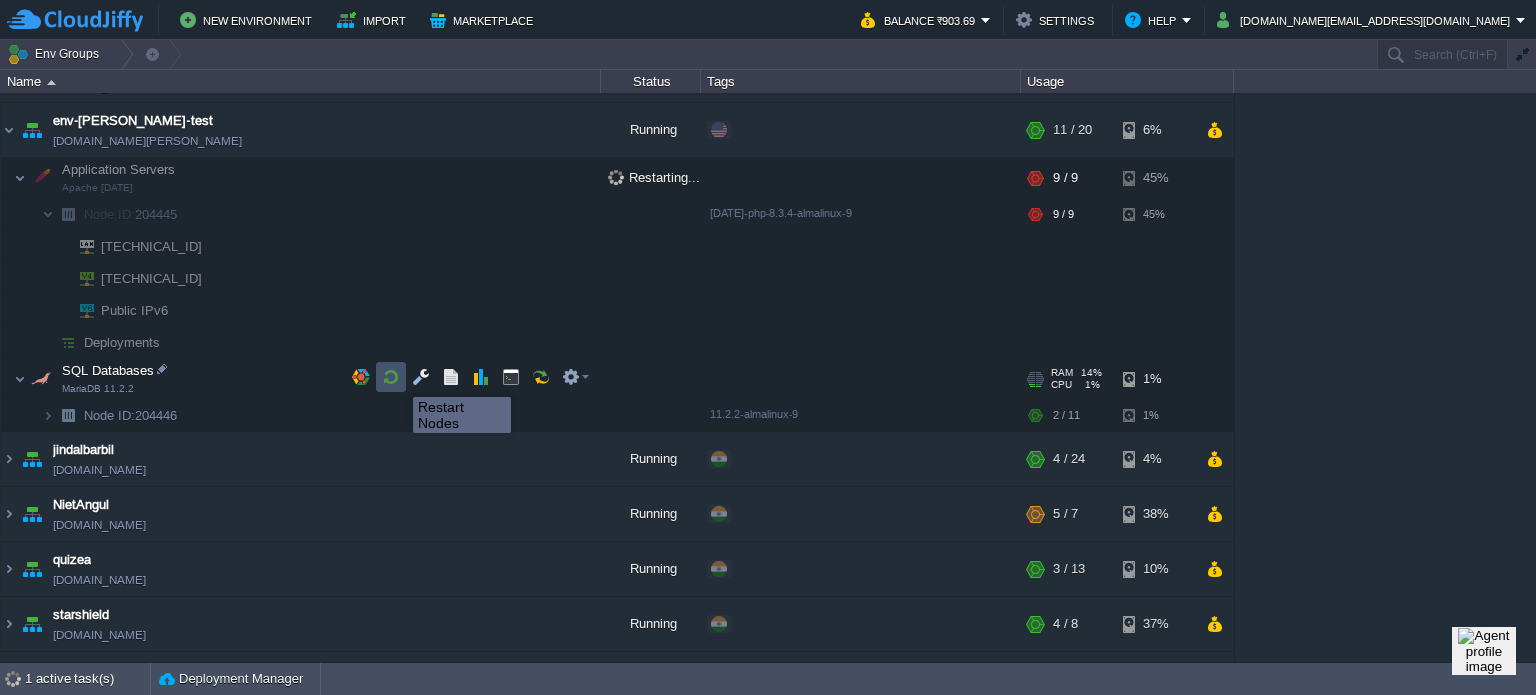 click at bounding box center (391, 377) 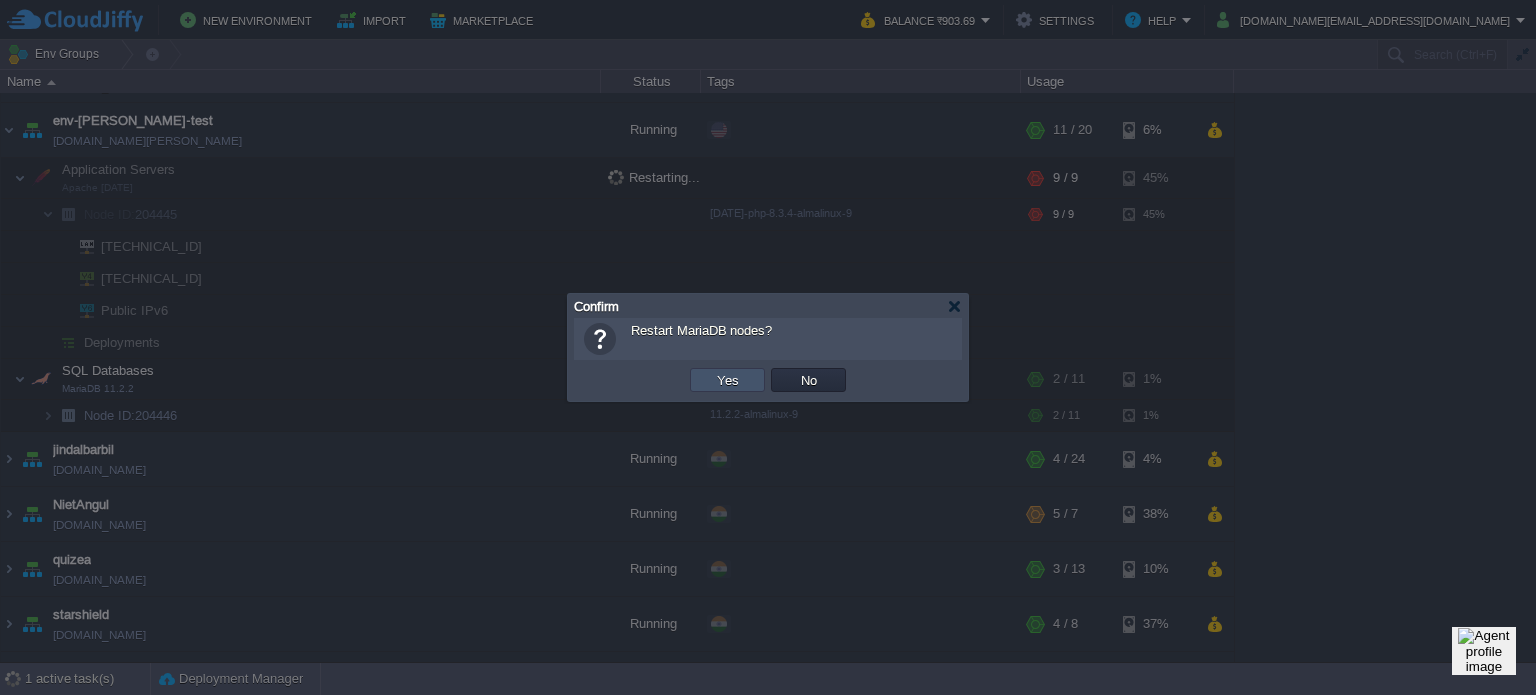 click on "Yes" at bounding box center [728, 380] 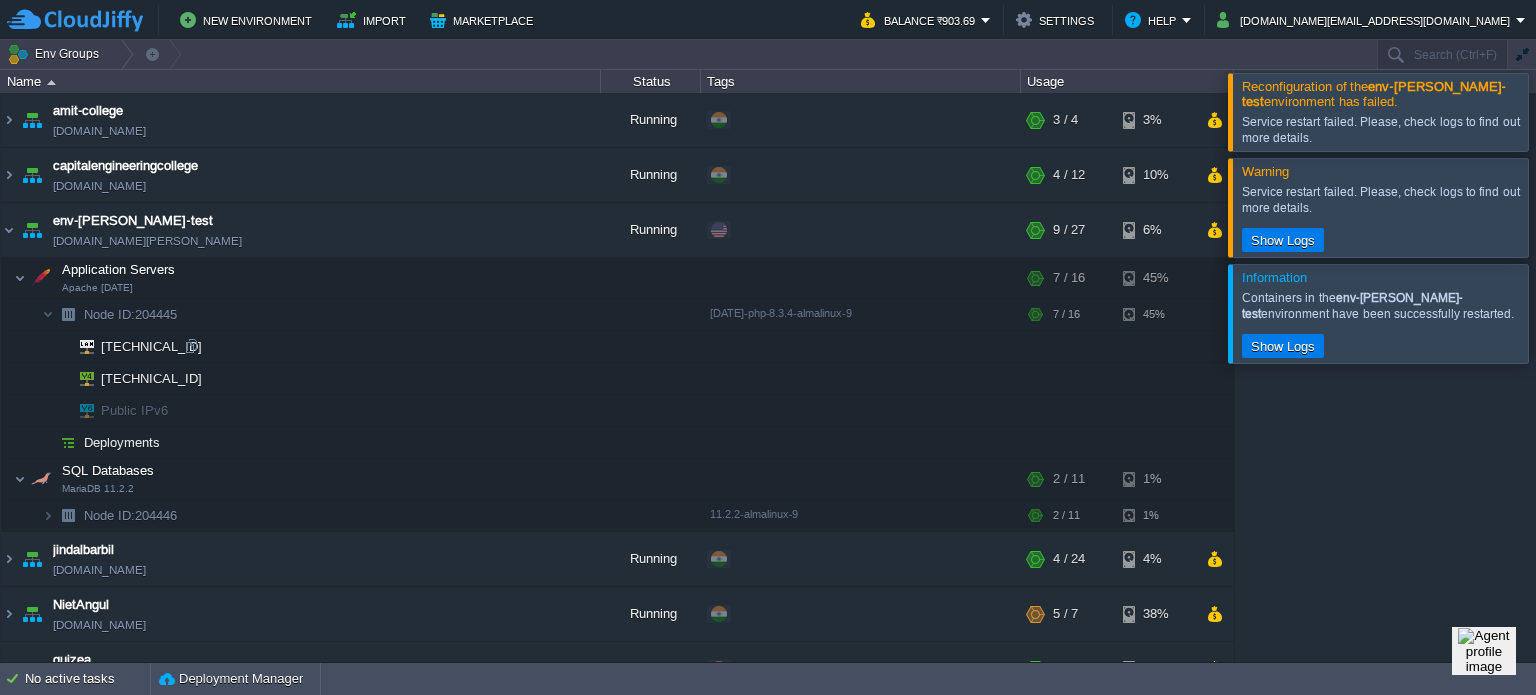 scroll, scrollTop: 251, scrollLeft: 0, axis: vertical 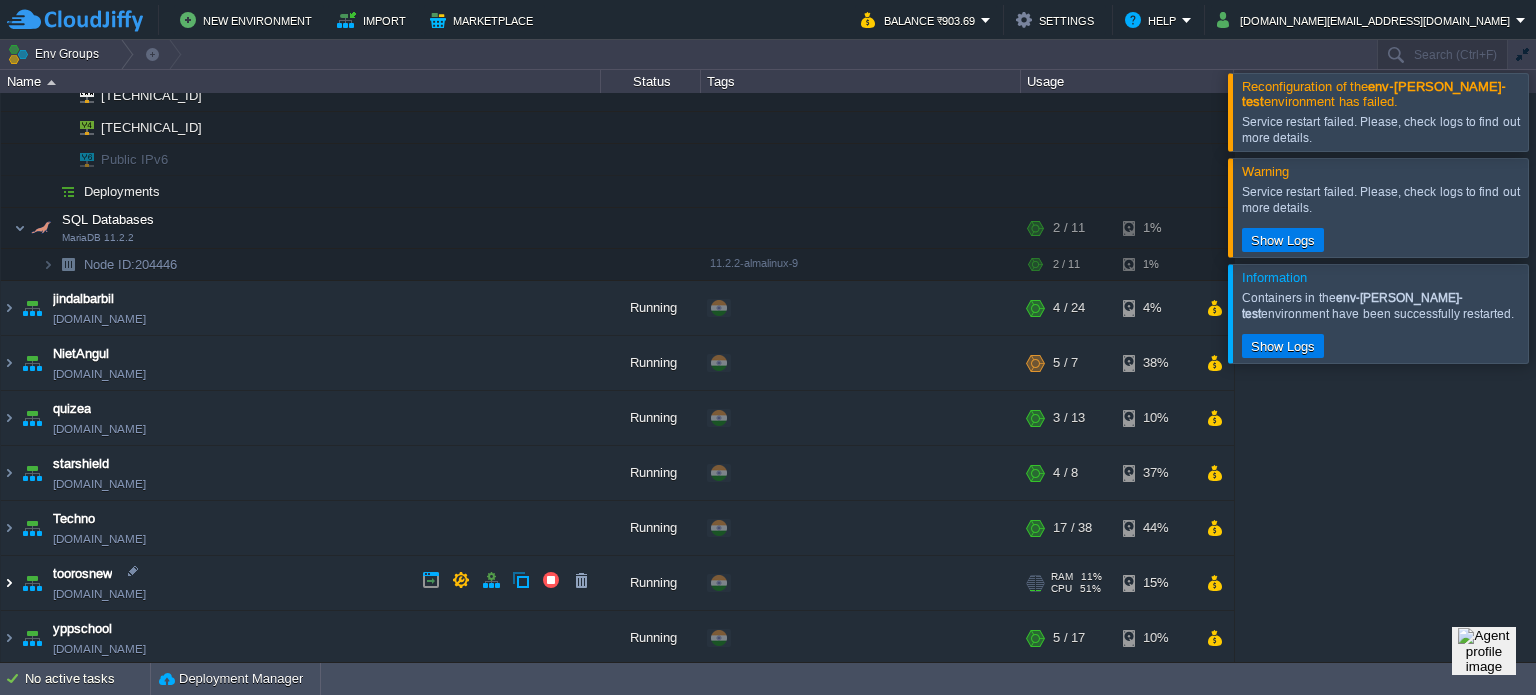 click at bounding box center [9, 583] 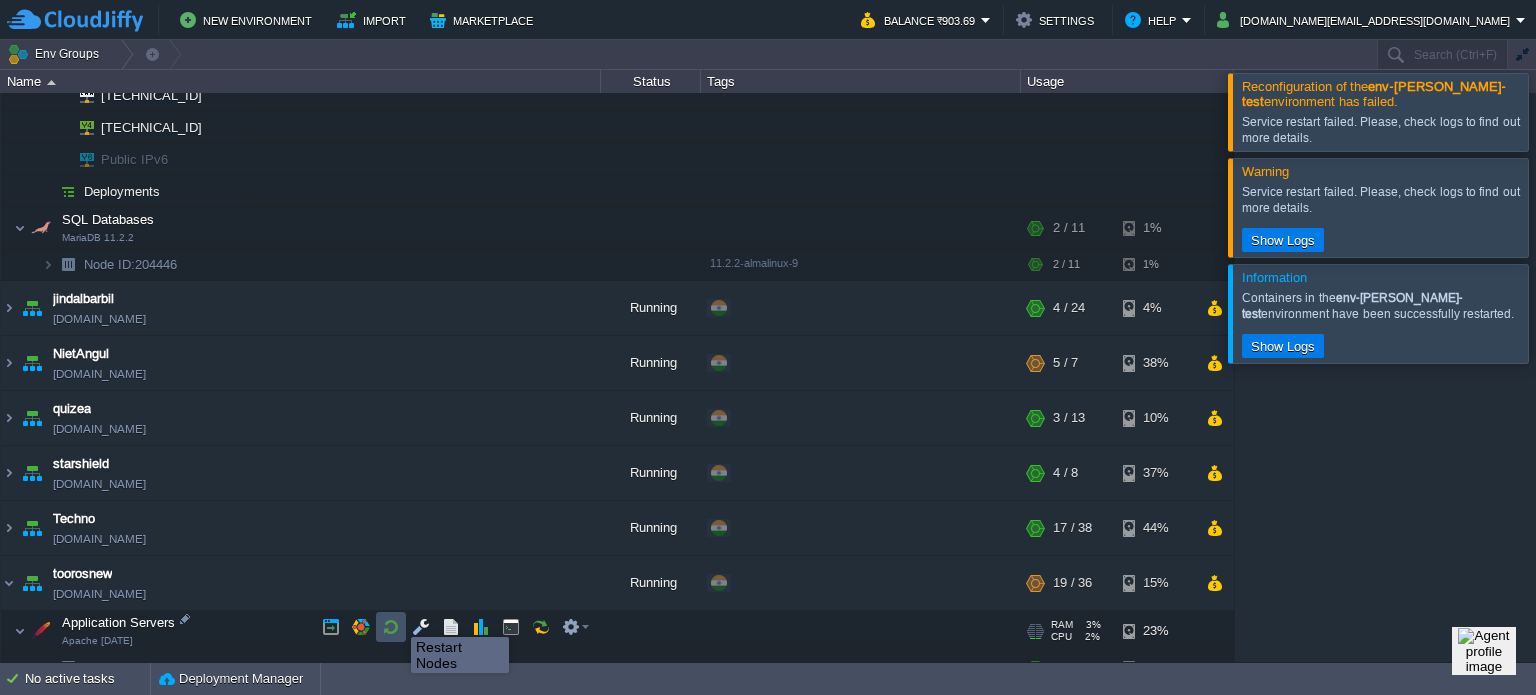 click at bounding box center (391, 627) 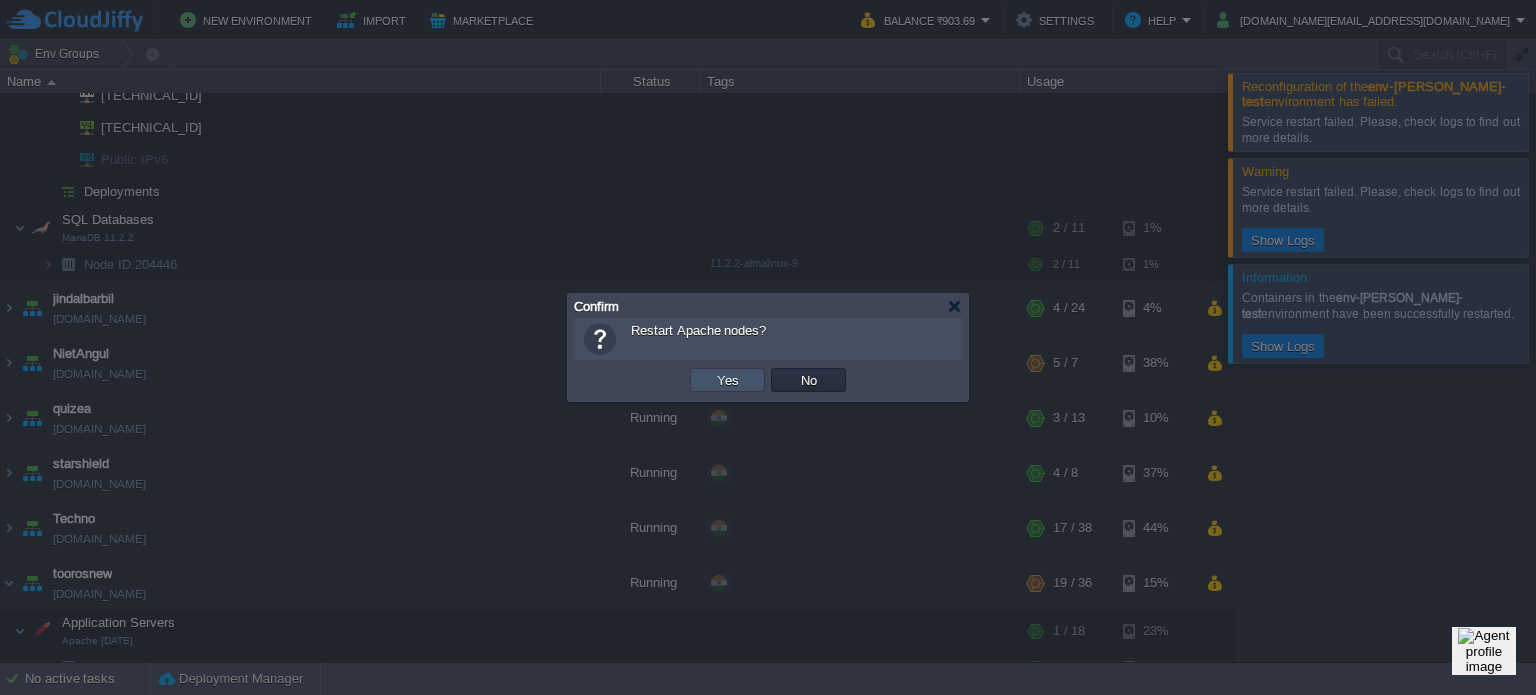 click on "Yes" at bounding box center [728, 380] 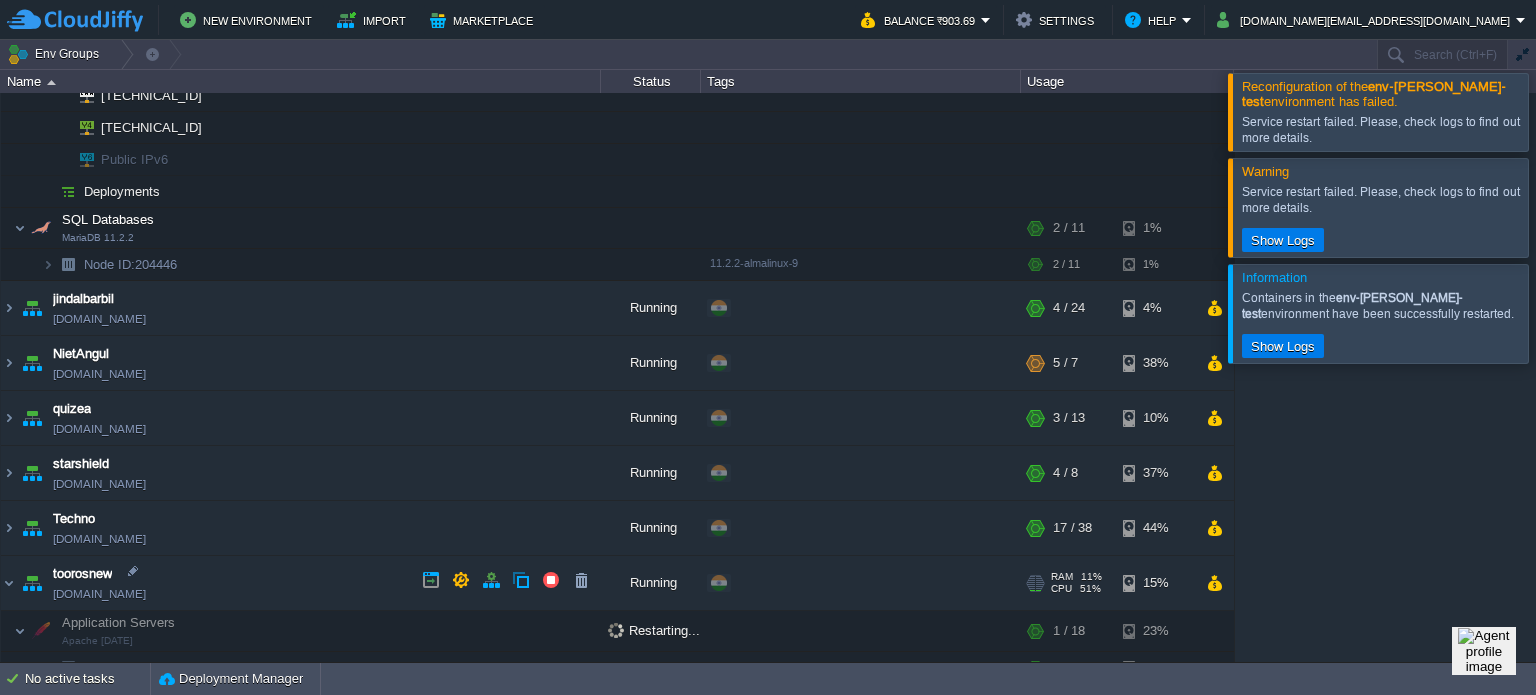 scroll, scrollTop: 428, scrollLeft: 0, axis: vertical 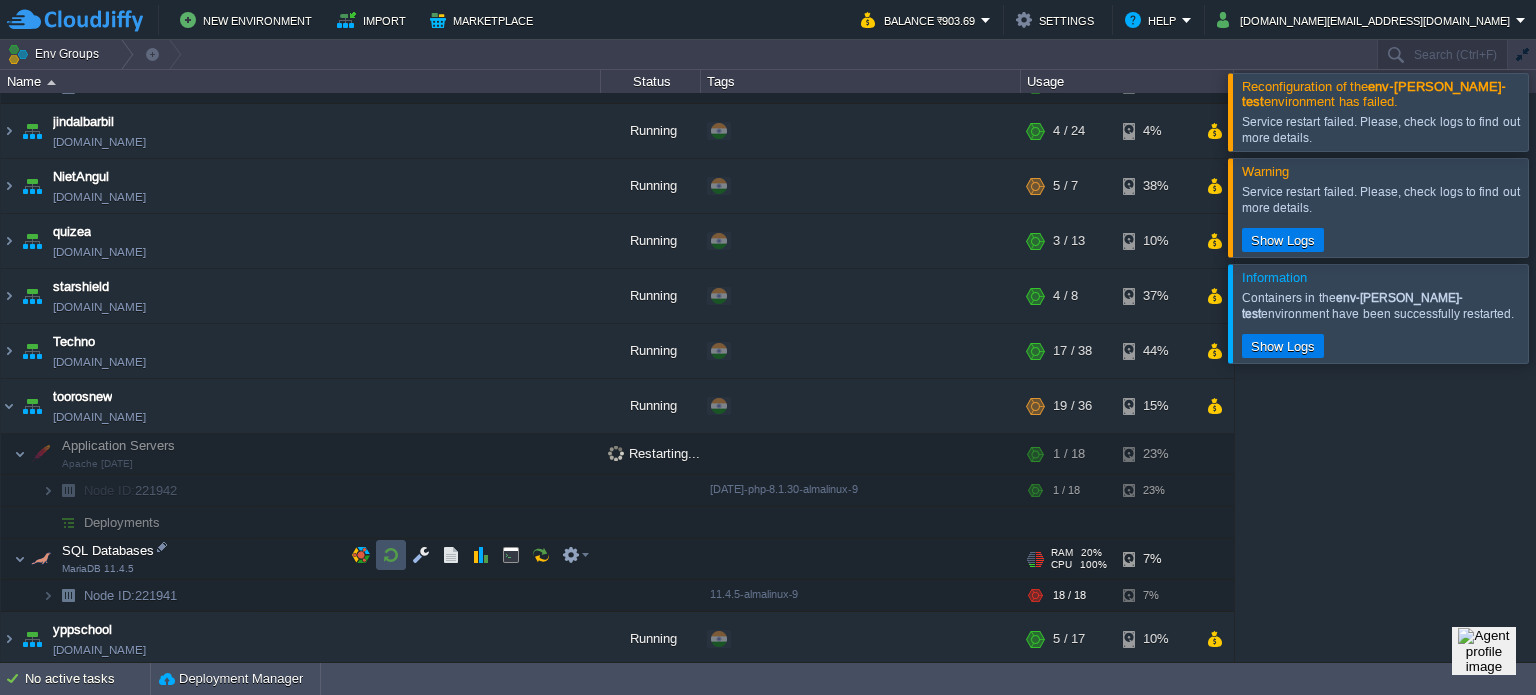 click at bounding box center (391, 555) 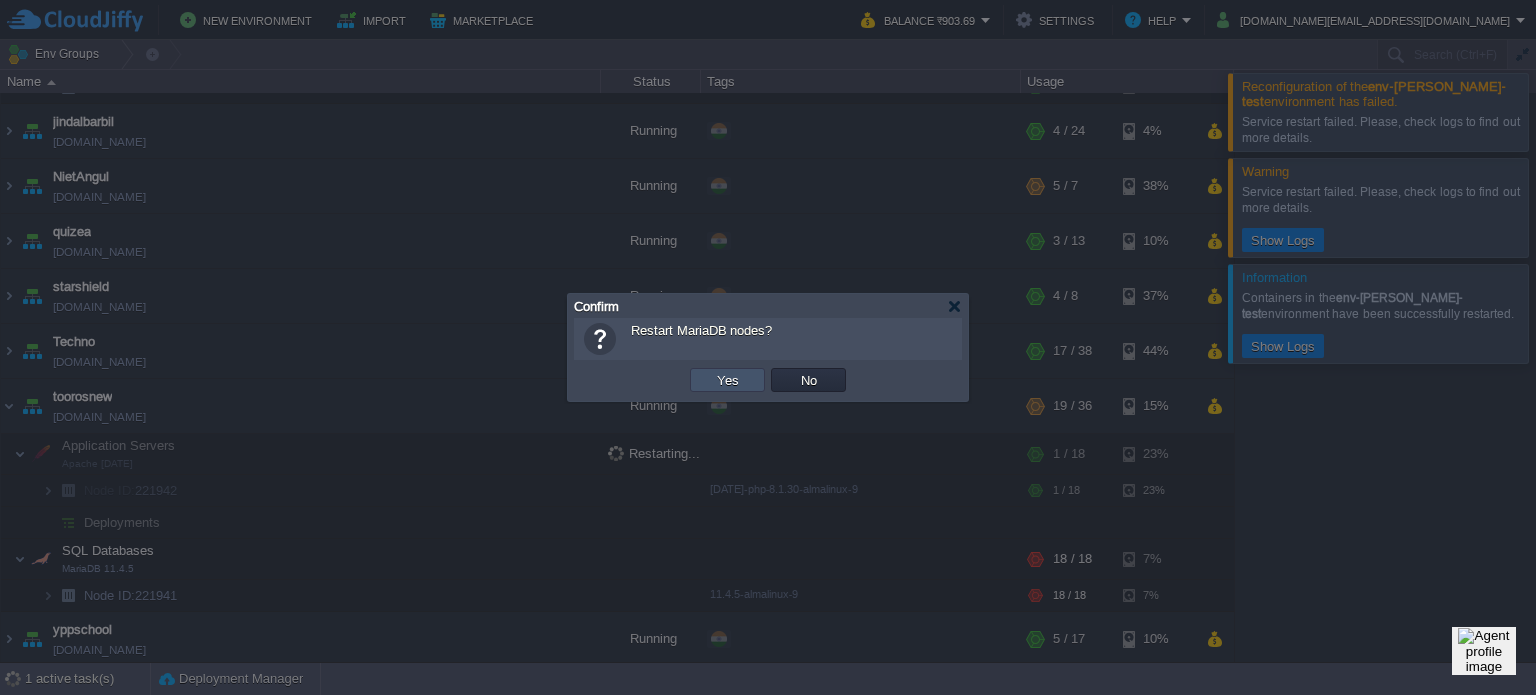 click on "Yes" at bounding box center (728, 380) 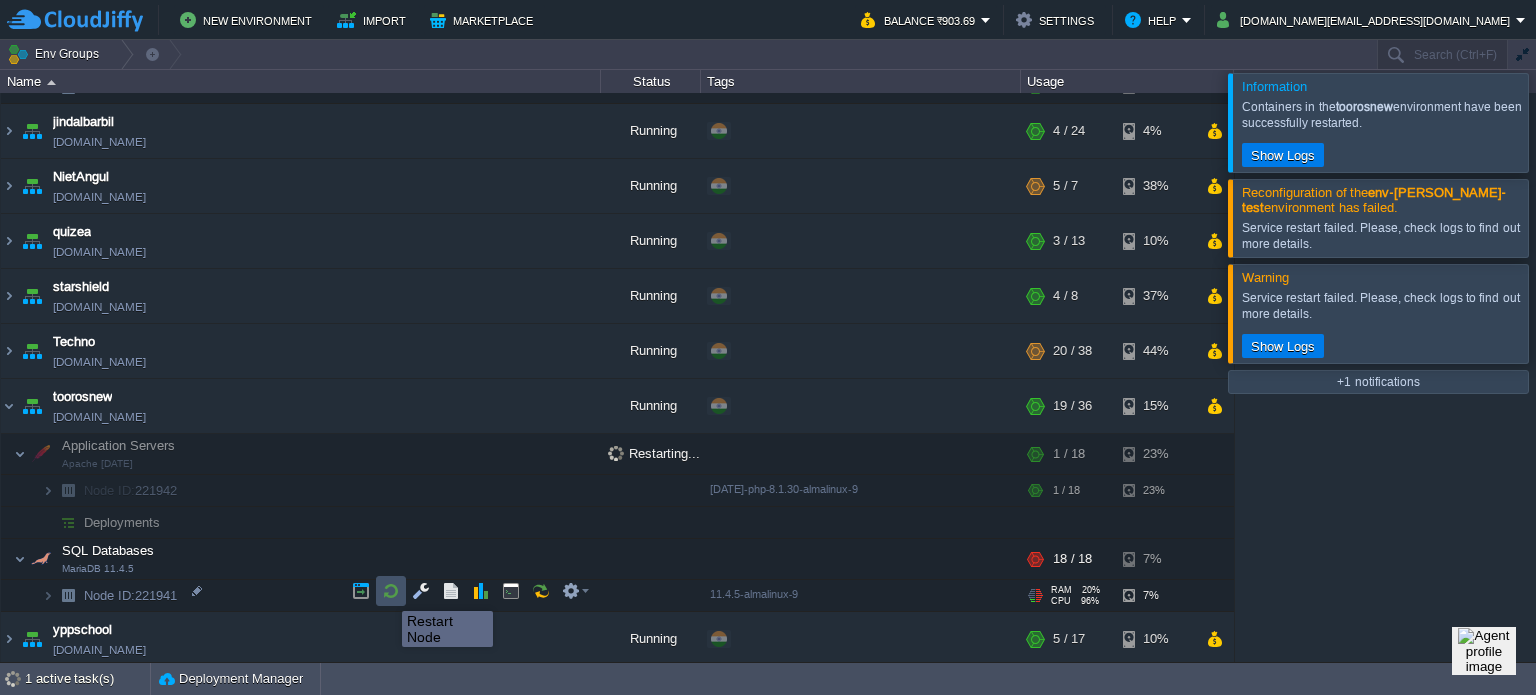 click at bounding box center [391, 591] 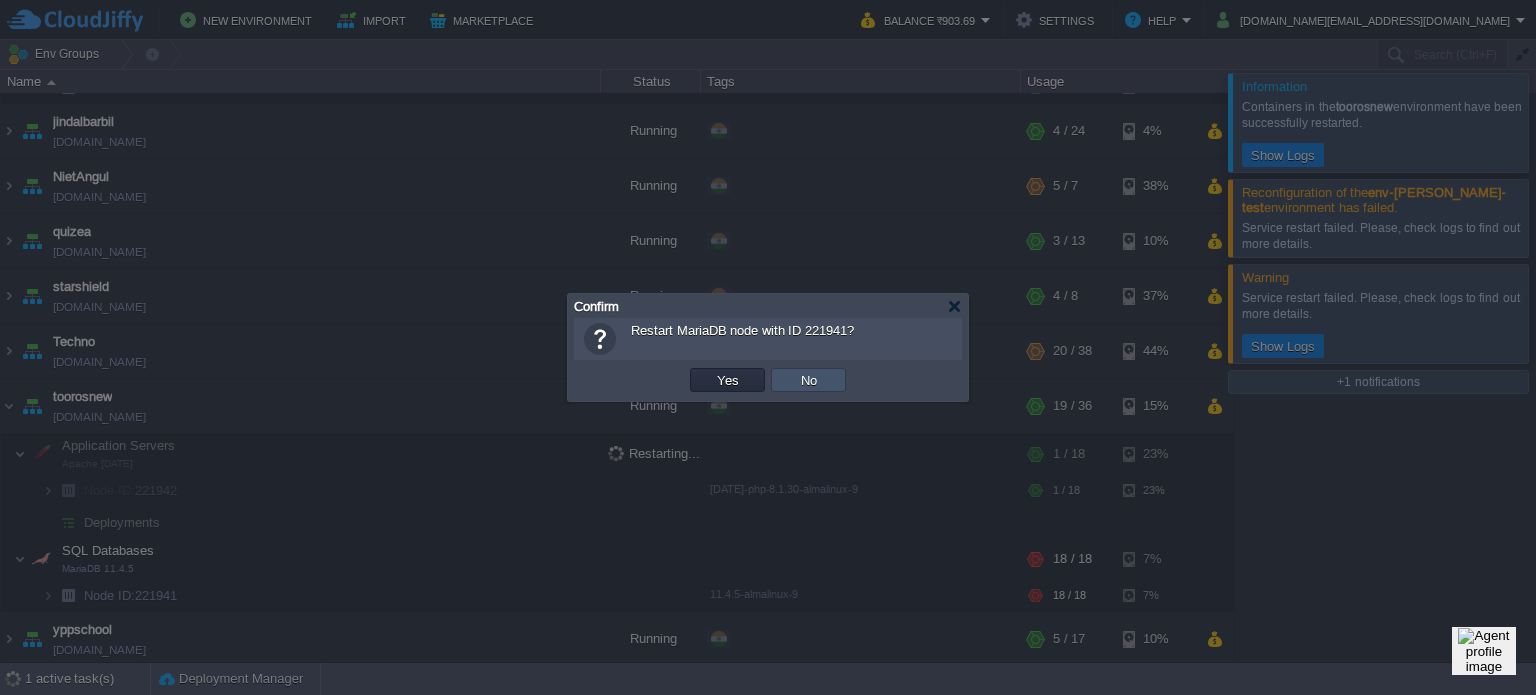 click on "No" at bounding box center [809, 380] 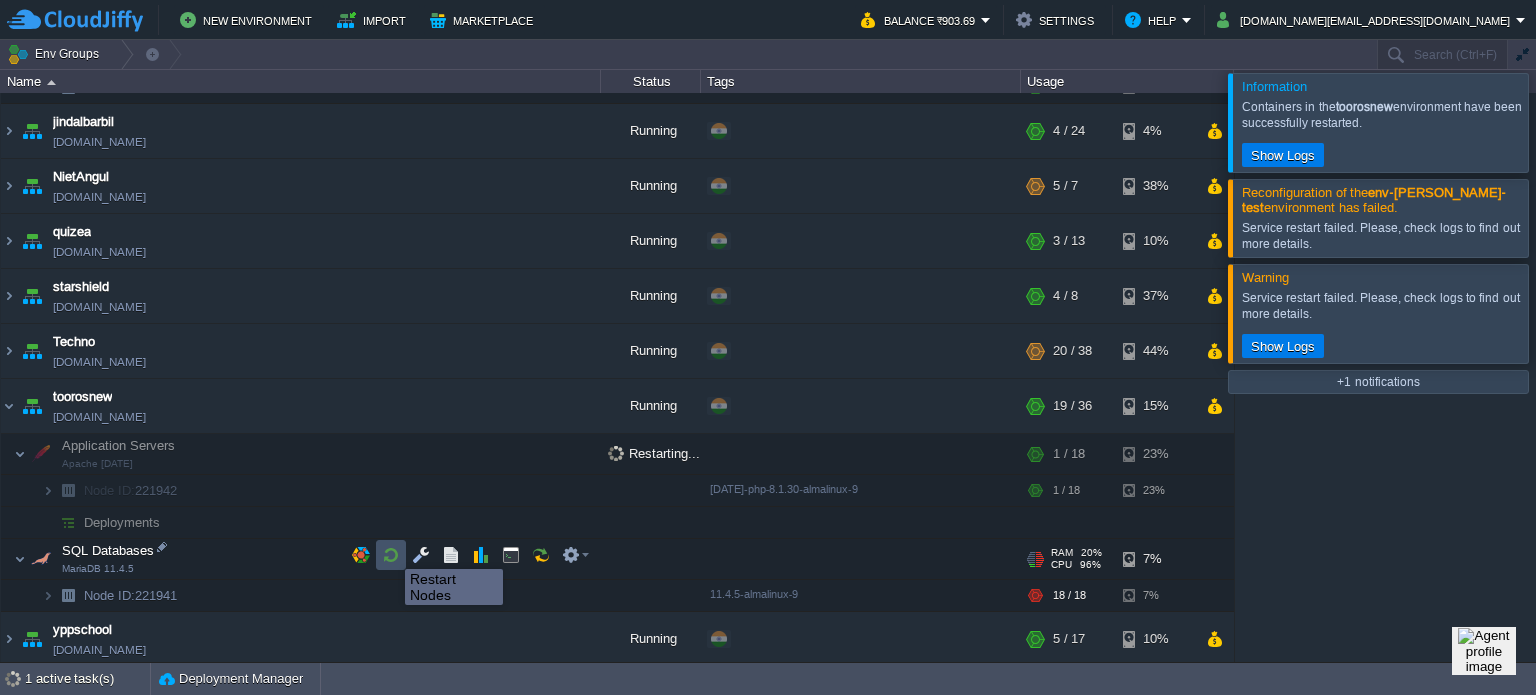 click at bounding box center [391, 555] 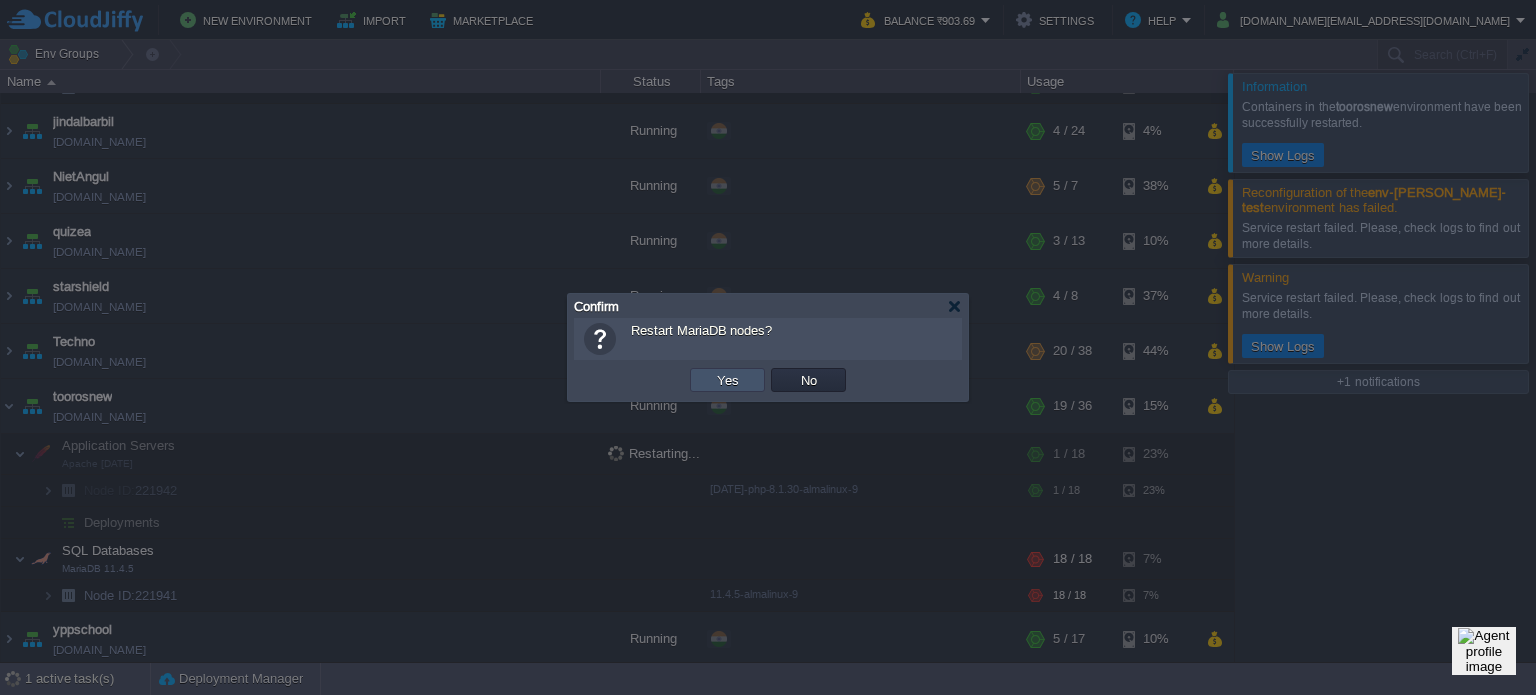 click on "Yes" at bounding box center [728, 380] 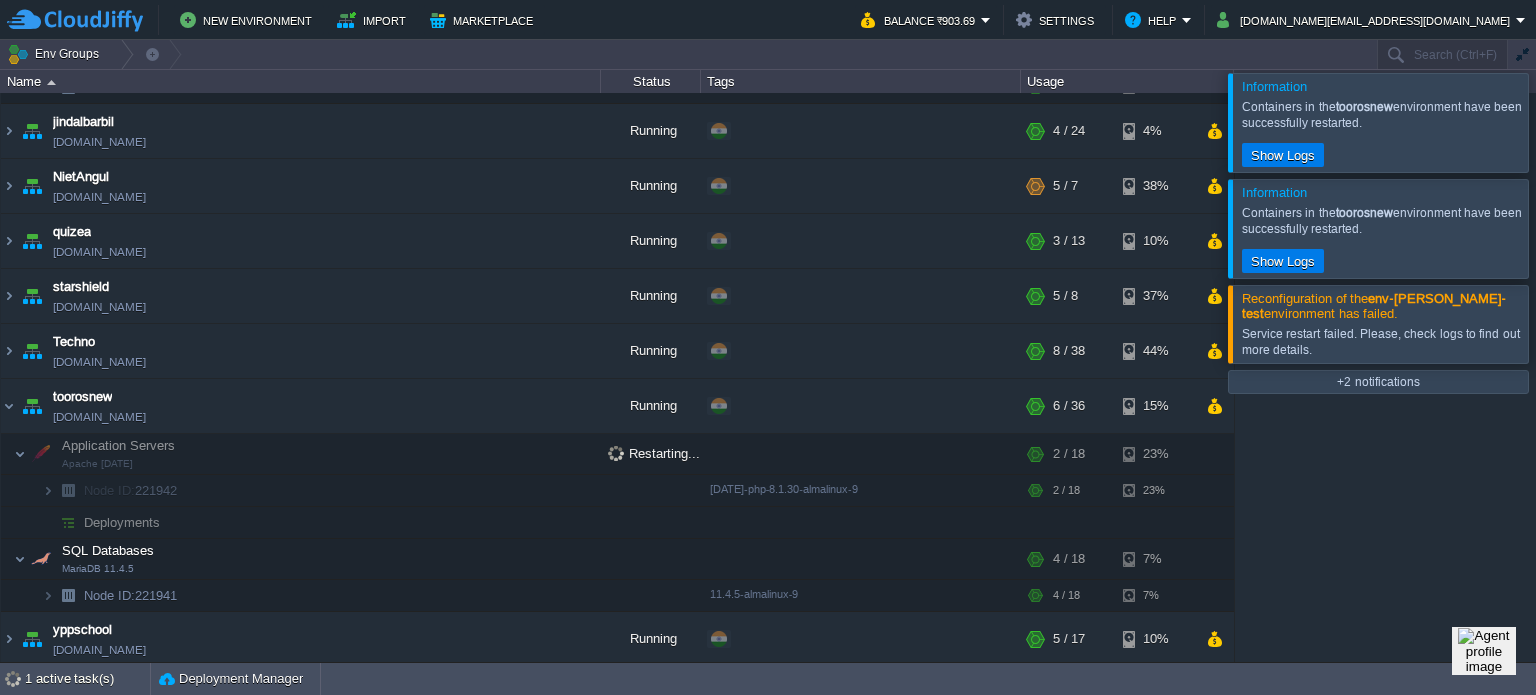 click at bounding box center [1560, 228] 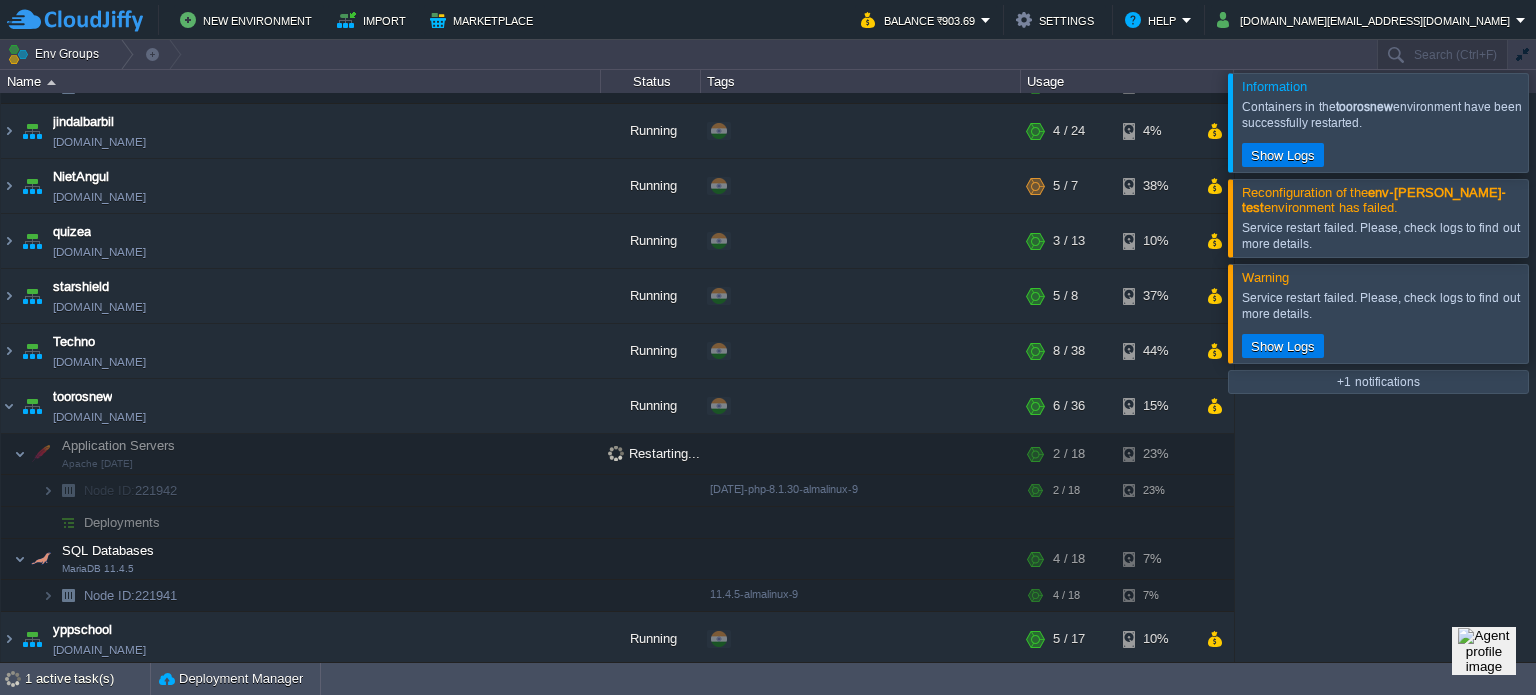 click at bounding box center (1560, 217) 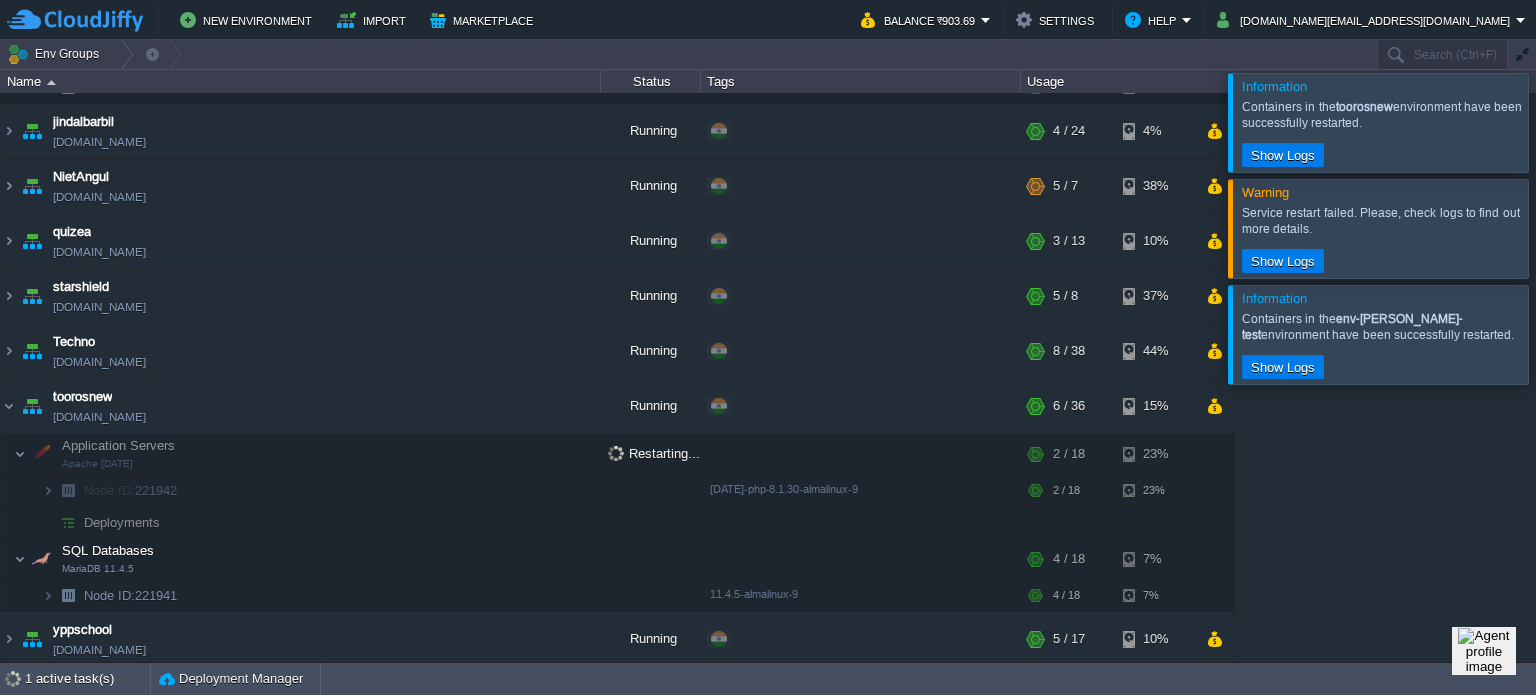 click at bounding box center [1560, 228] 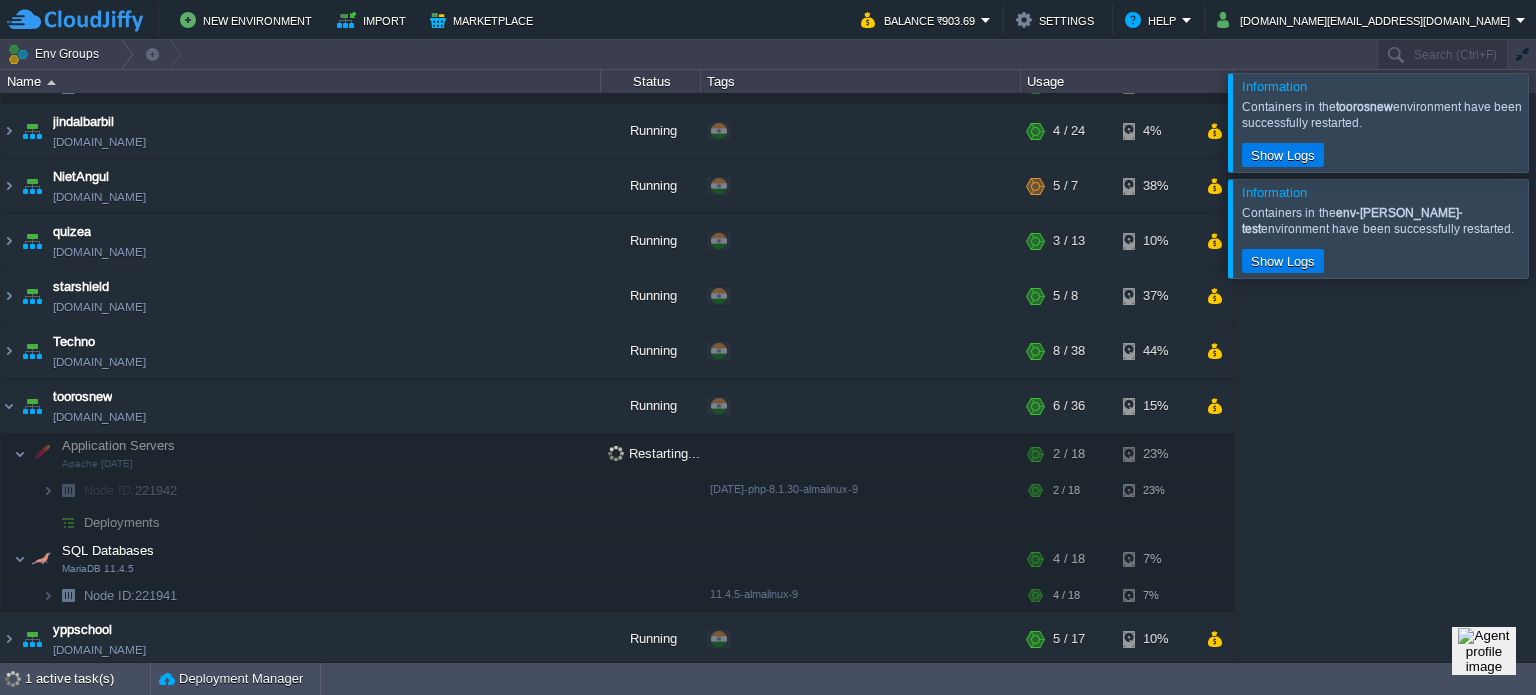 click at bounding box center (1560, 228) 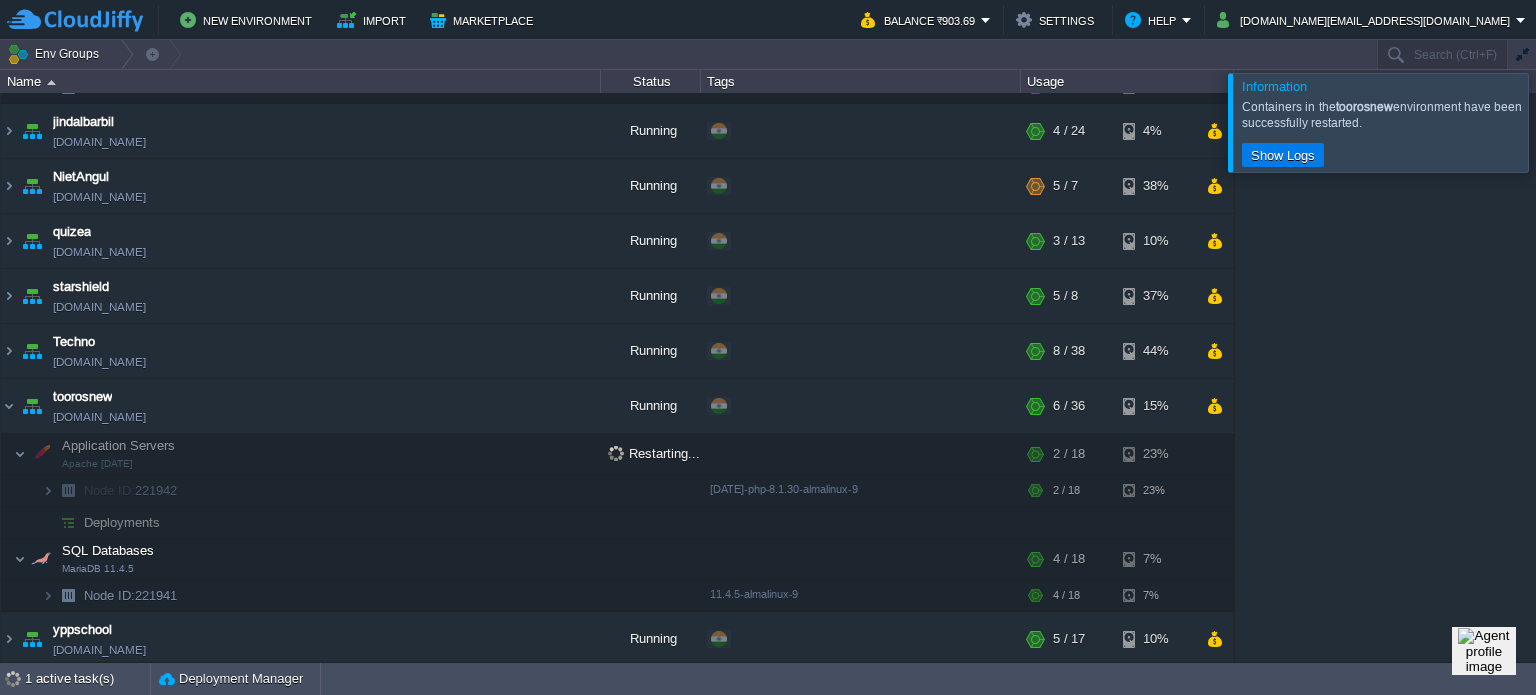 click at bounding box center [1560, 122] 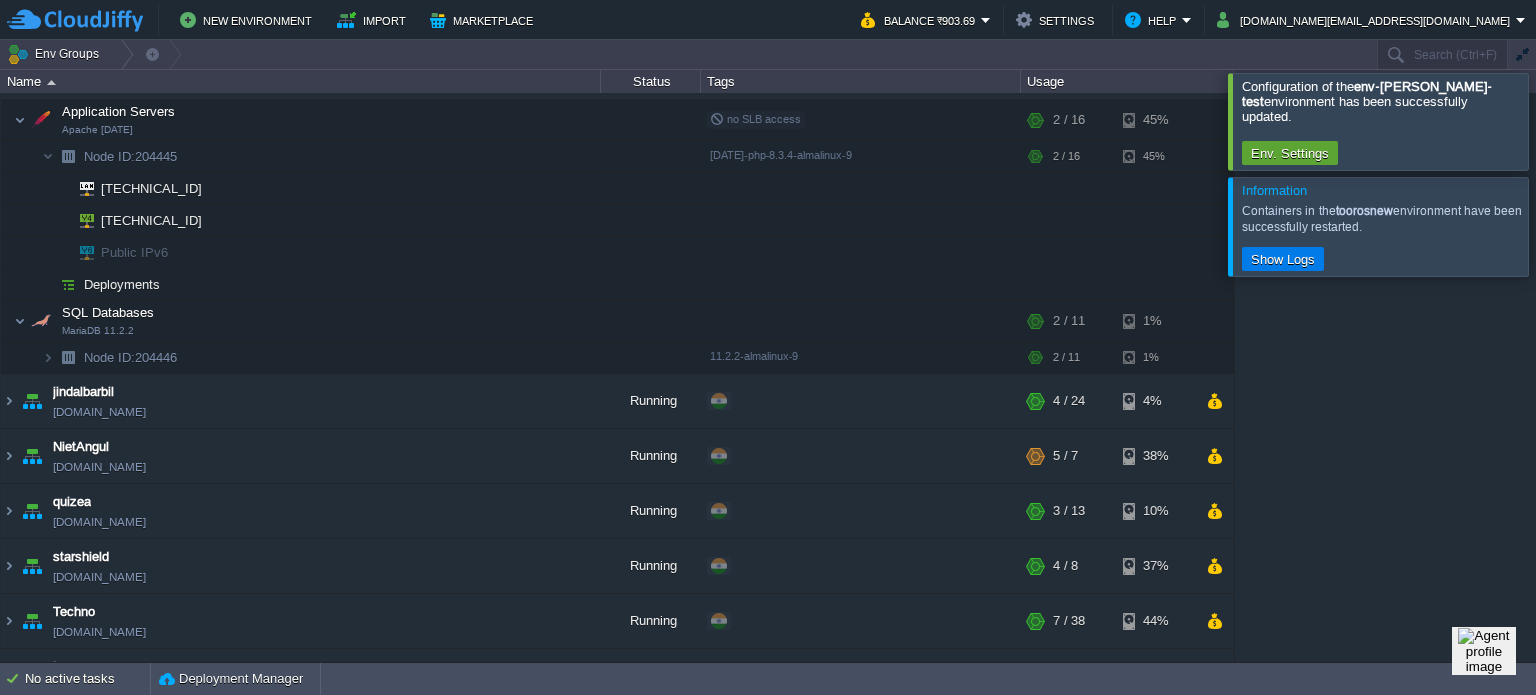 scroll, scrollTop: 428, scrollLeft: 0, axis: vertical 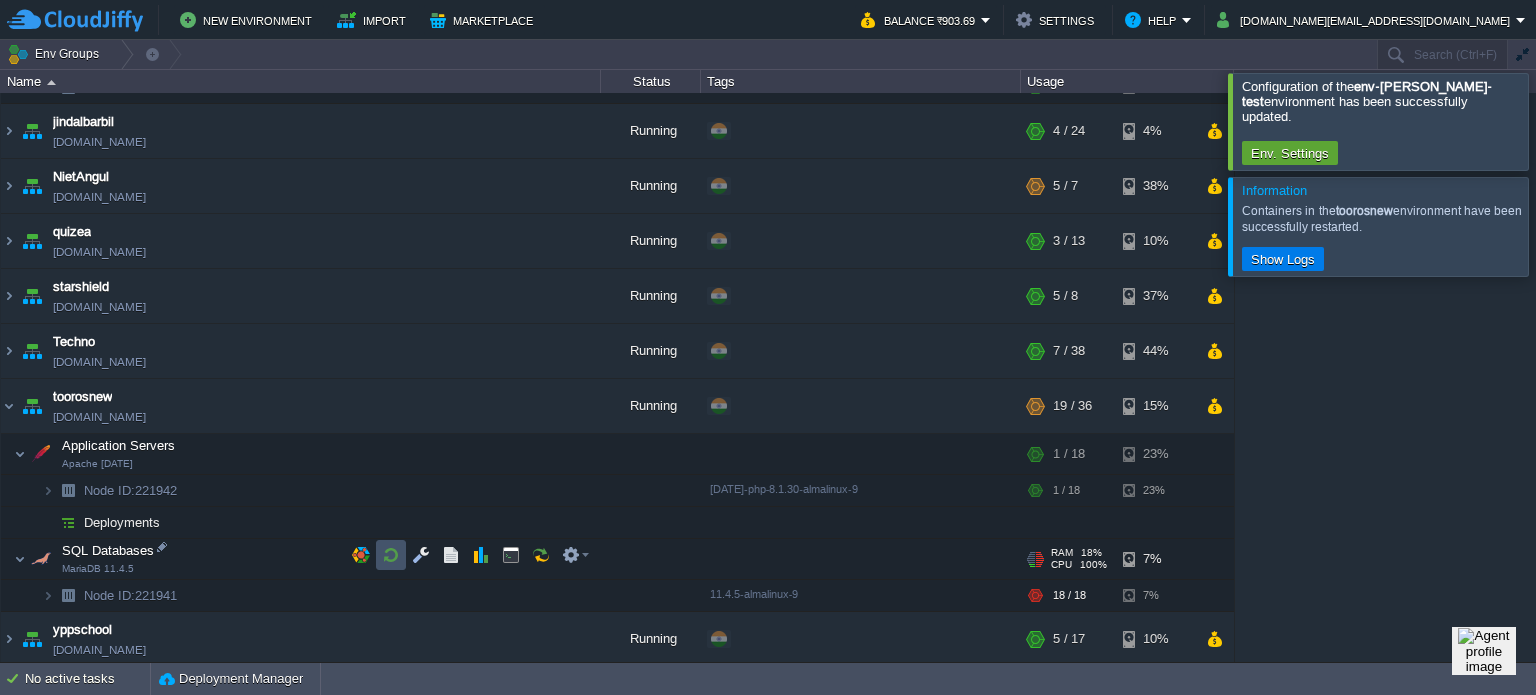 click at bounding box center (391, 555) 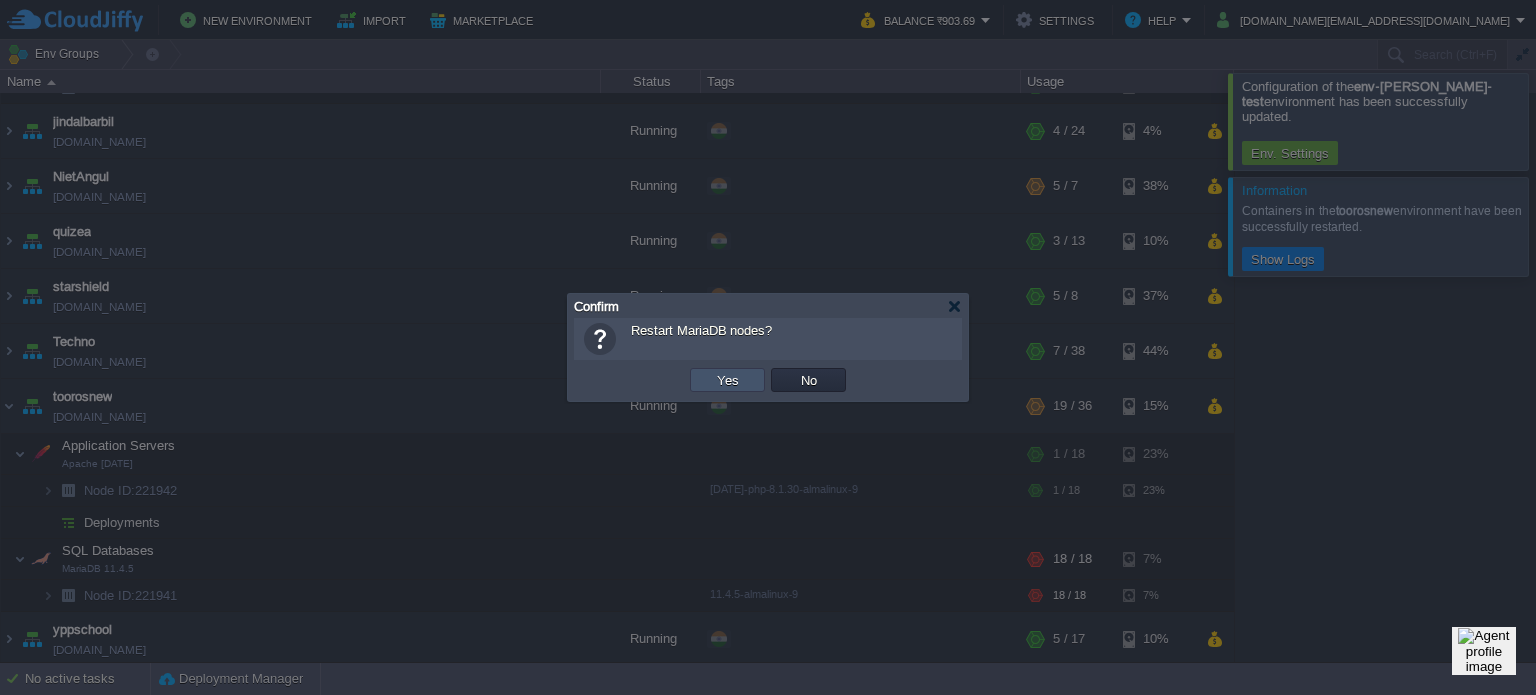 click on "Yes" at bounding box center (728, 380) 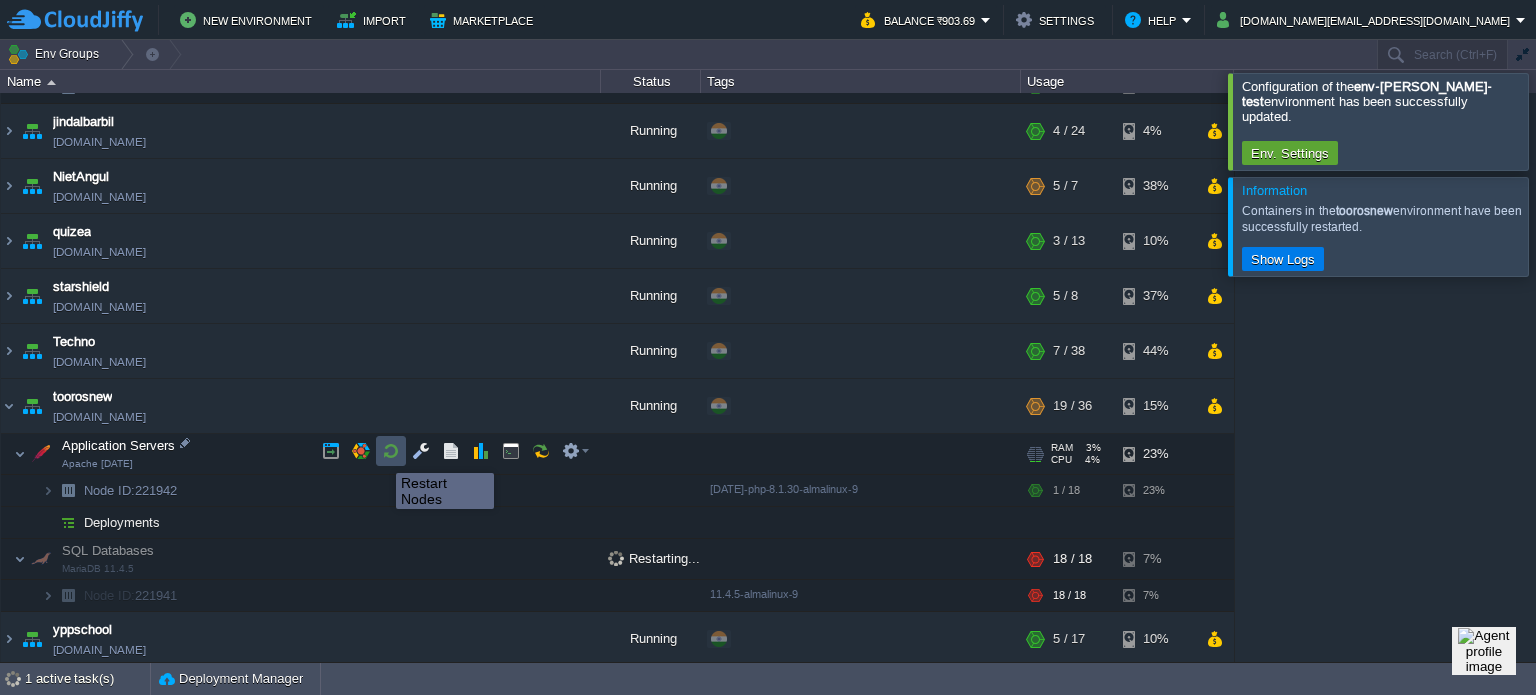 click at bounding box center (391, 451) 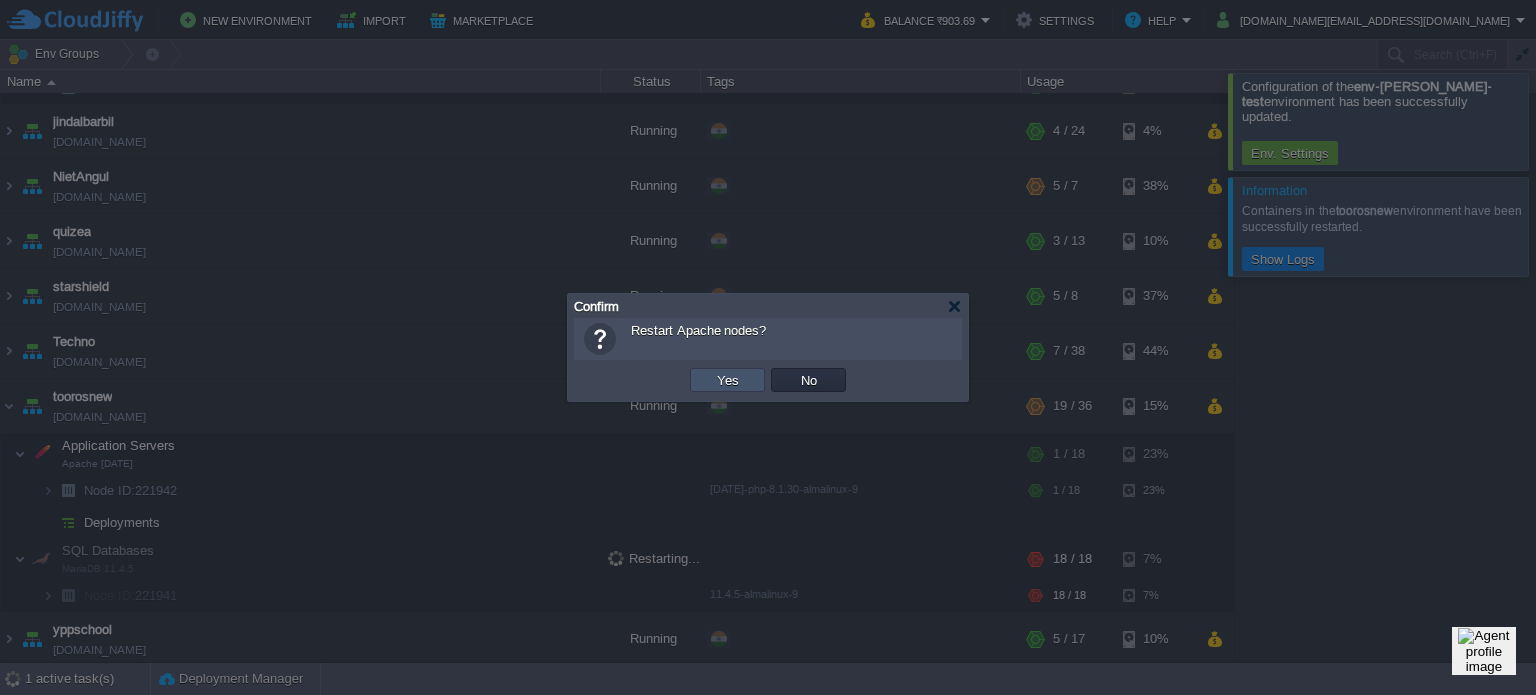 click on "Yes" at bounding box center [728, 380] 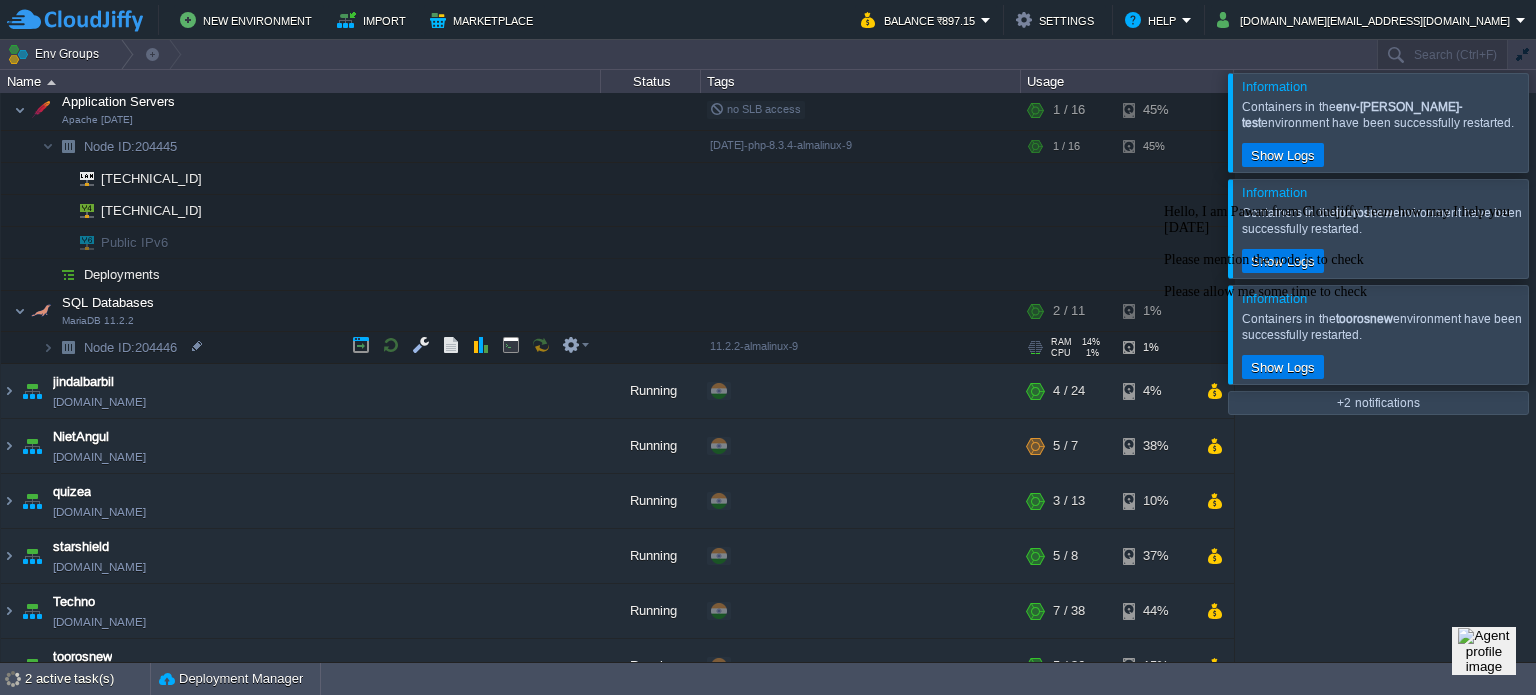 scroll, scrollTop: 0, scrollLeft: 0, axis: both 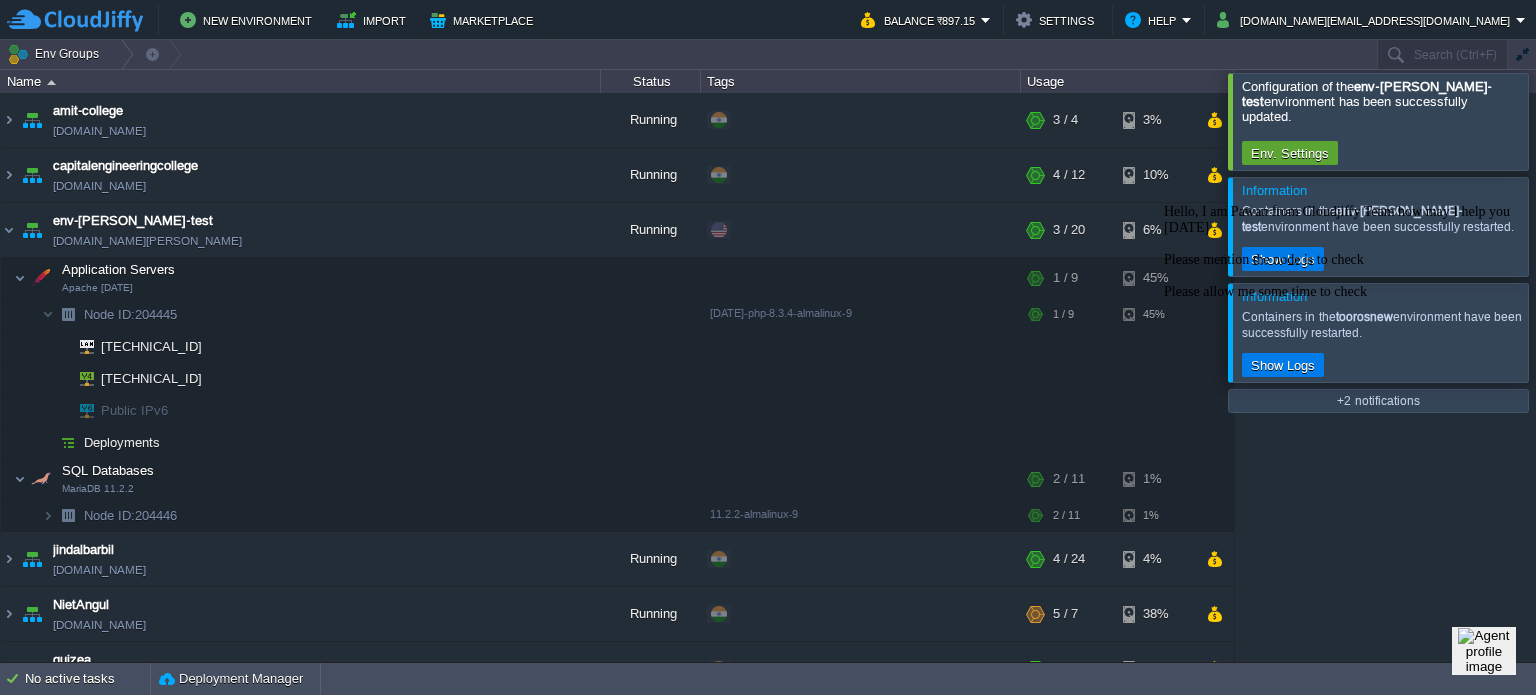 click at bounding box center [1484, 651] 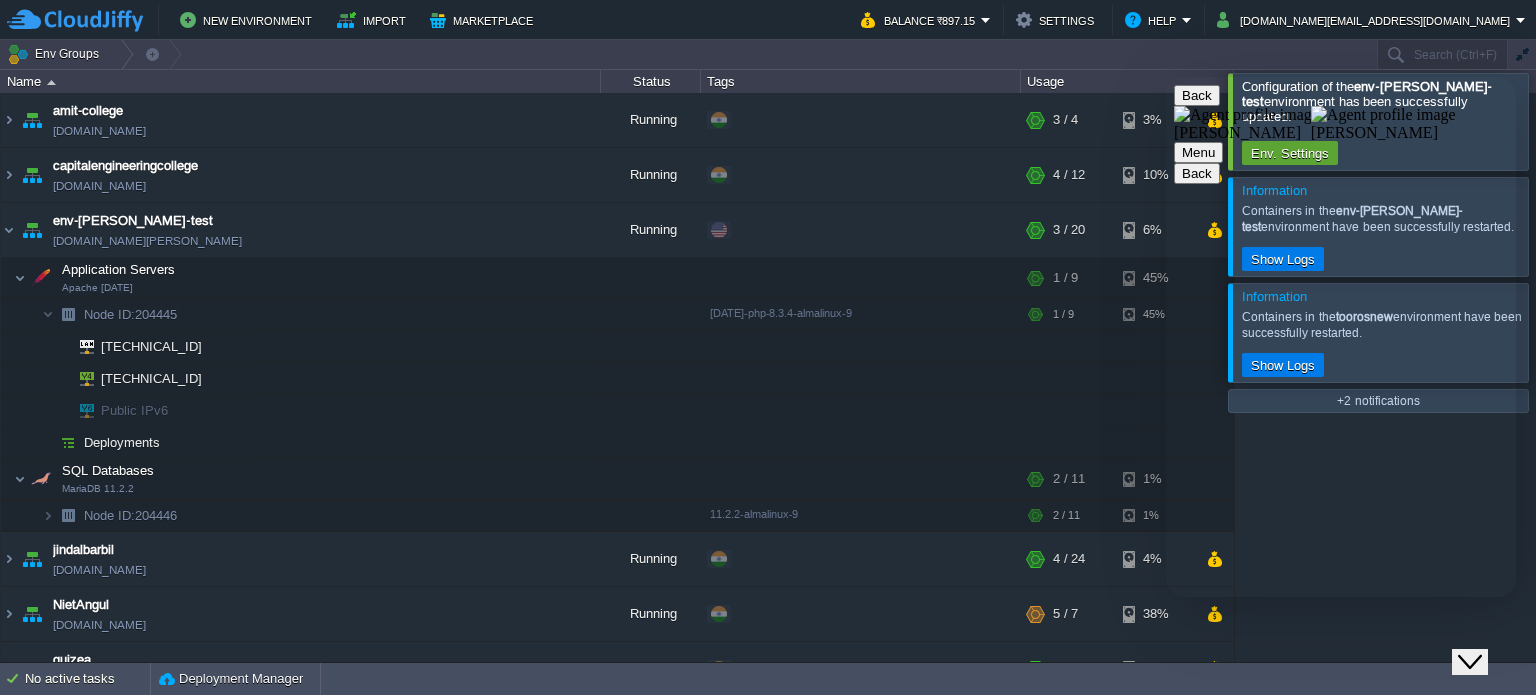 scroll, scrollTop: 3470, scrollLeft: 0, axis: vertical 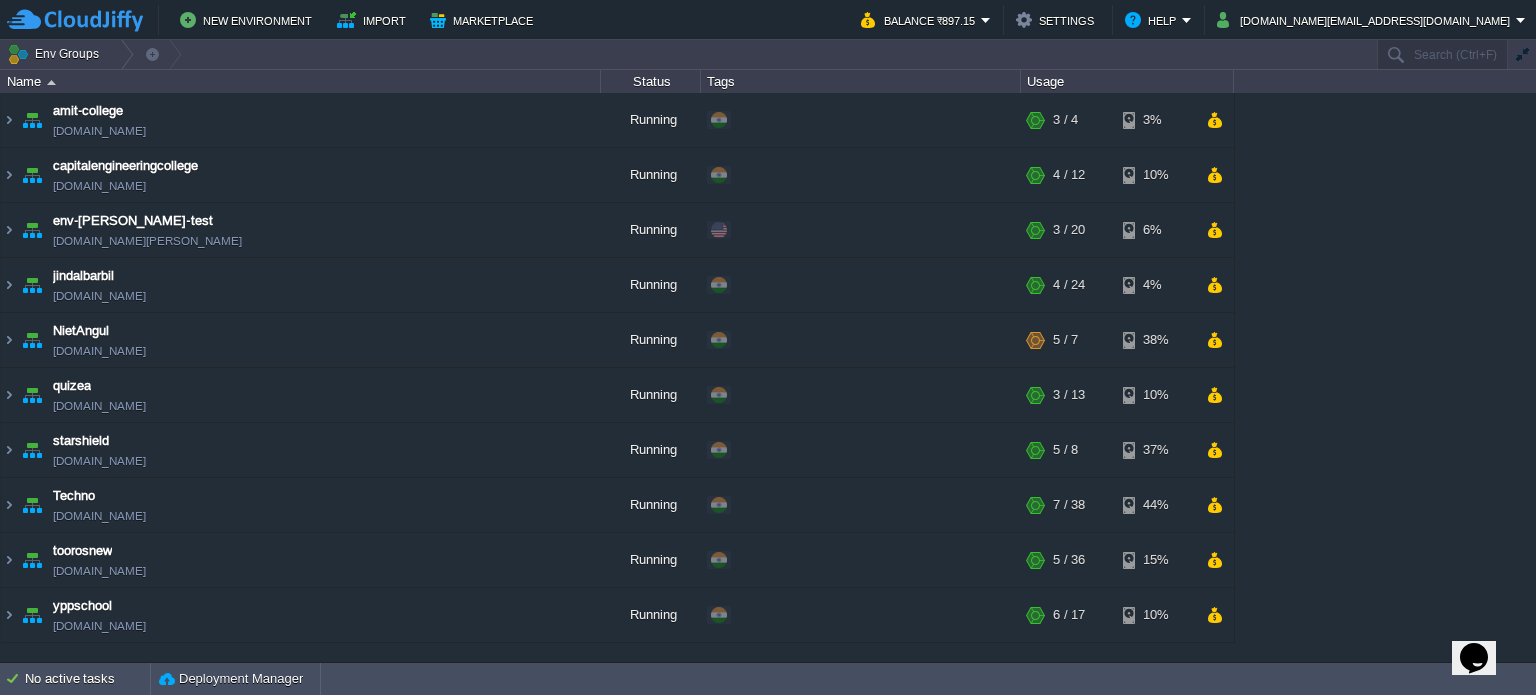 click on "amit-college [DOMAIN_NAME] Running                                 + Add to Env Group                                                                                                                                                            RAM                 40%                                         CPU                 5%                             3 / 4                    3%       capitalengineeringcollege [DOMAIN_NAME] Running                                 + Add to Env Group                                                                                                                                                            RAM                 27%                                         CPU                 1%                             4 / 12                    10%       env-[PERSON_NAME]-test [DOMAIN_NAME][PERSON_NAME] Running                                 + Add to Env Group                                                            RAM" at bounding box center (617, 368) 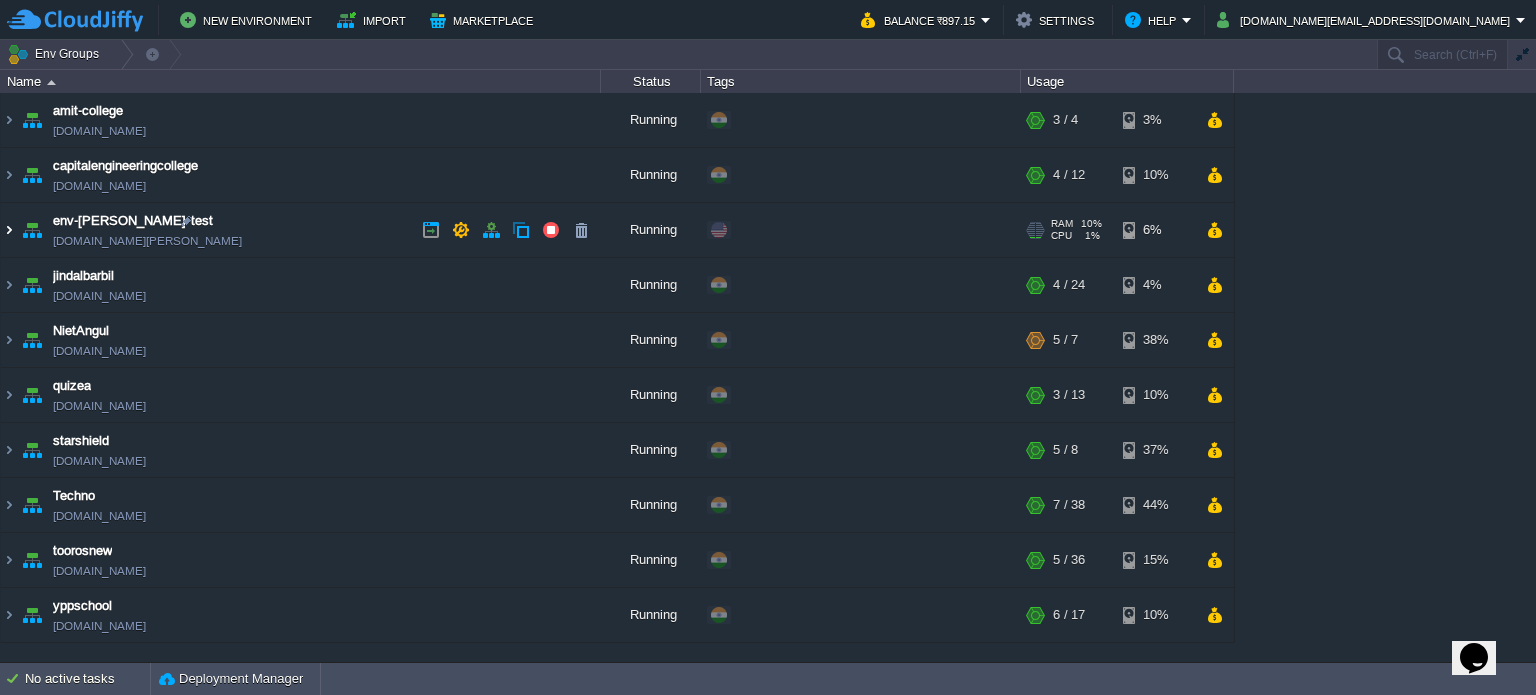 click at bounding box center (9, 230) 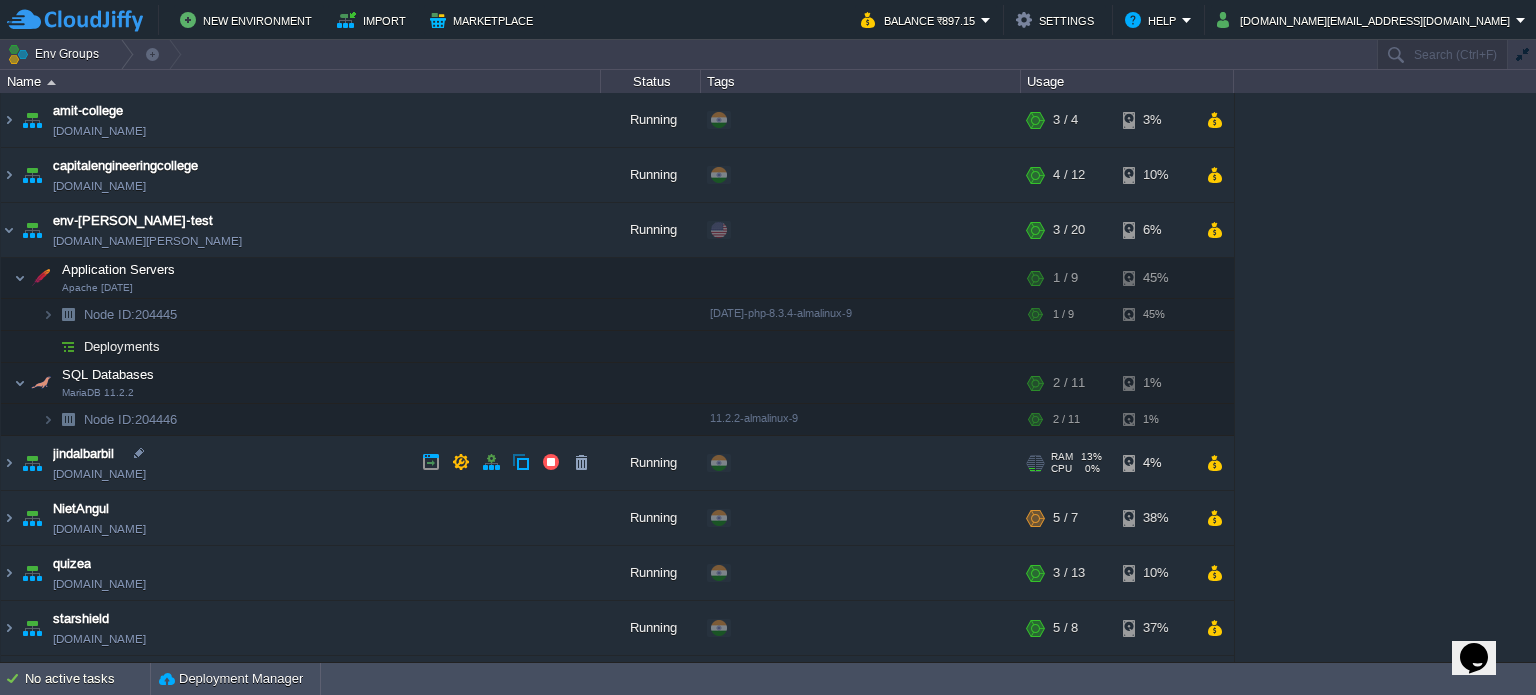 scroll, scrollTop: 156, scrollLeft: 0, axis: vertical 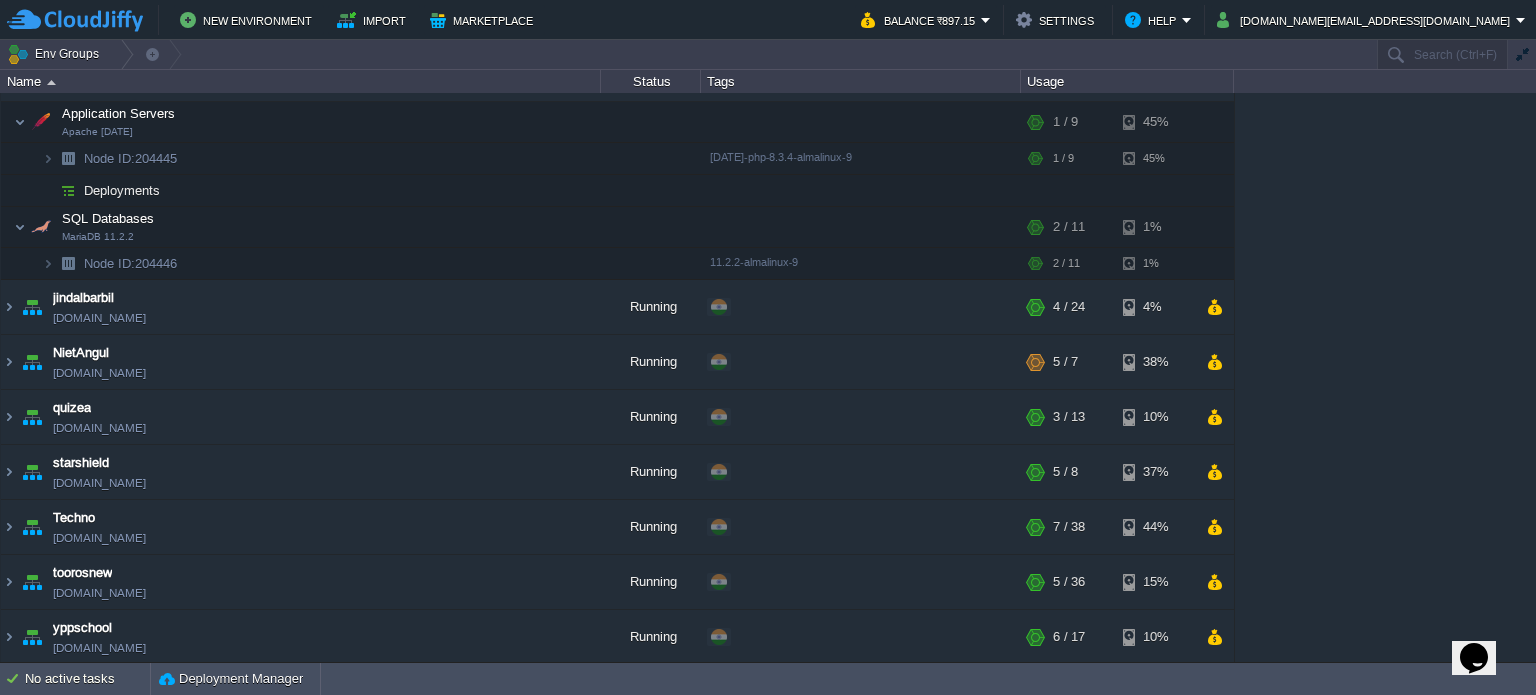 click on "amit-college [DOMAIN_NAME] Running                                 + Add to Env Group                                                                                                                                                            RAM                 40%                                         CPU                 1%                             3 / 4                    3%       capitalengineeringcollege [DOMAIN_NAME] Running                                 + Add to Env Group                                                                                                                                                            RAM                 27%                                         CPU                 1%                             4 / 12                    10%       env-[PERSON_NAME]-test [DOMAIN_NAME][PERSON_NAME] Running                                 + Add to Env Group                                                            RAM" at bounding box center (617, 301) 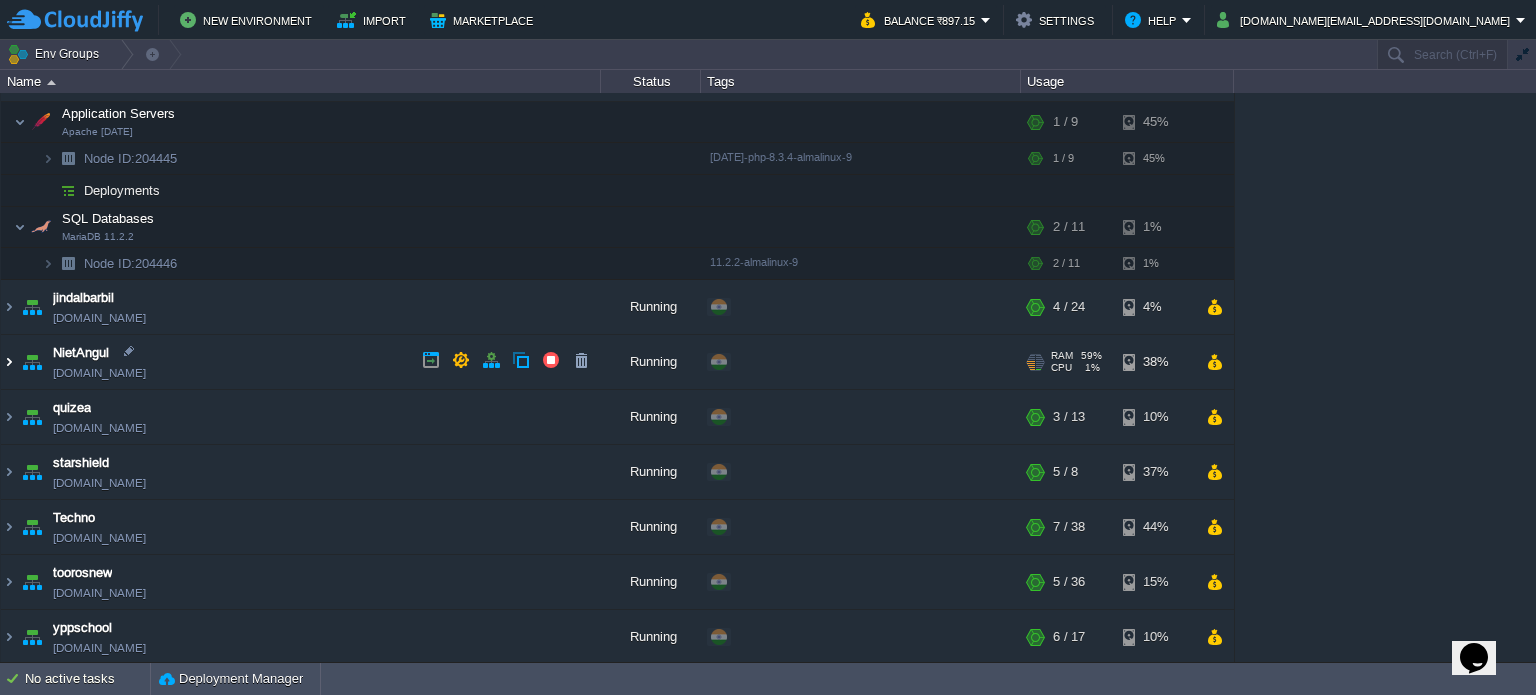 click at bounding box center (9, 362) 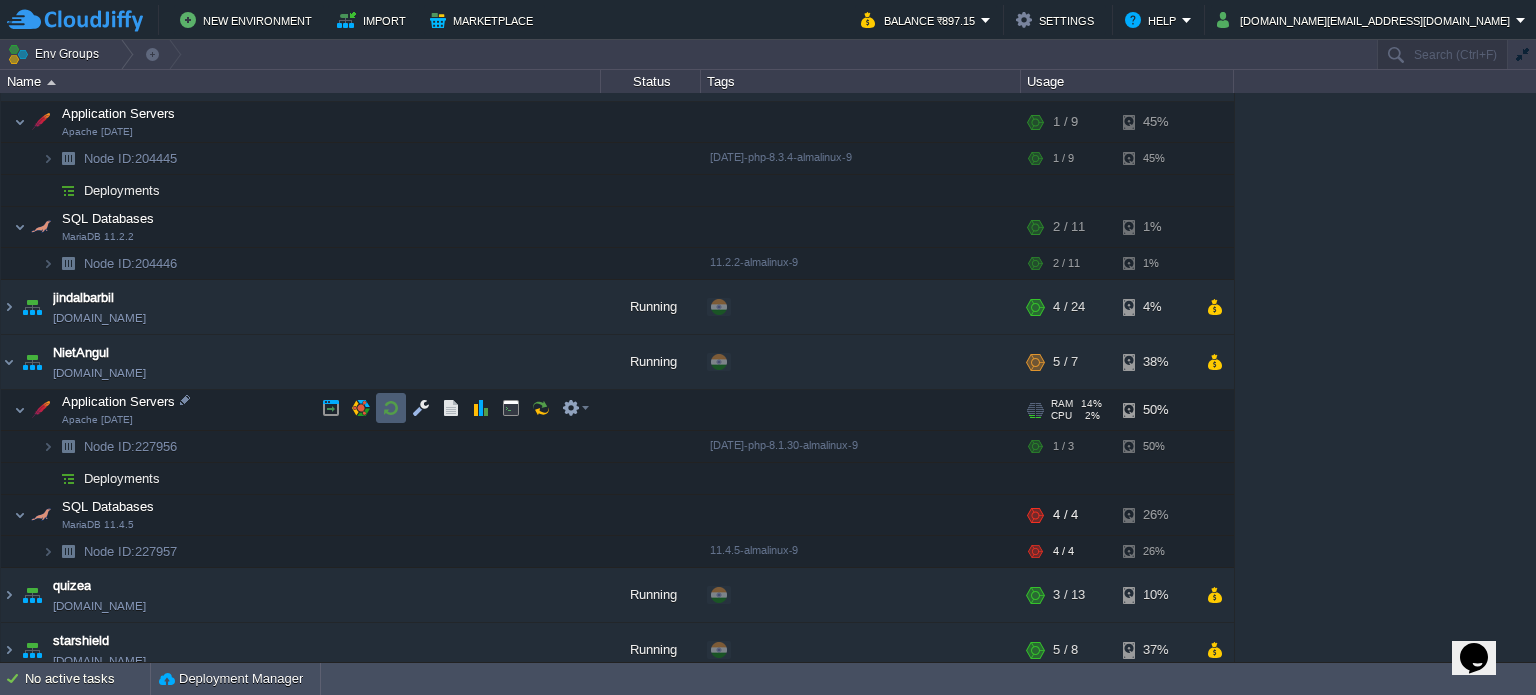 click at bounding box center (391, 408) 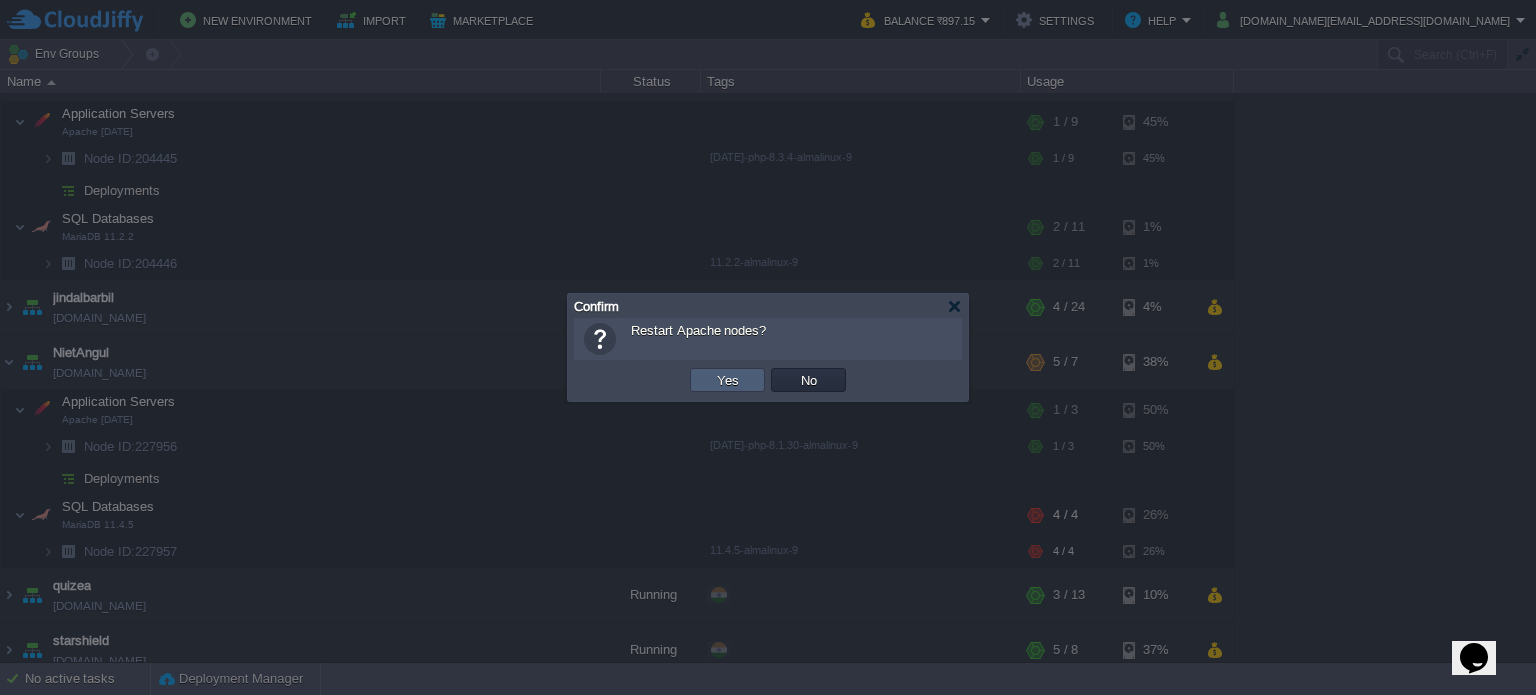click on "Yes" at bounding box center [728, 380] 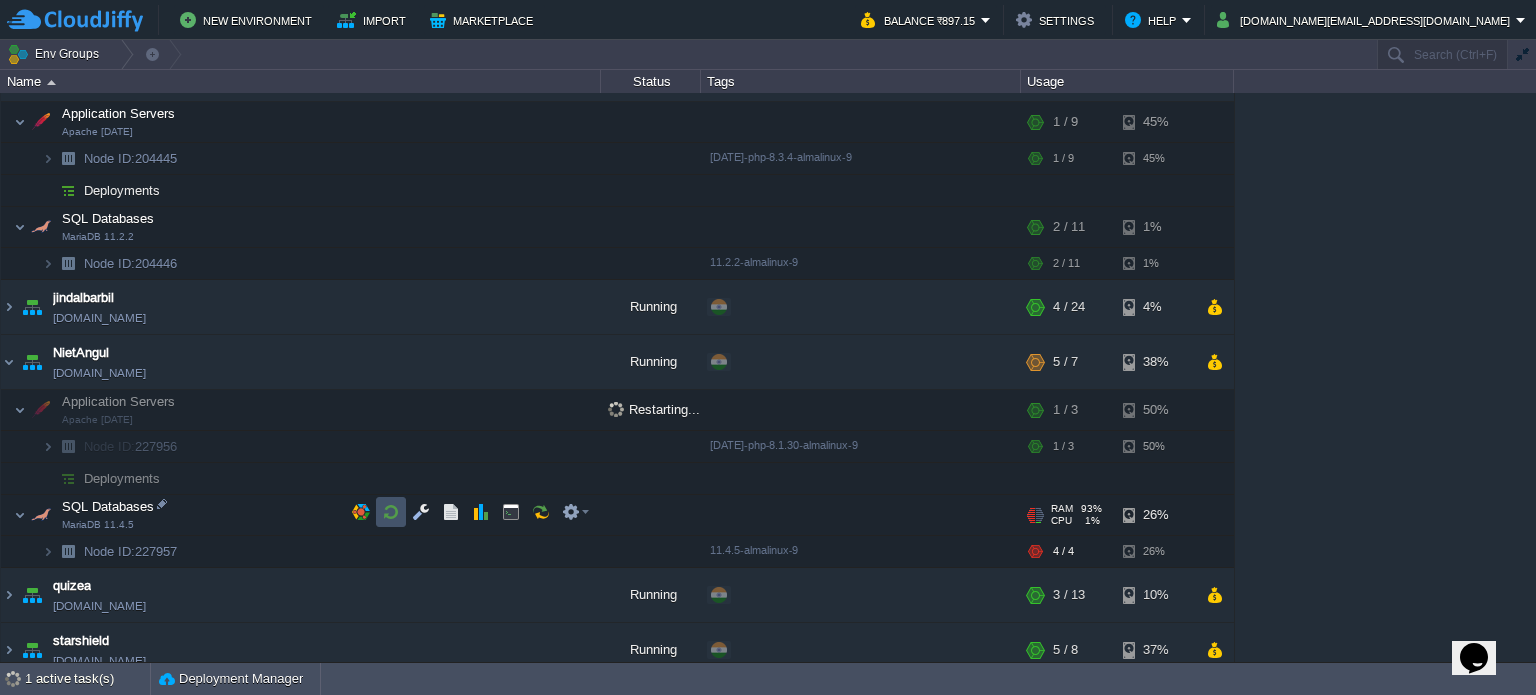 click at bounding box center [391, 512] 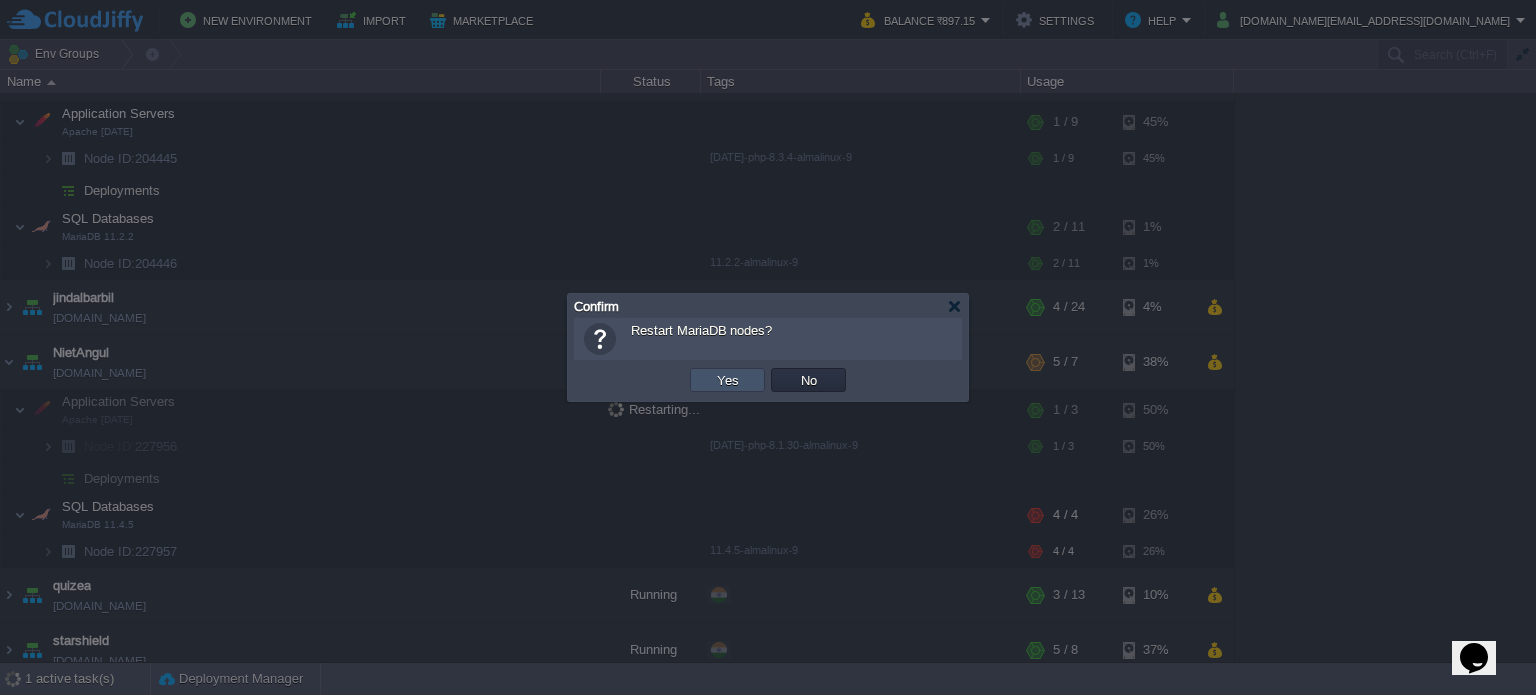 click on "Yes" at bounding box center [728, 380] 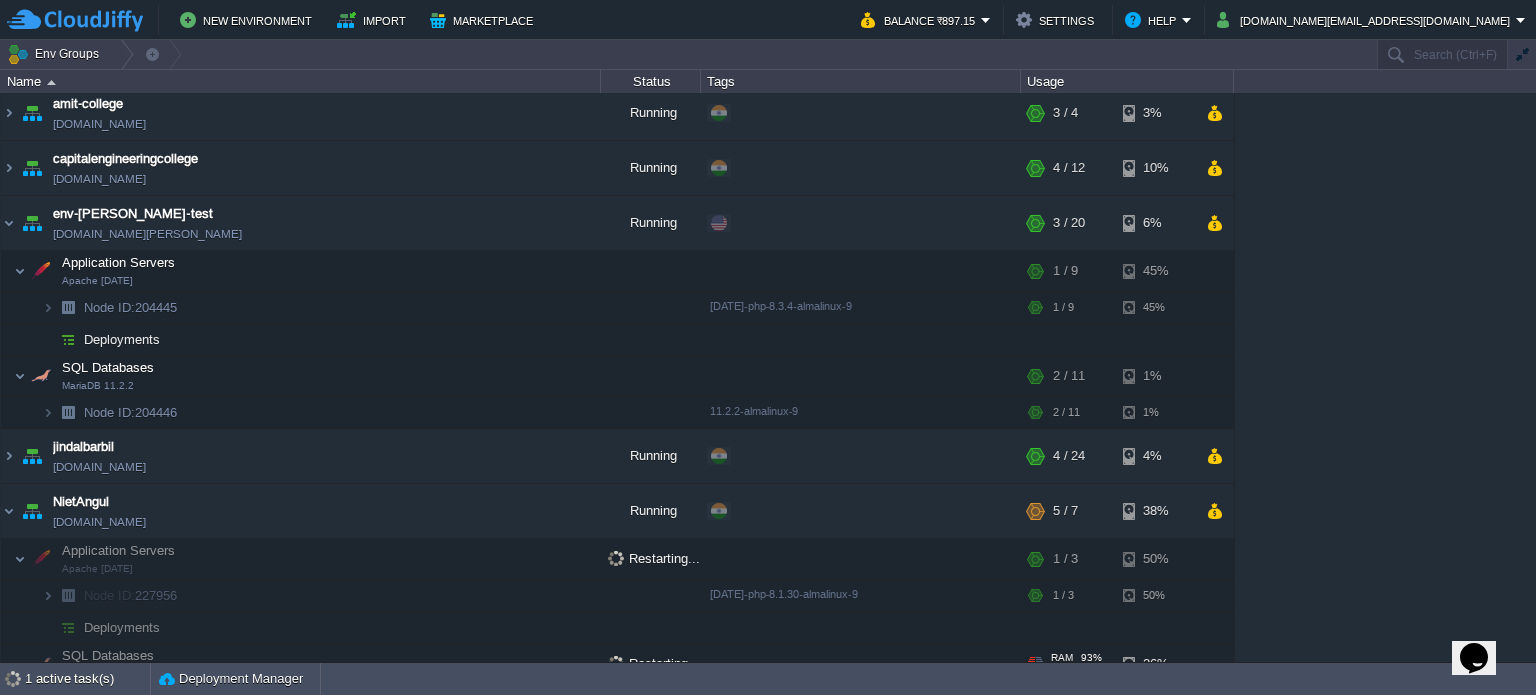 scroll, scrollTop: 0, scrollLeft: 0, axis: both 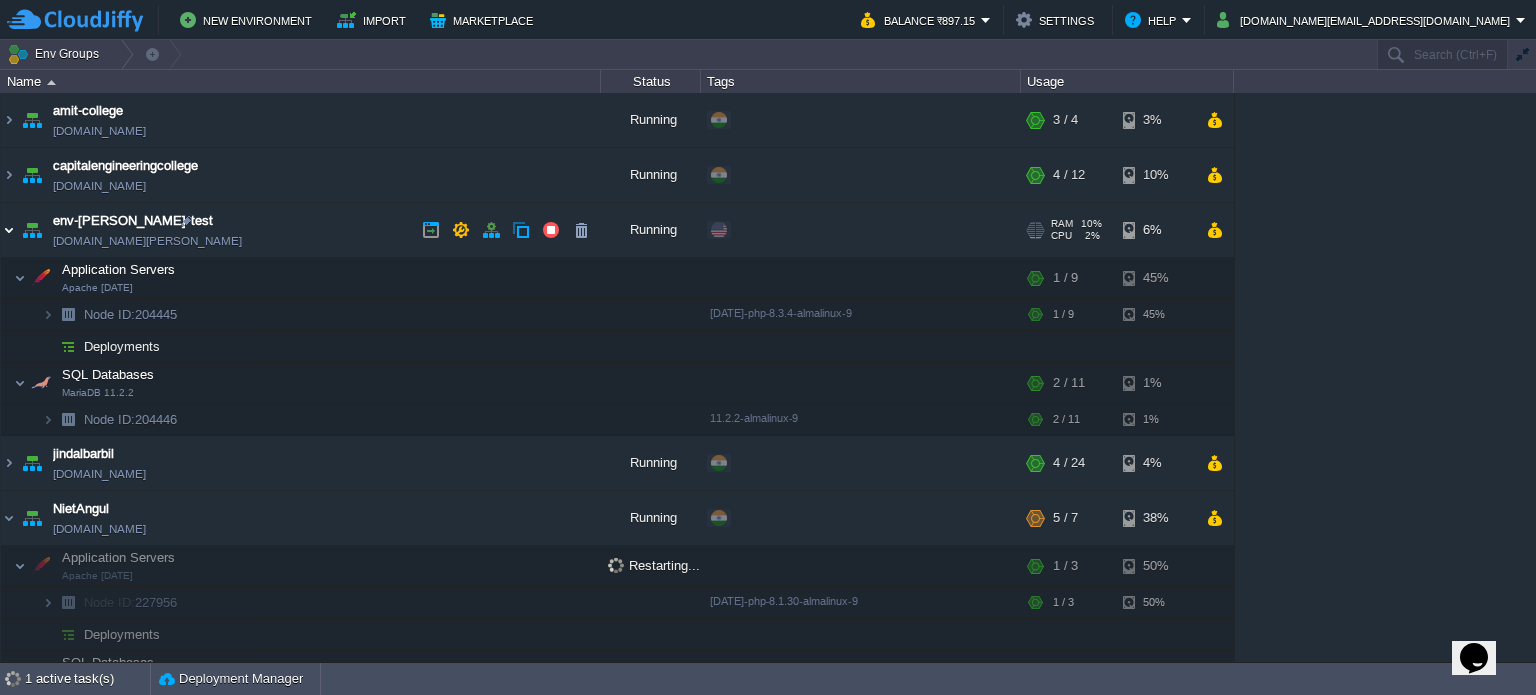 click at bounding box center [9, 230] 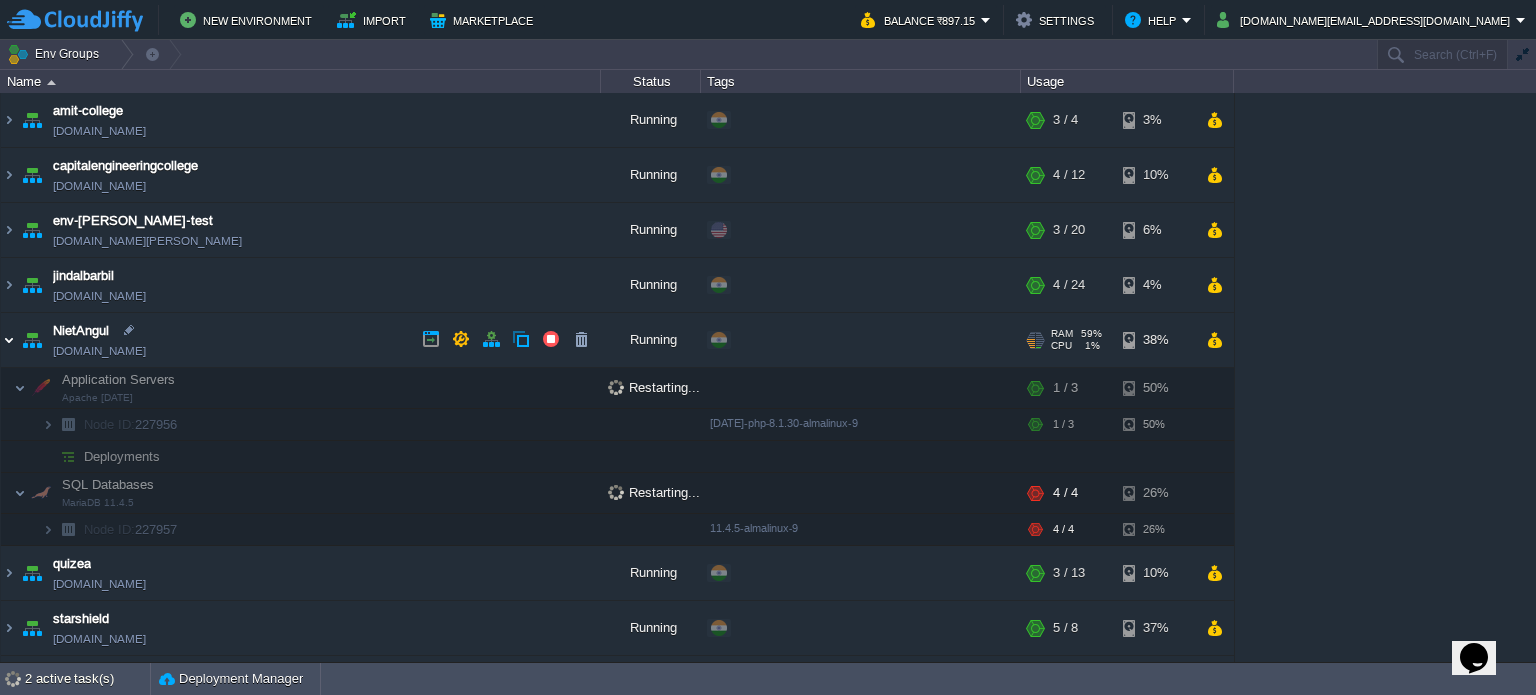 click at bounding box center [9, 340] 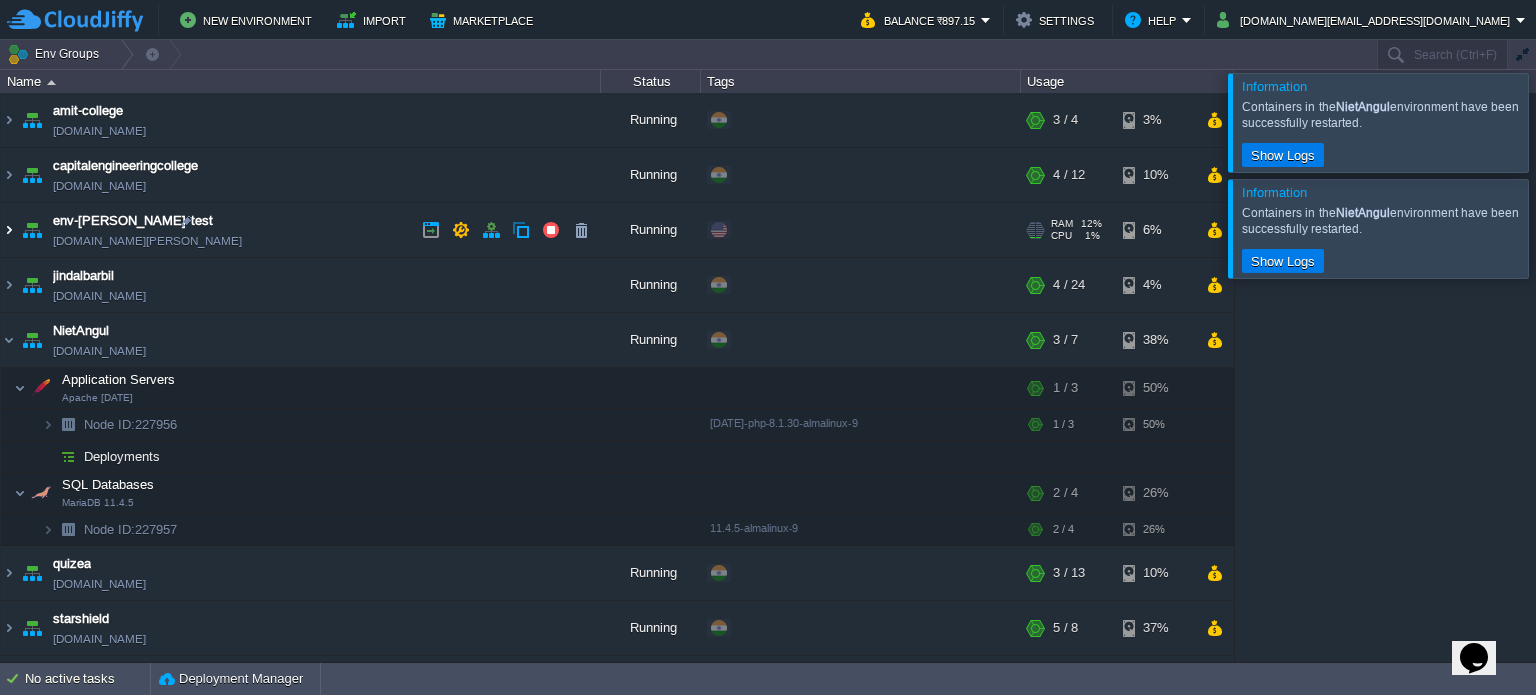 click at bounding box center [9, 230] 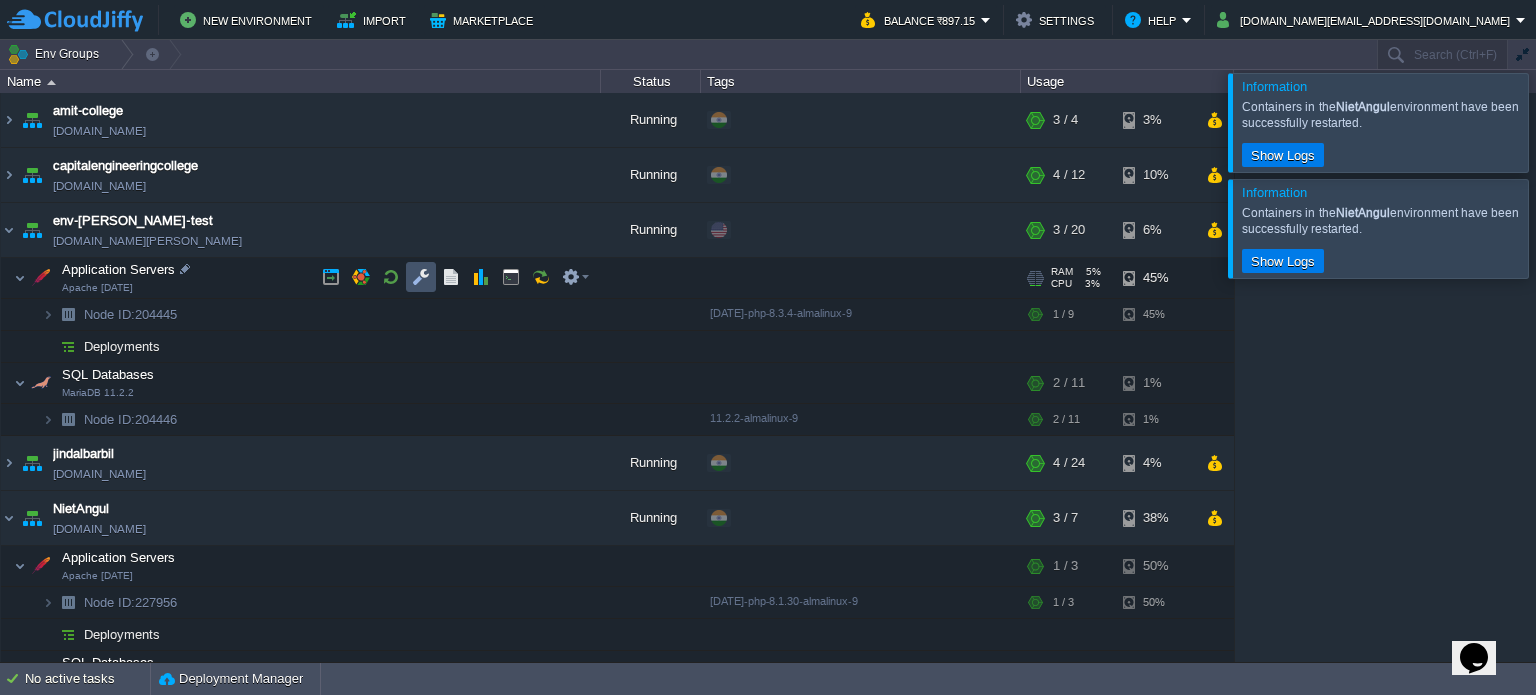 click at bounding box center (421, 277) 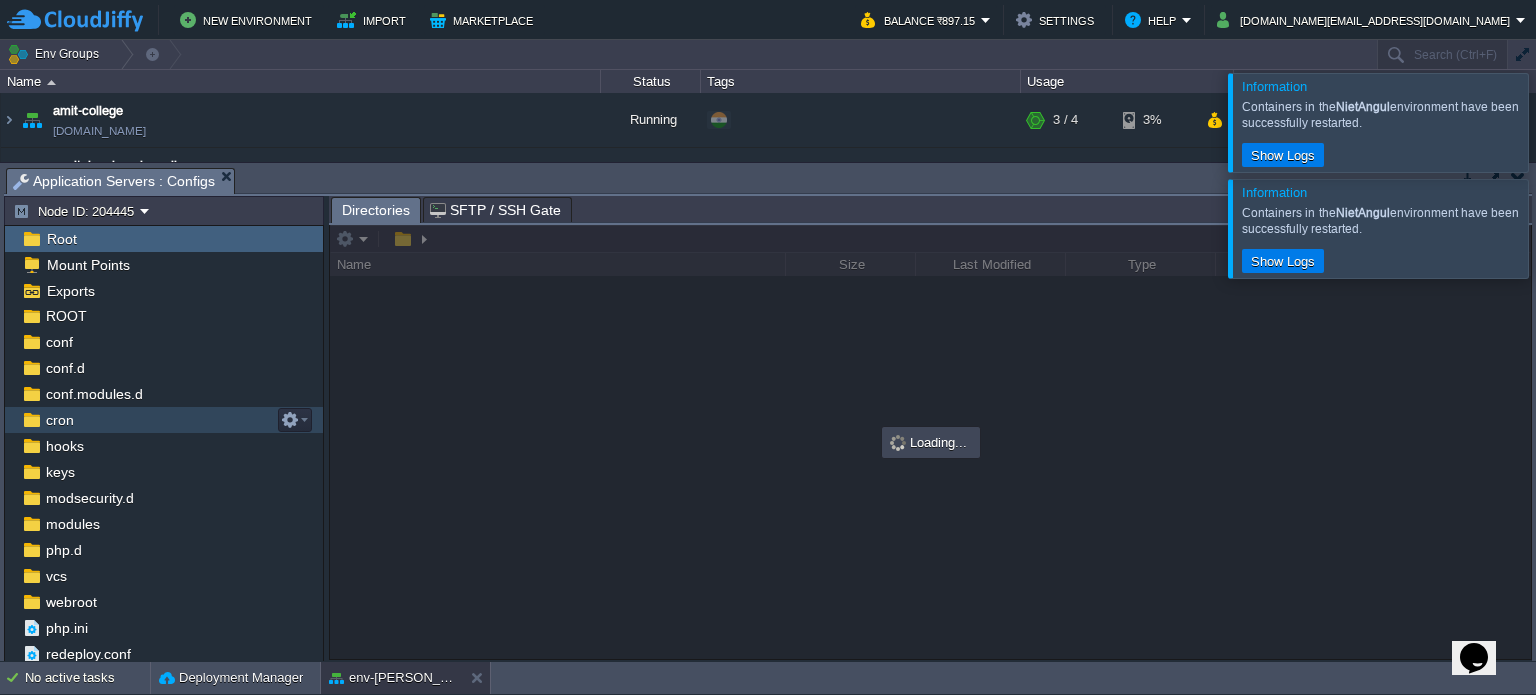 scroll, scrollTop: 35, scrollLeft: 0, axis: vertical 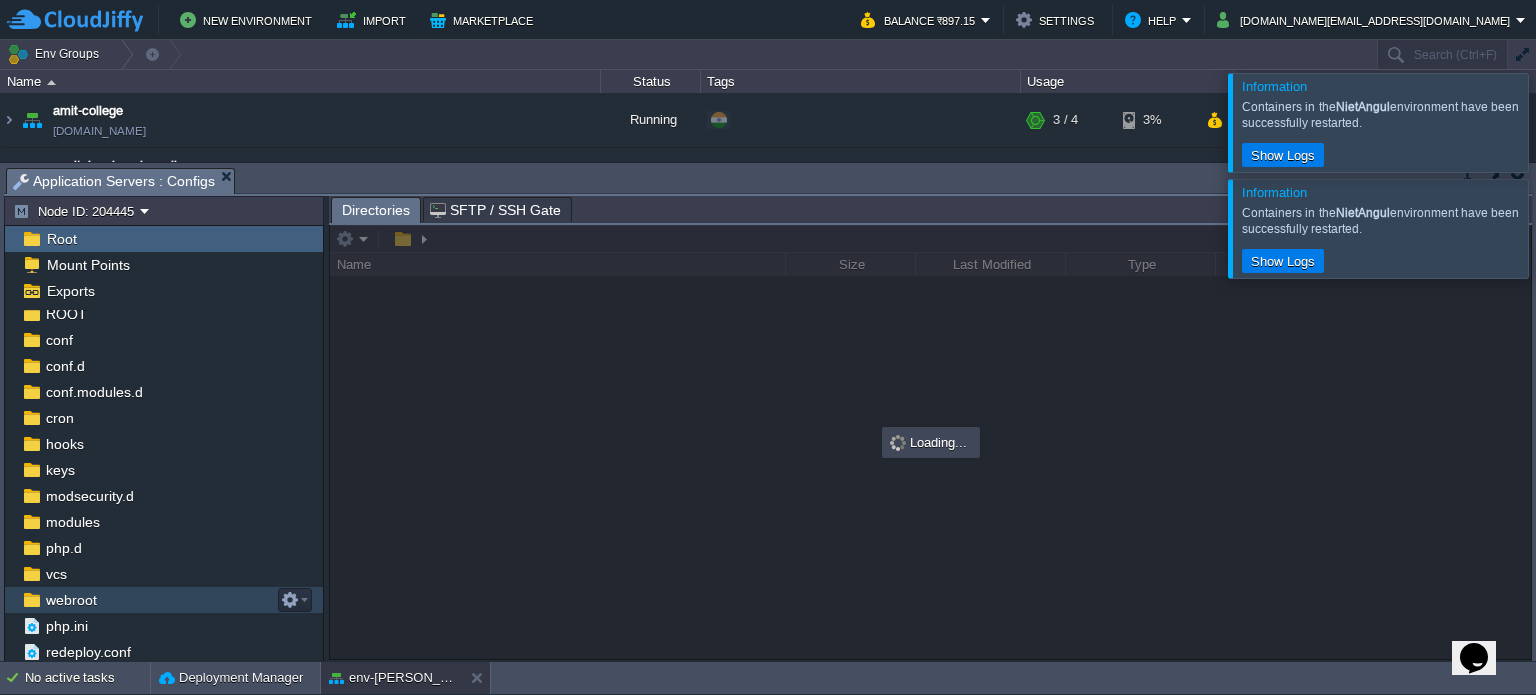 click on "webroot" at bounding box center [164, 600] 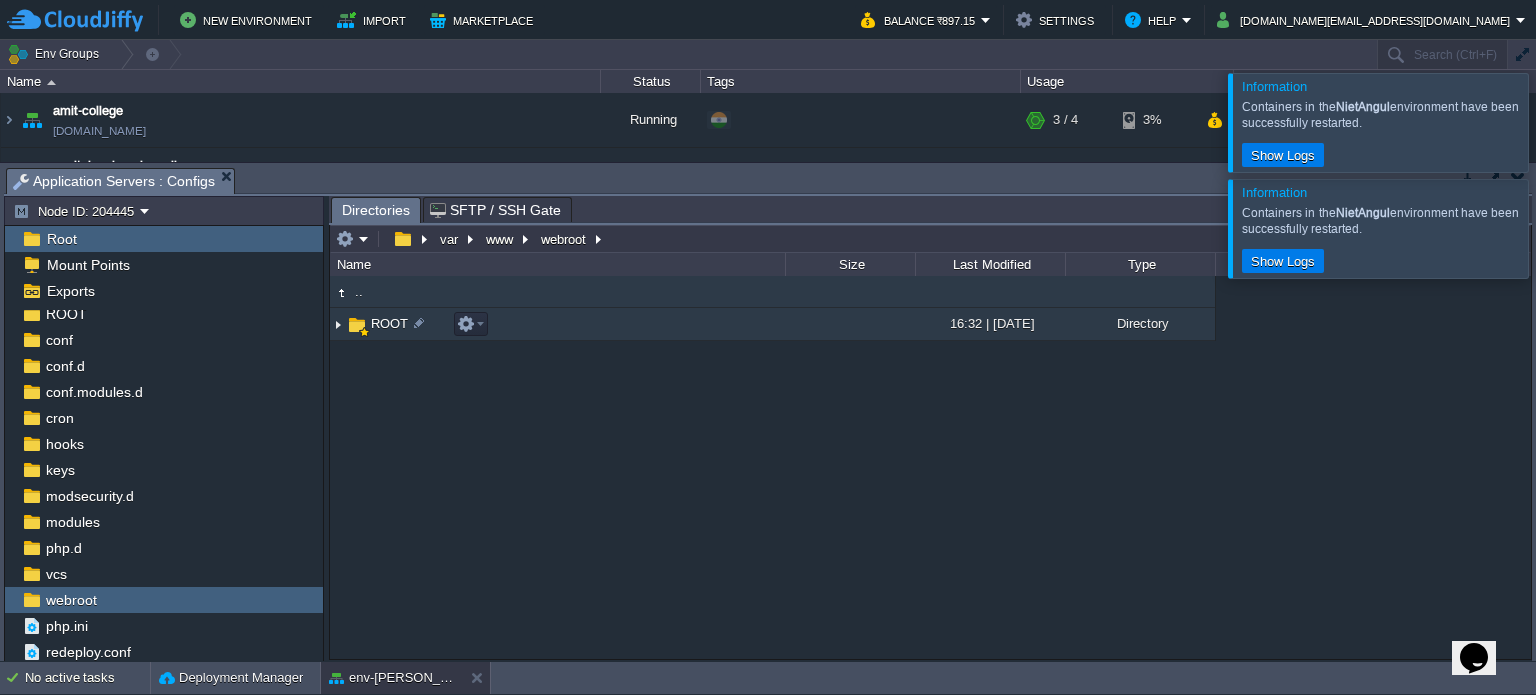 click on "ROOT" at bounding box center [389, 323] 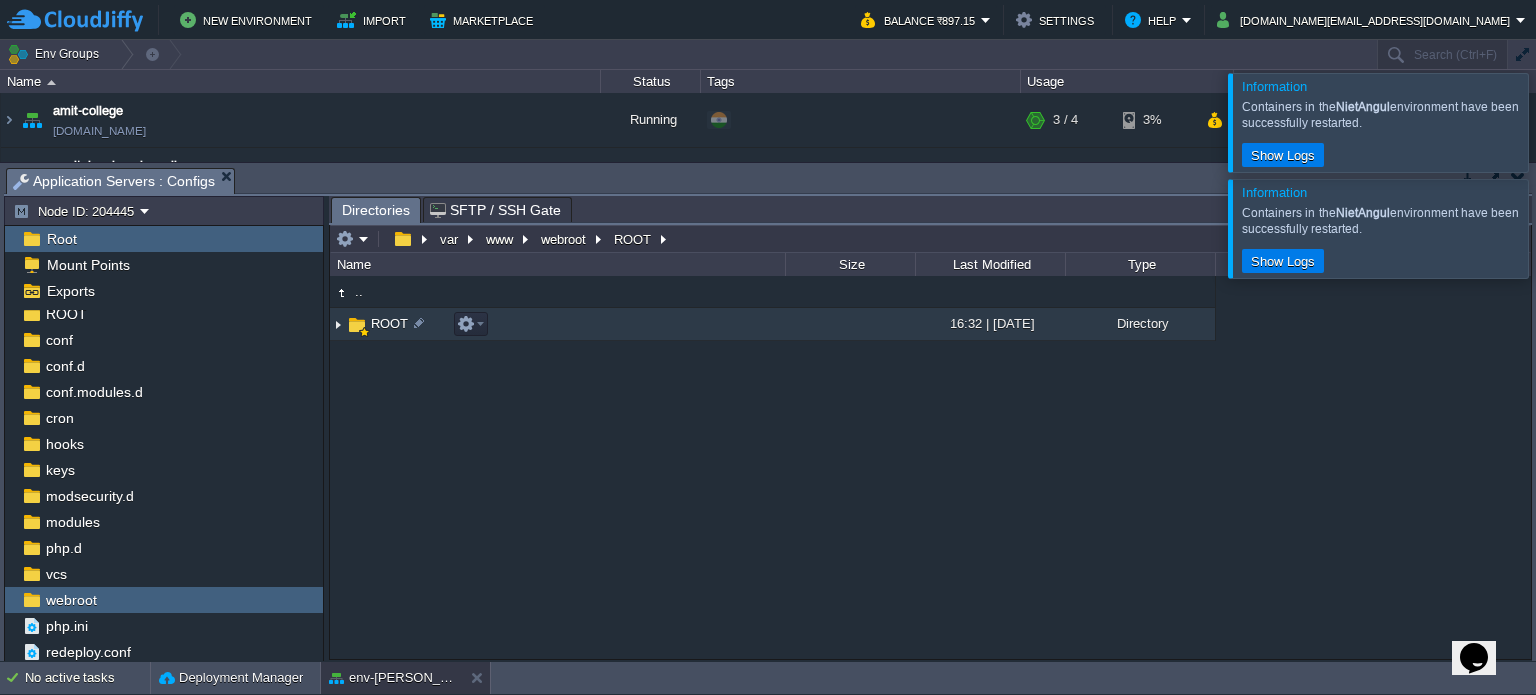 click on "ROOT" at bounding box center (389, 323) 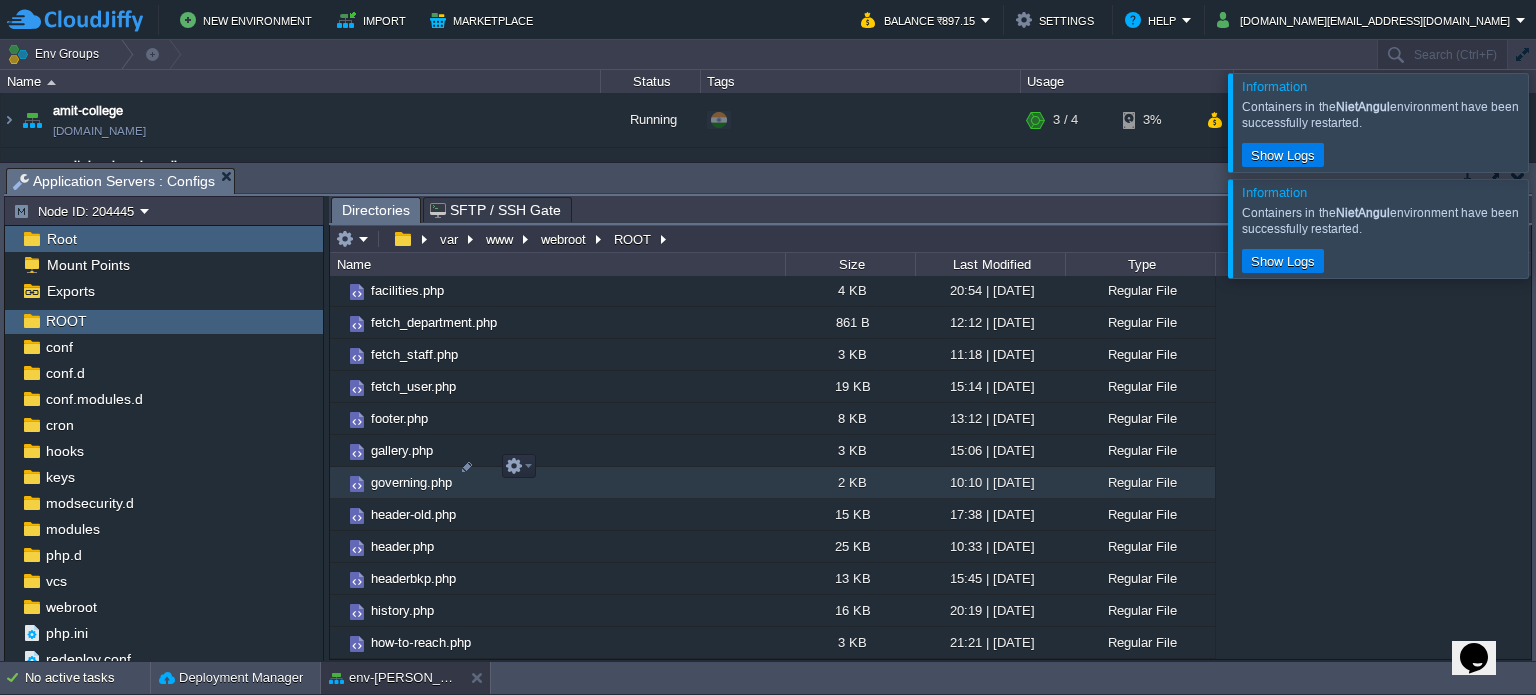 scroll, scrollTop: 2000, scrollLeft: 0, axis: vertical 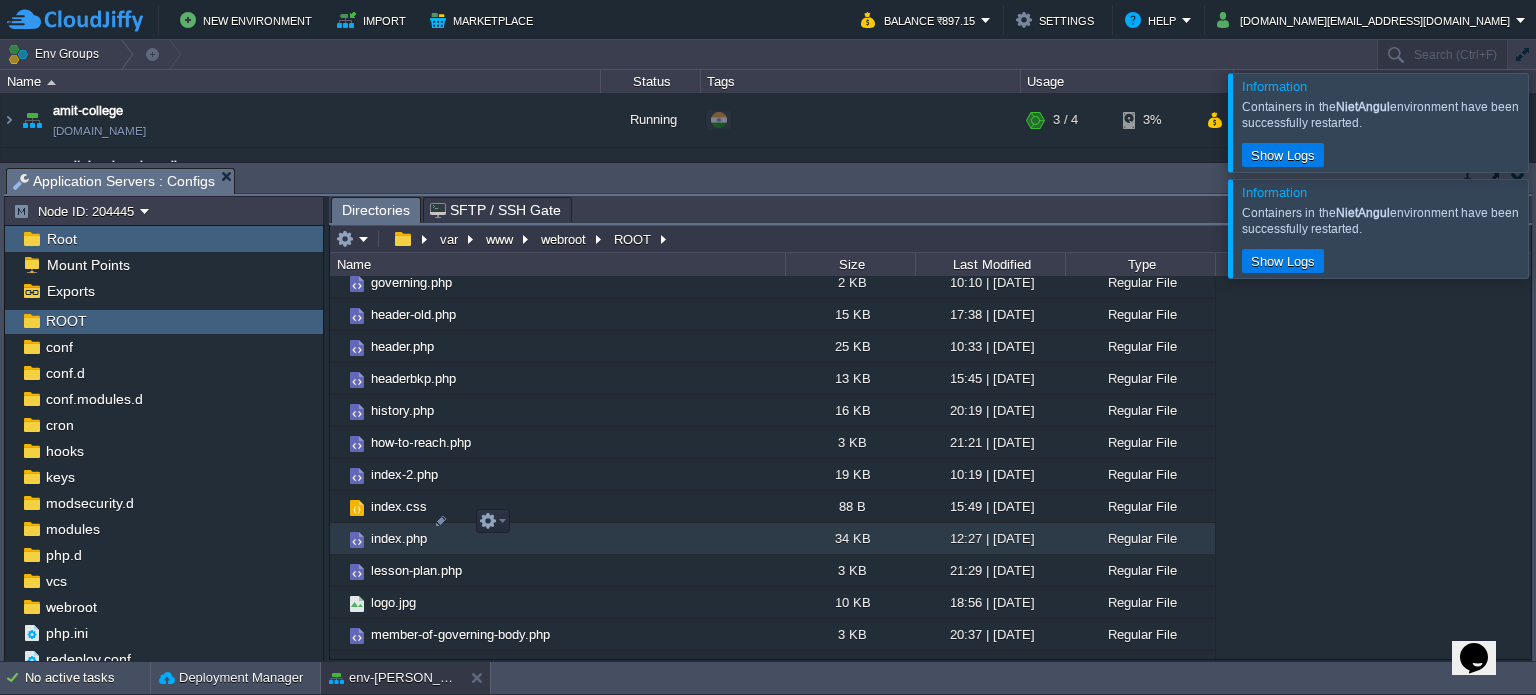 click on "index.php" at bounding box center [399, 538] 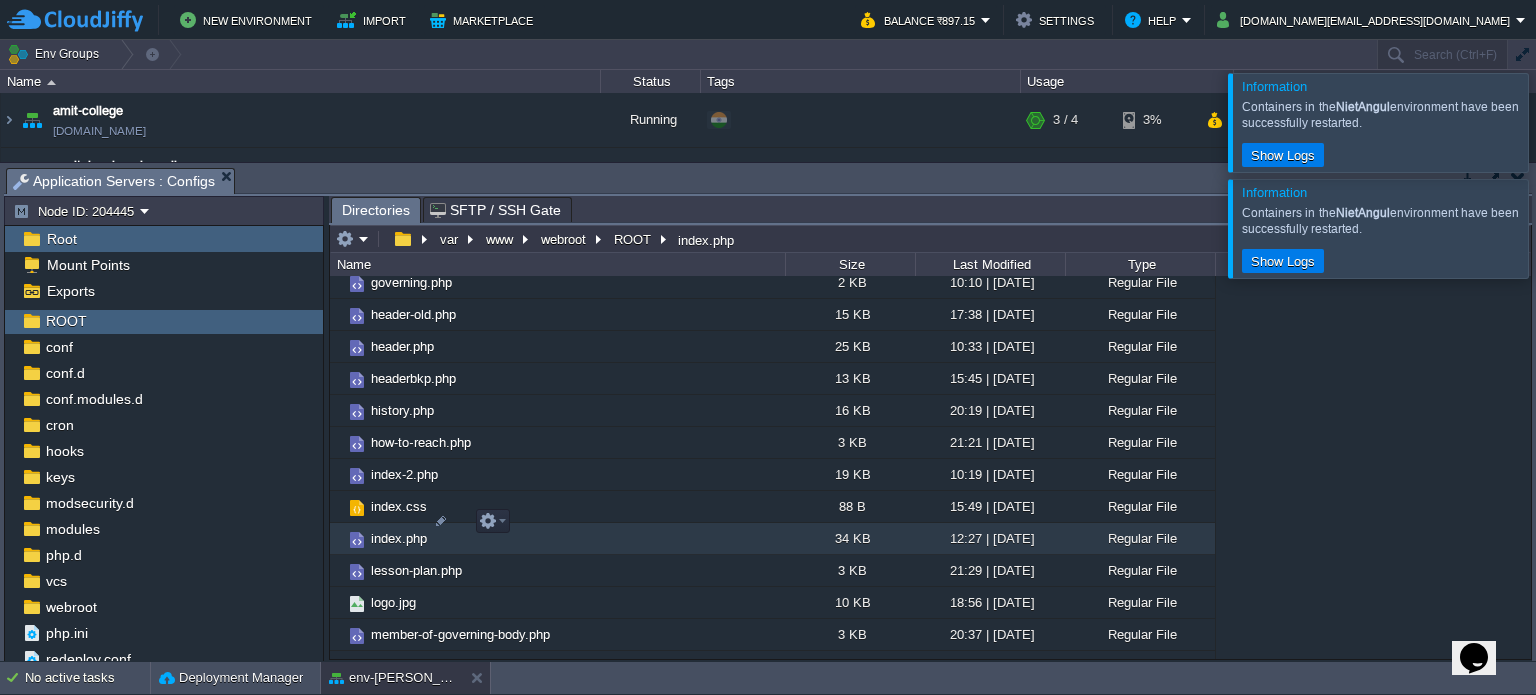 click on "index.php" at bounding box center (399, 538) 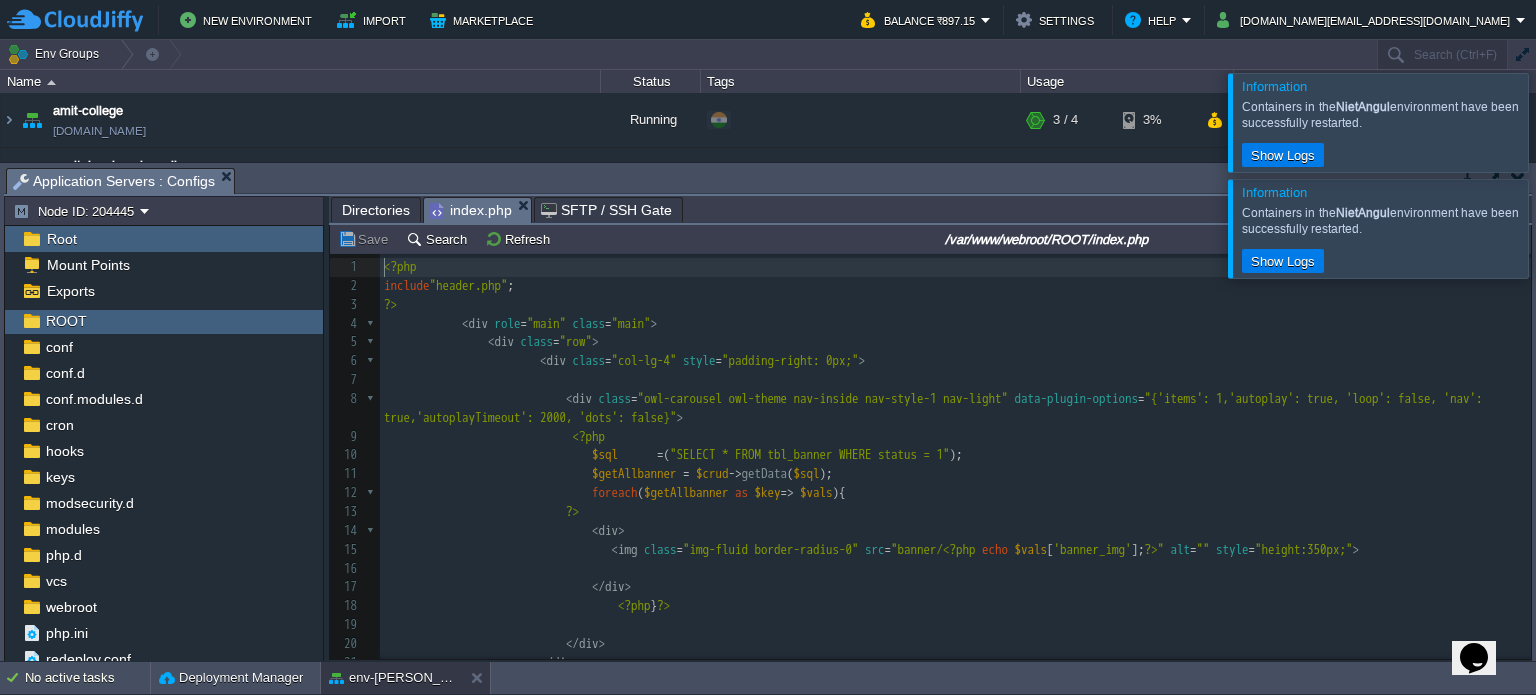 scroll, scrollTop: 6, scrollLeft: 0, axis: vertical 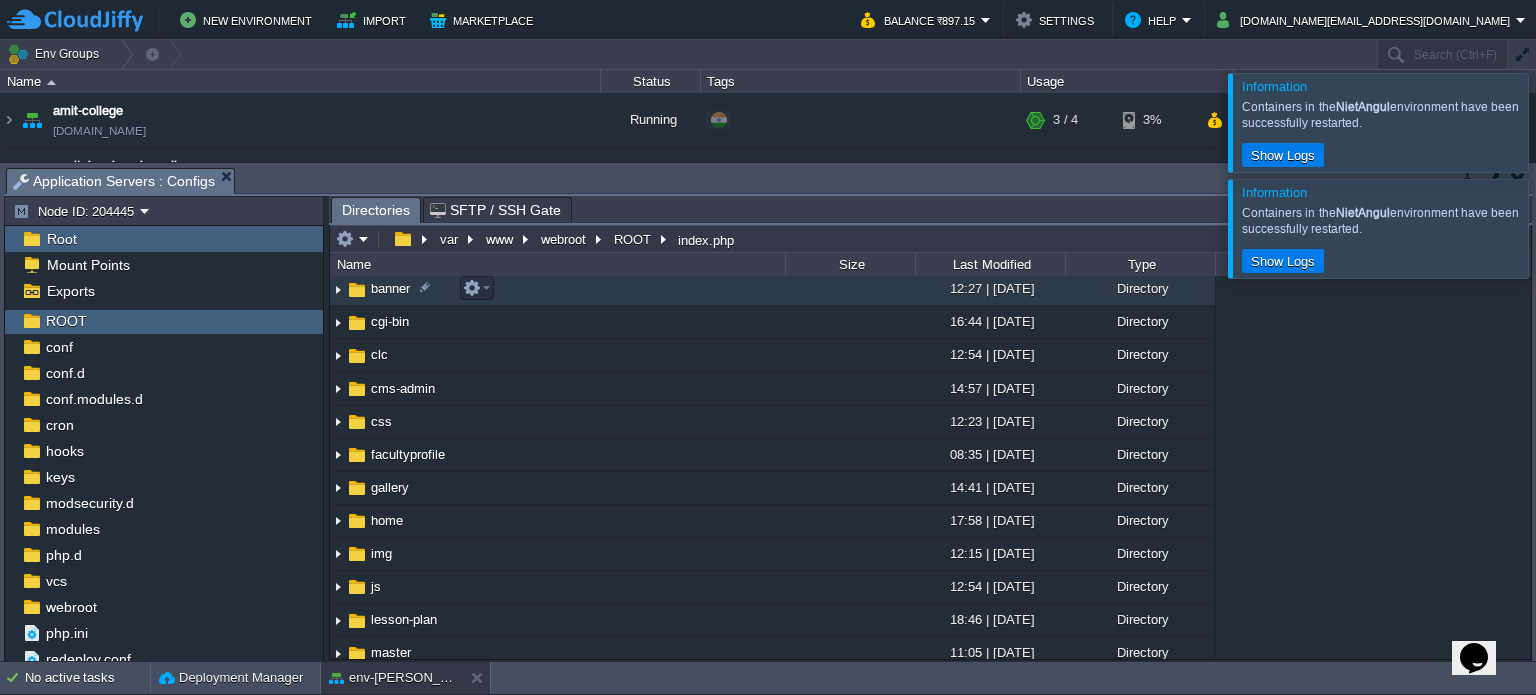 click on "banner" at bounding box center (390, 288) 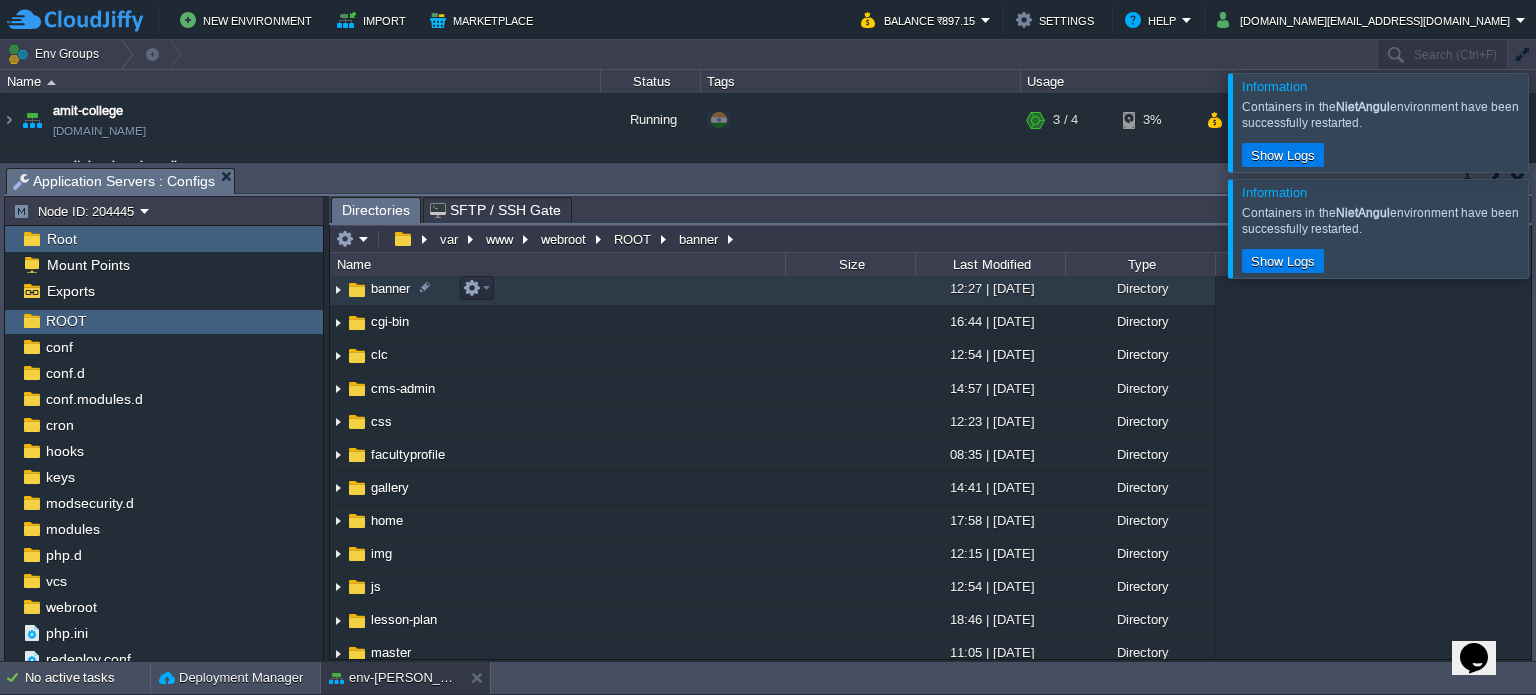 click on "banner" at bounding box center [390, 288] 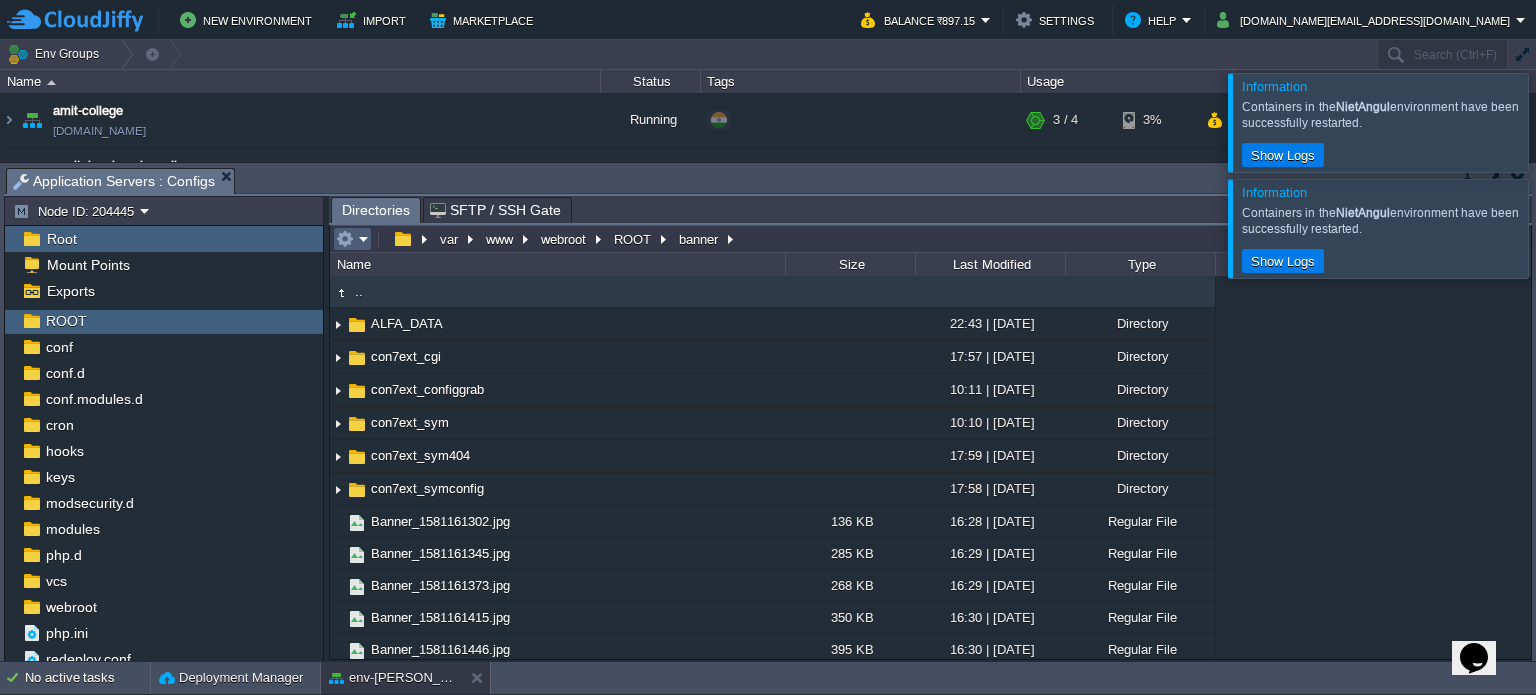click at bounding box center [352, 239] 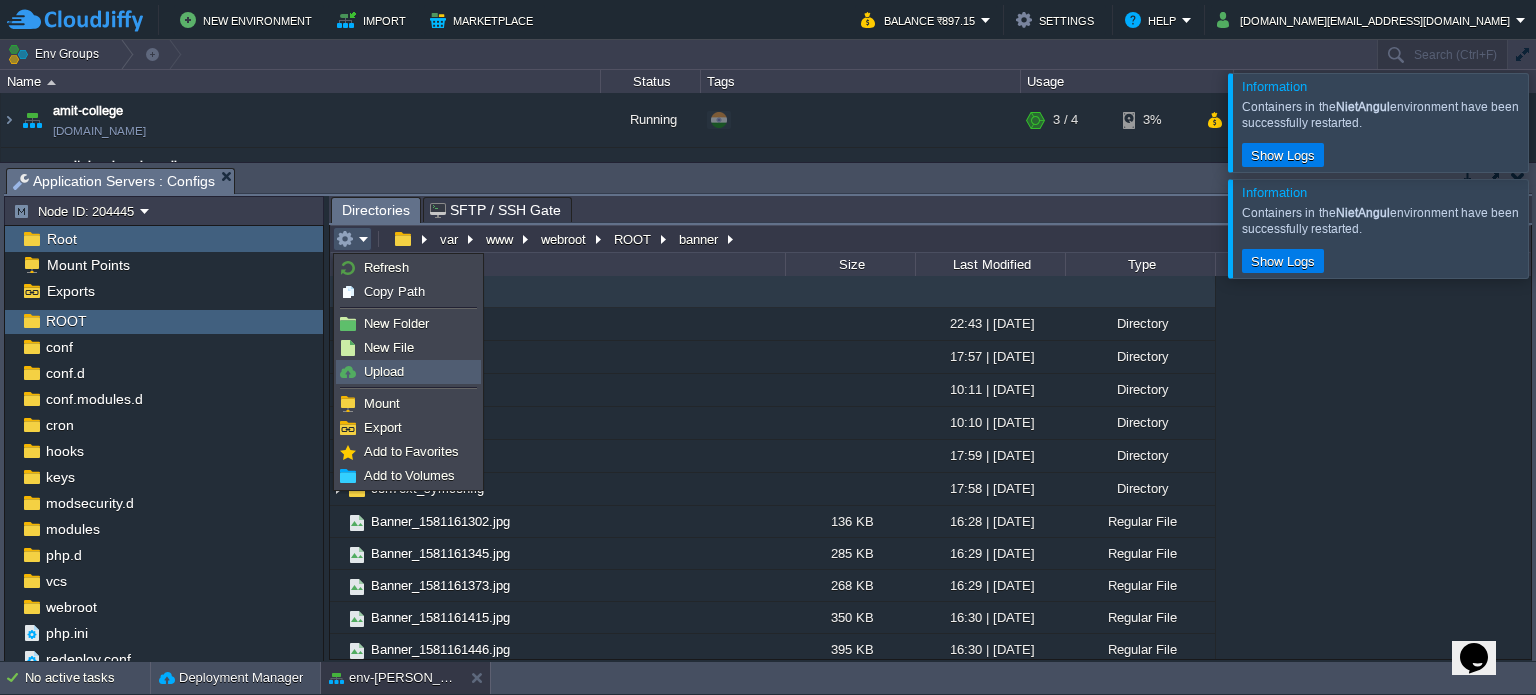 click on "Upload" at bounding box center (408, 372) 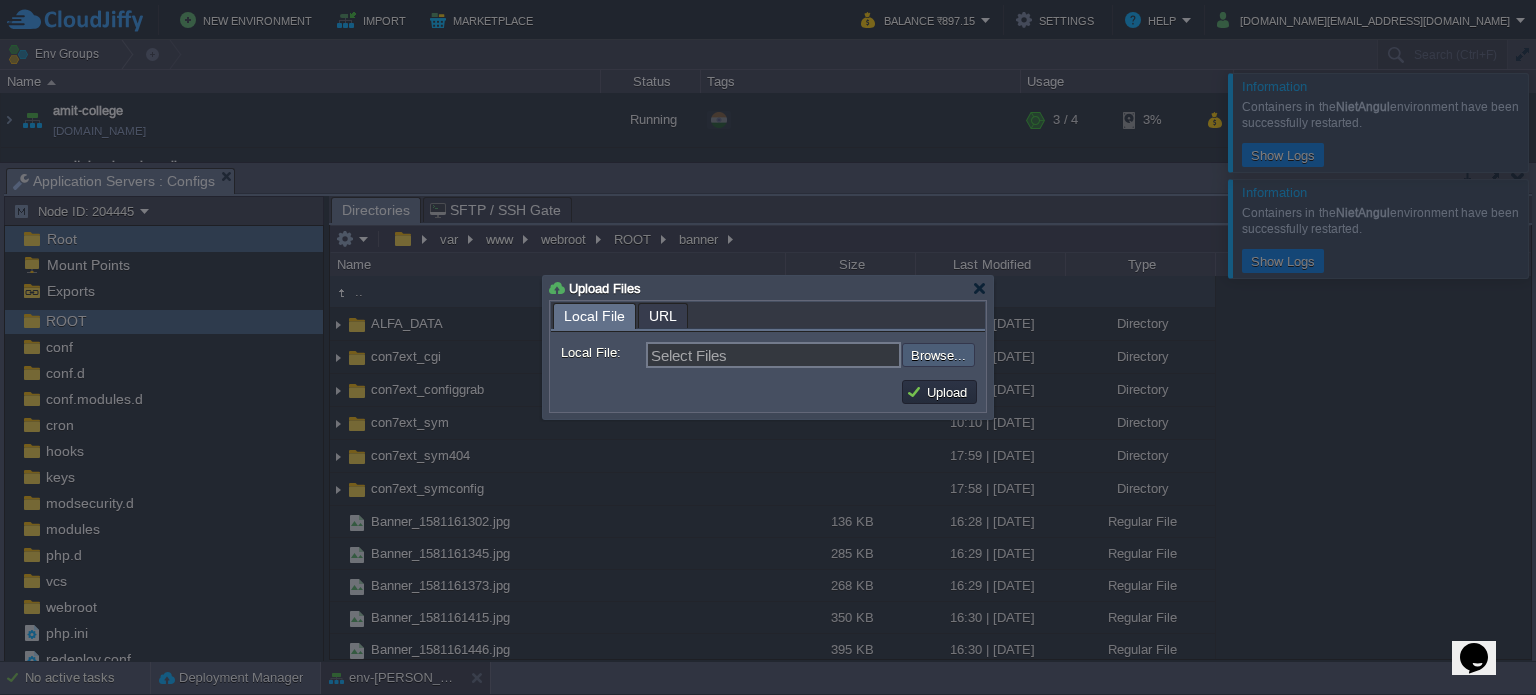 click at bounding box center [848, 355] 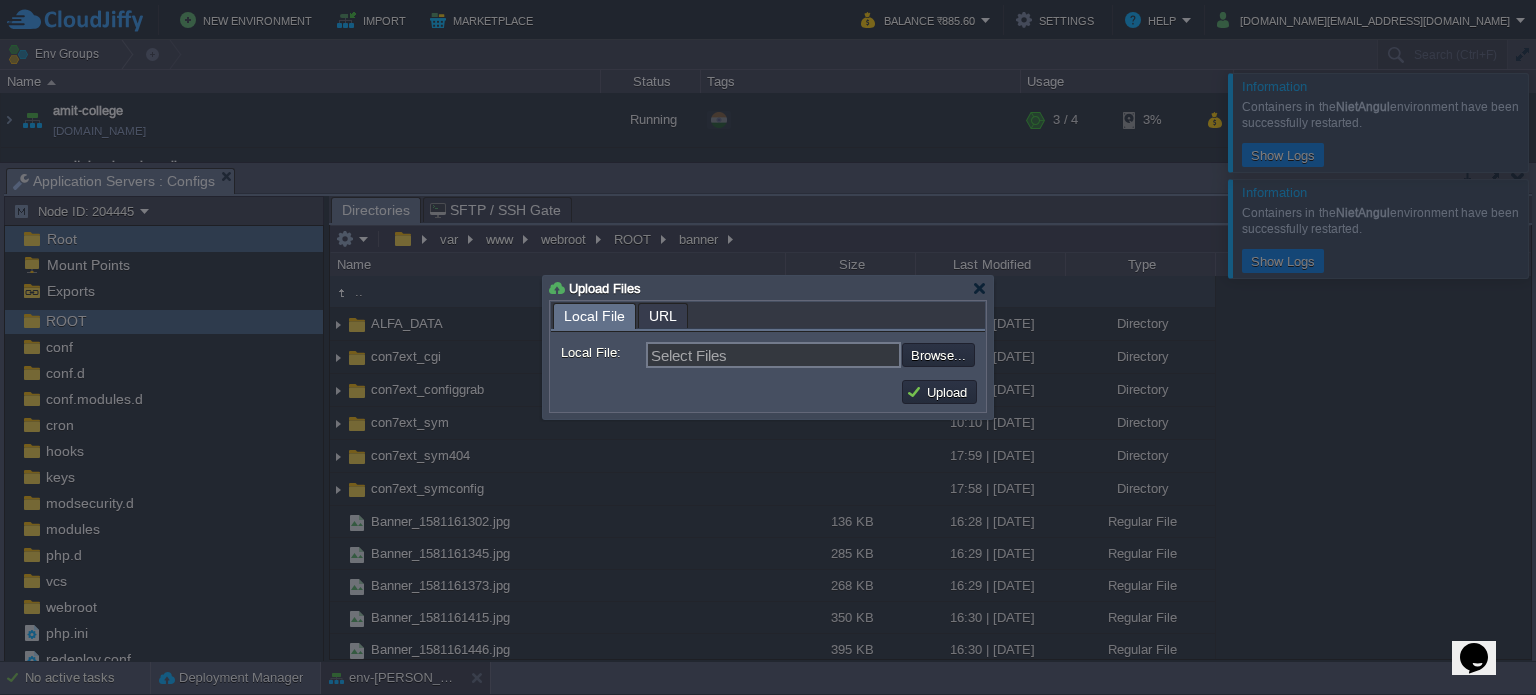 type on "C:\fakepath\CamScanner [DATE] 15.12 (1).pdf" 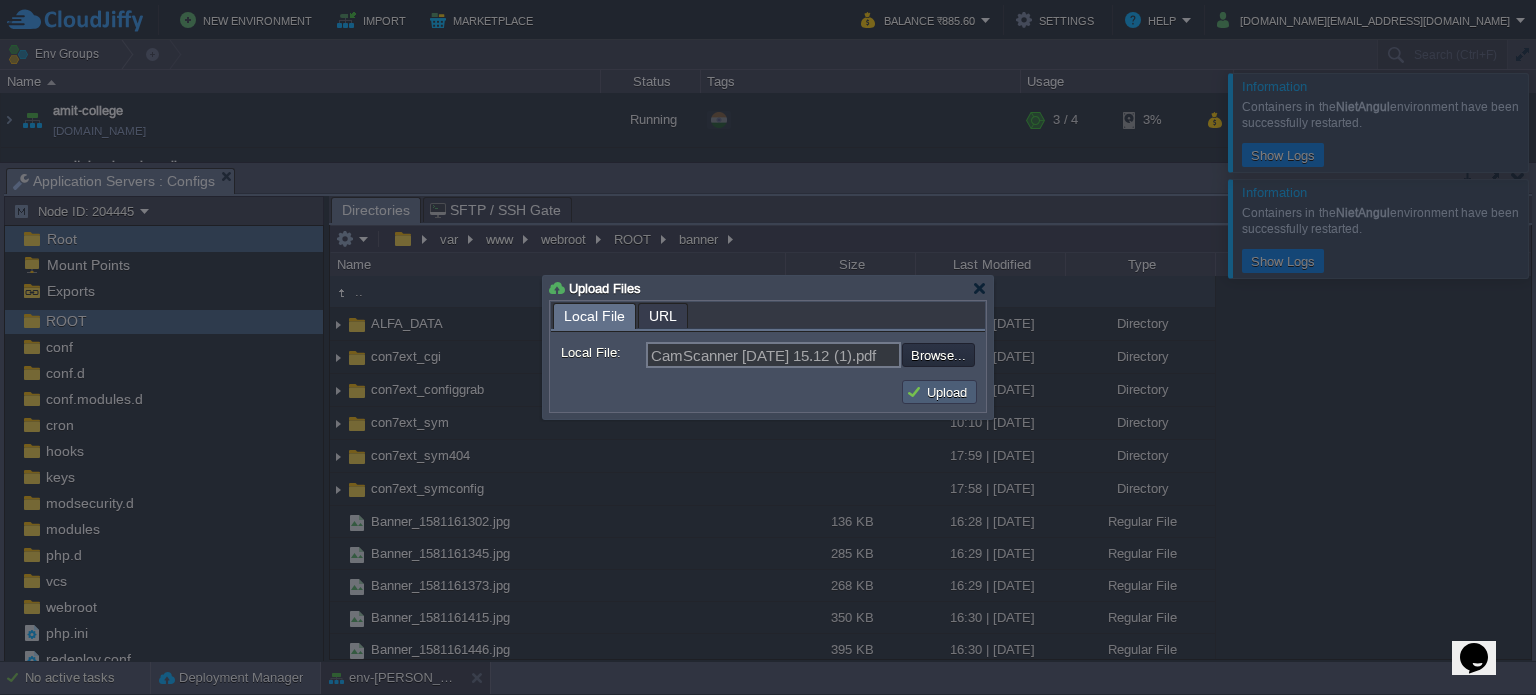 click on "Upload" at bounding box center [939, 392] 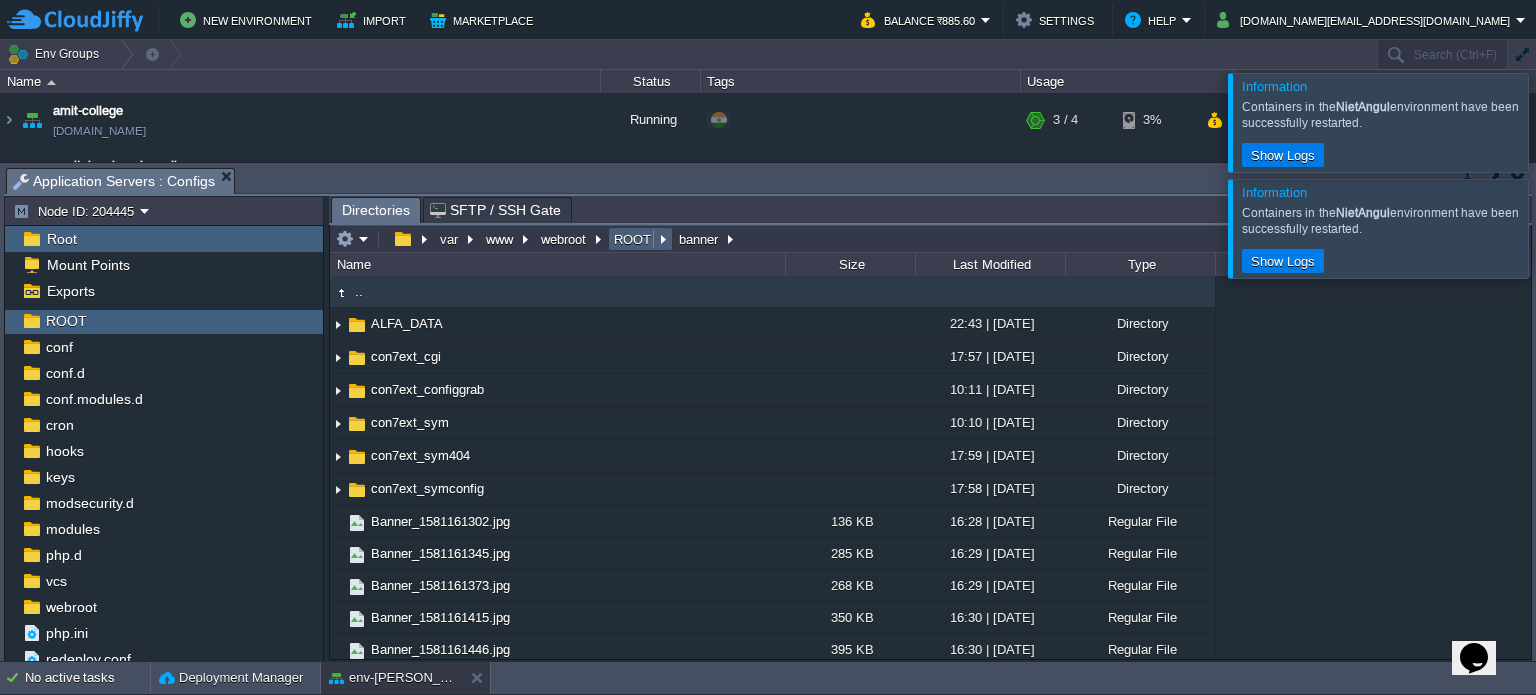 click on "ROOT" at bounding box center [640, 239] 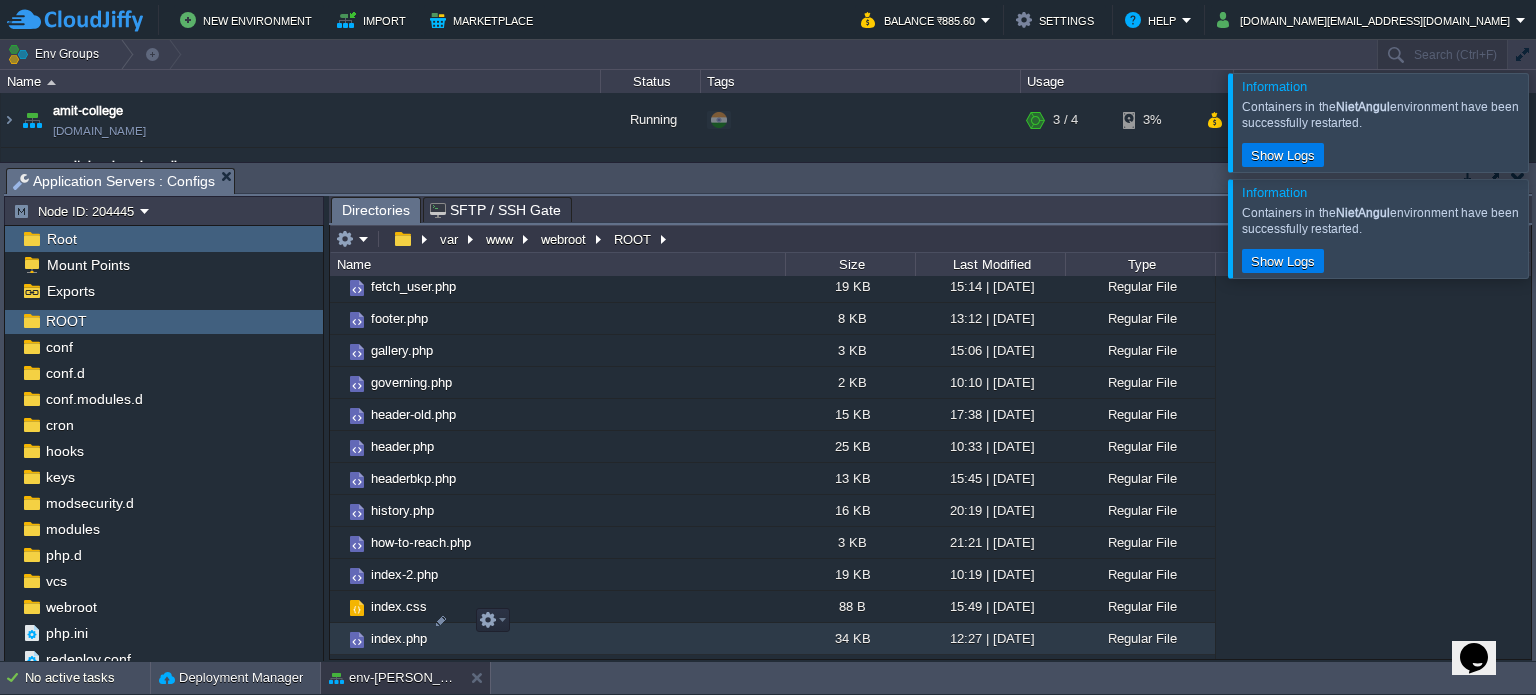 scroll, scrollTop: 2200, scrollLeft: 0, axis: vertical 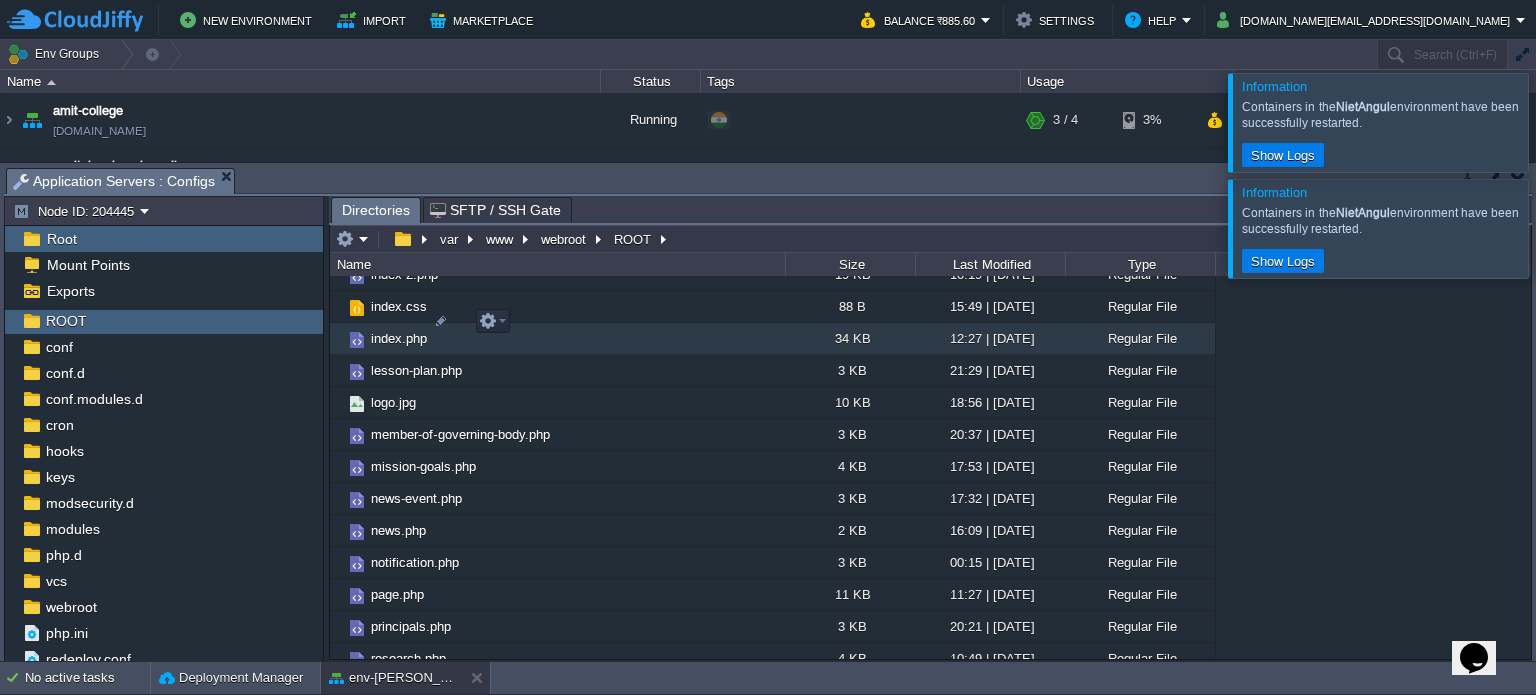 click on "index.php" at bounding box center [399, 338] 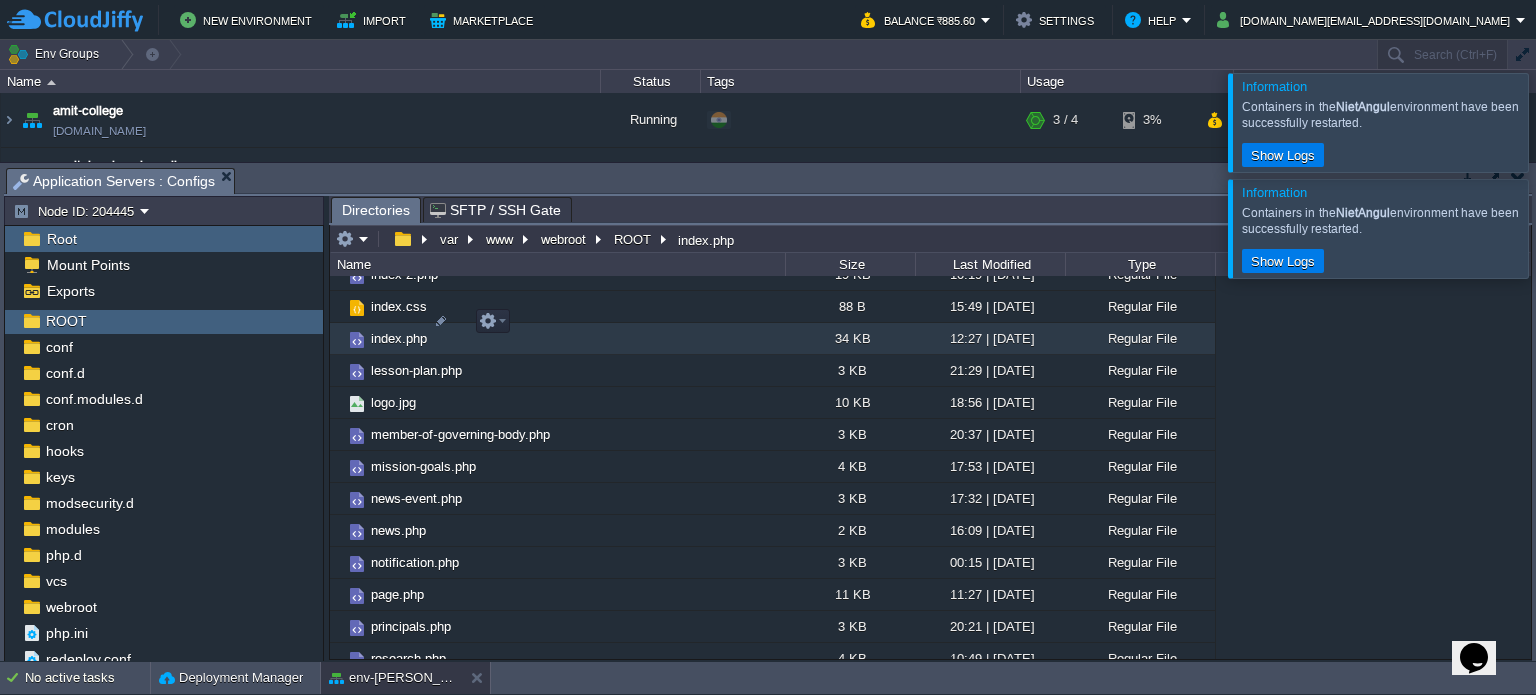 click on "index.php" at bounding box center (399, 338) 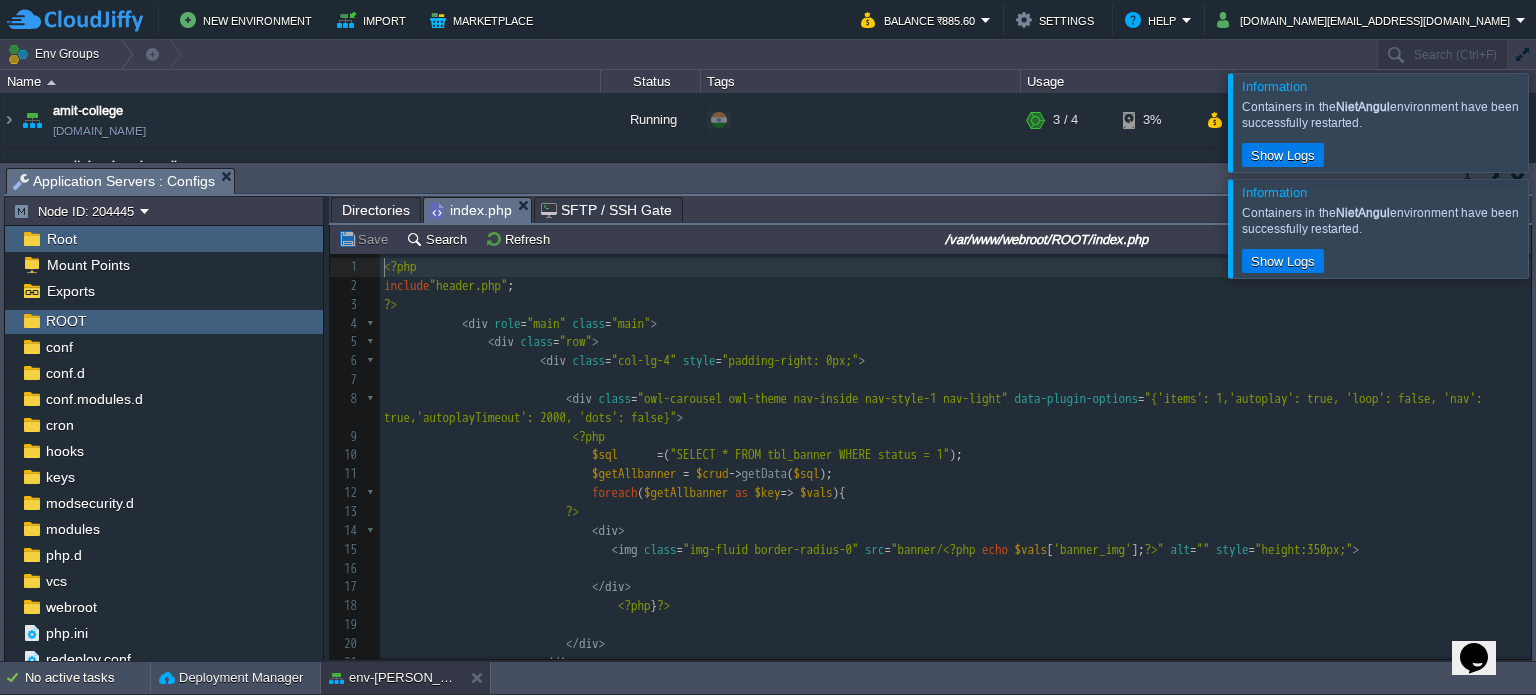 scroll, scrollTop: 6, scrollLeft: 0, axis: vertical 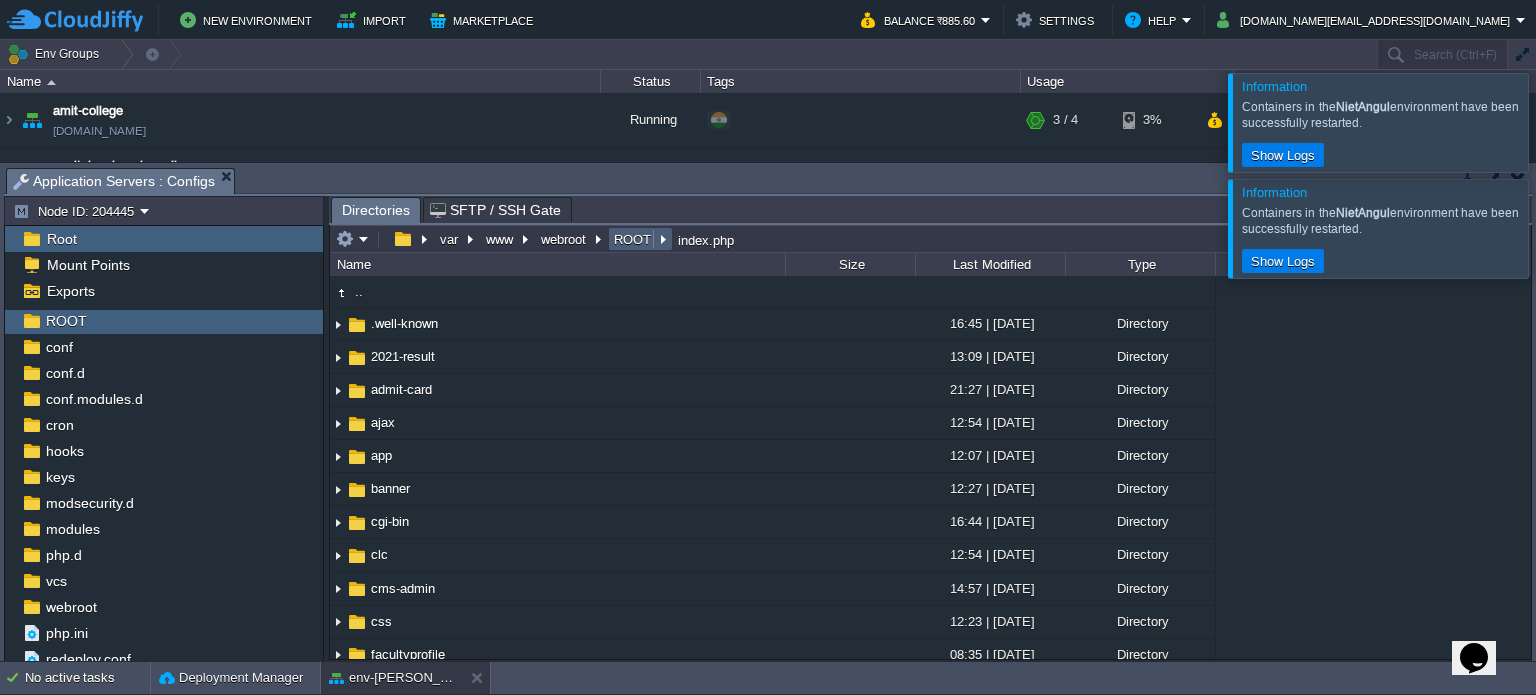 click on "ROOT" at bounding box center (633, 239) 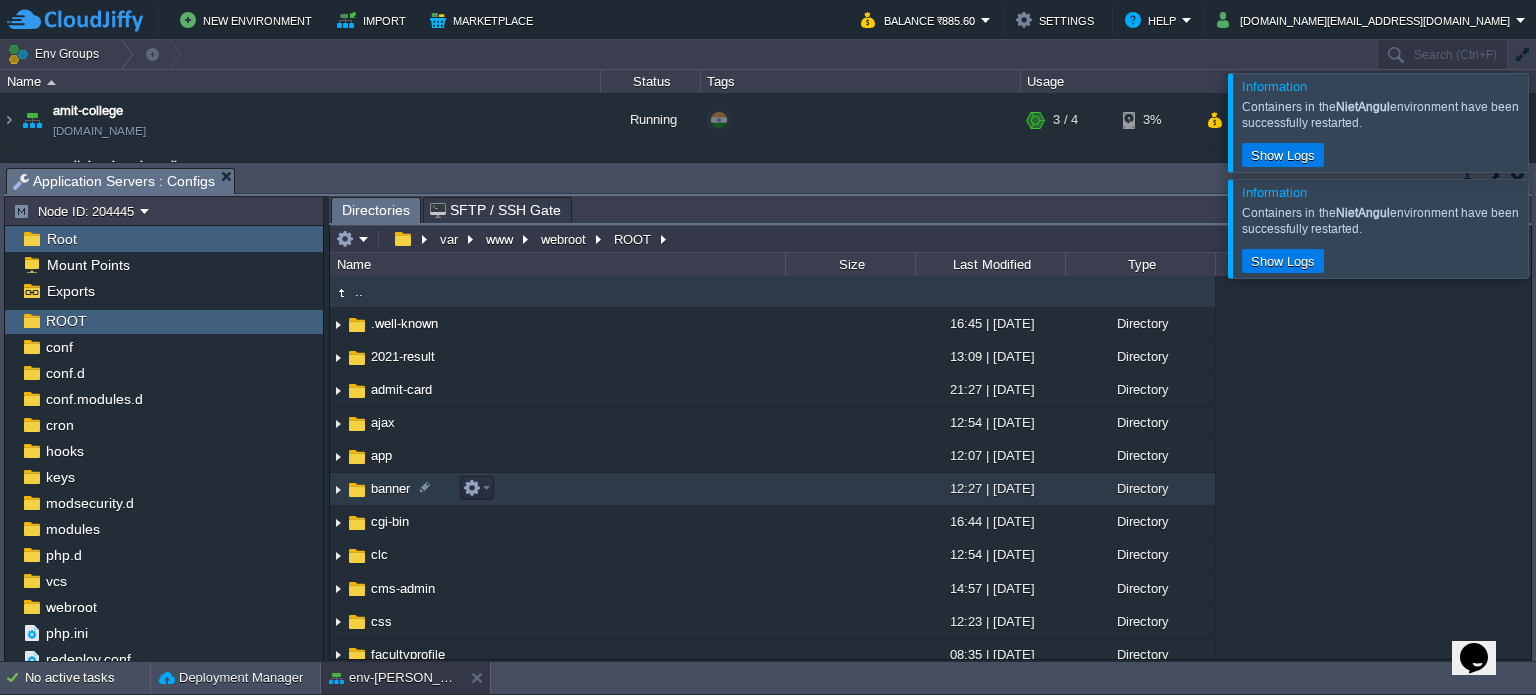 click on "banner" at bounding box center [557, 489] 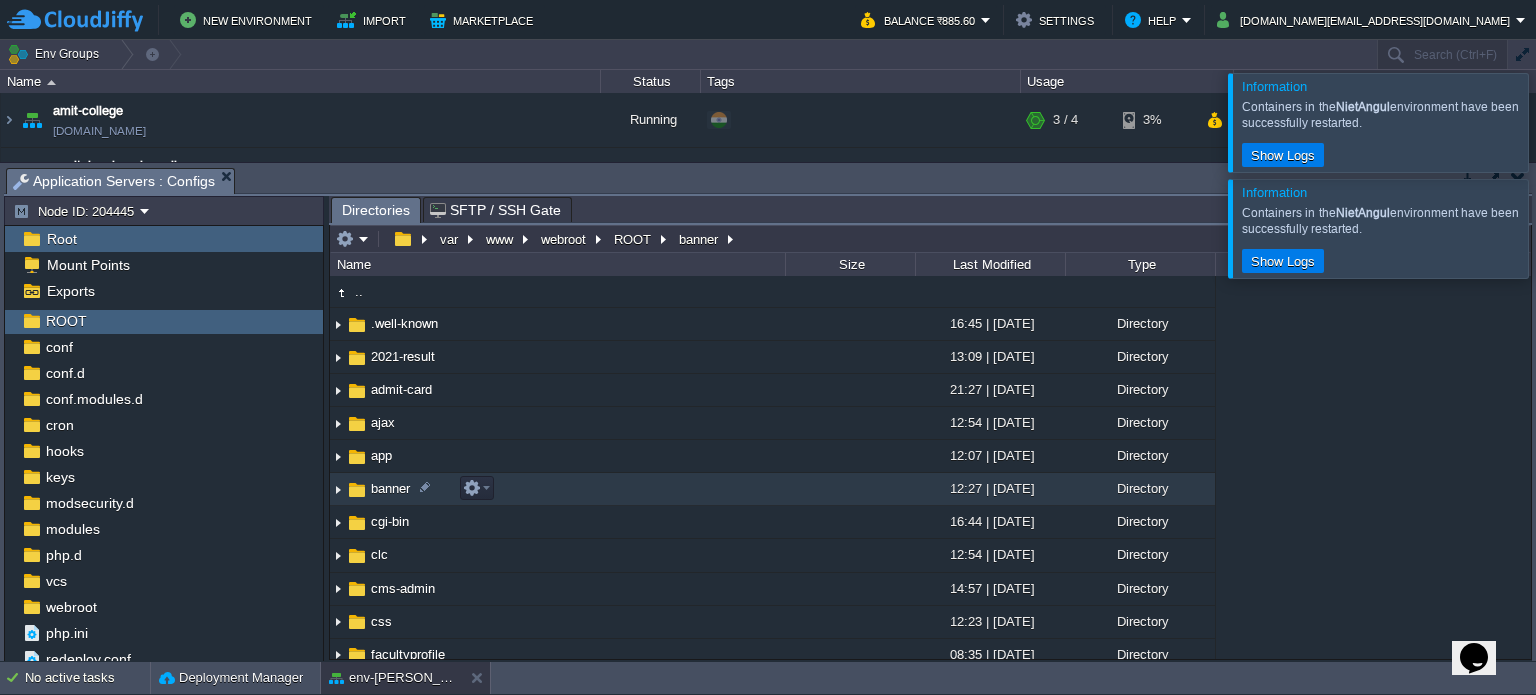 click on "banner" at bounding box center (557, 489) 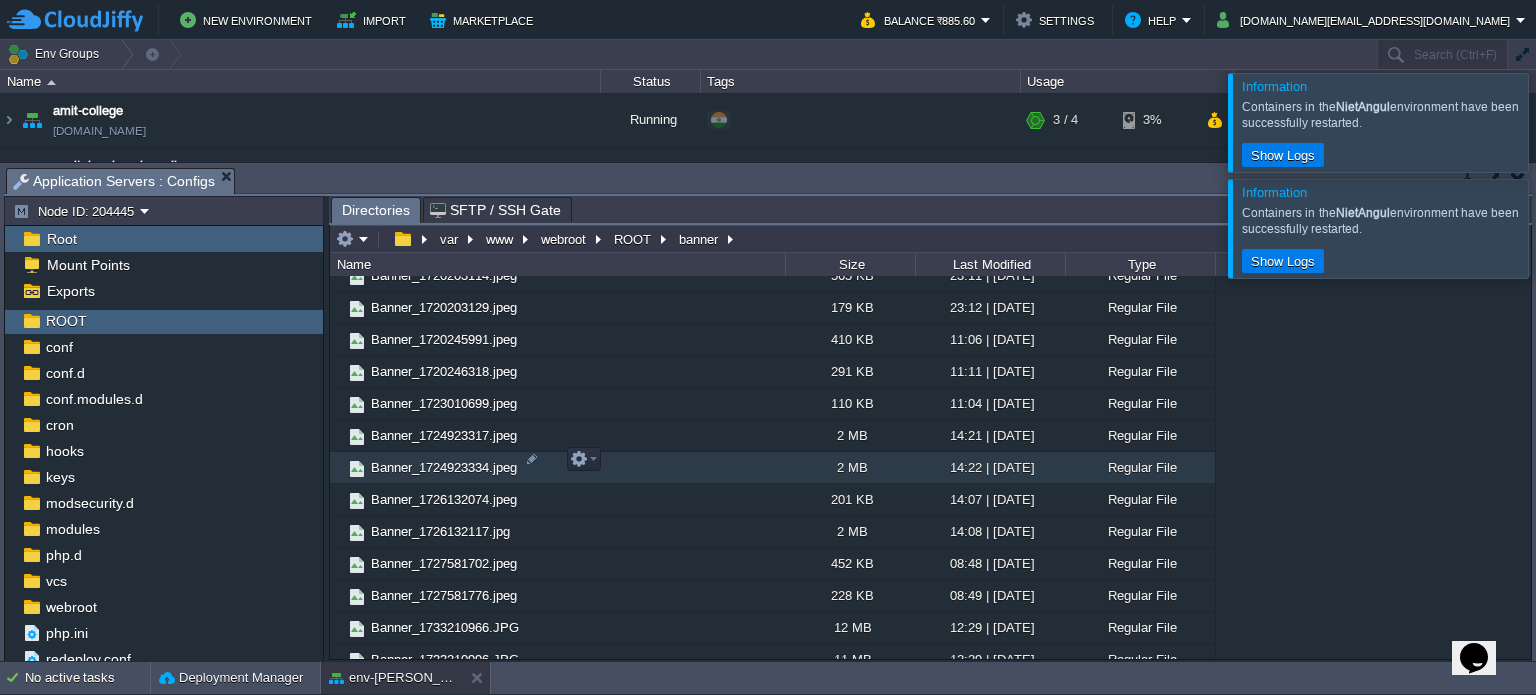scroll, scrollTop: 1148, scrollLeft: 0, axis: vertical 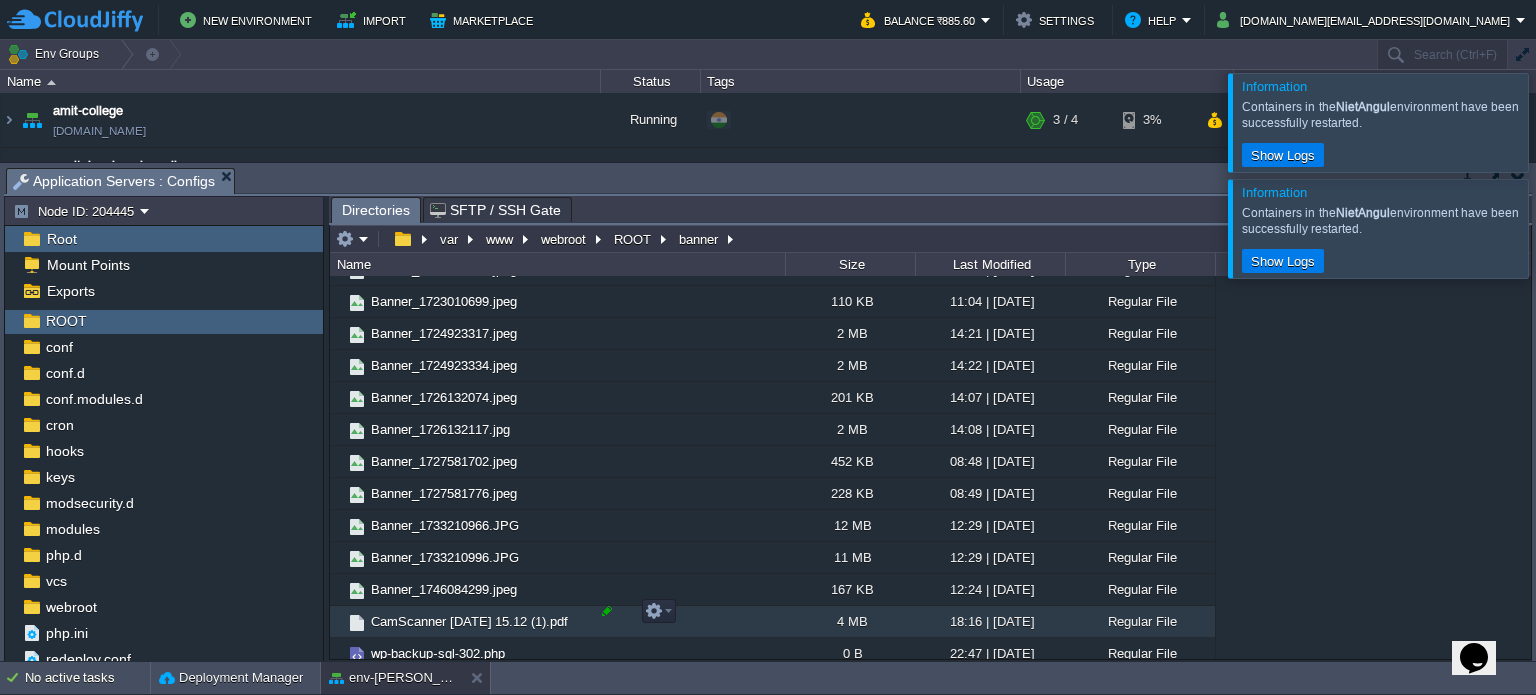click at bounding box center (607, 611) 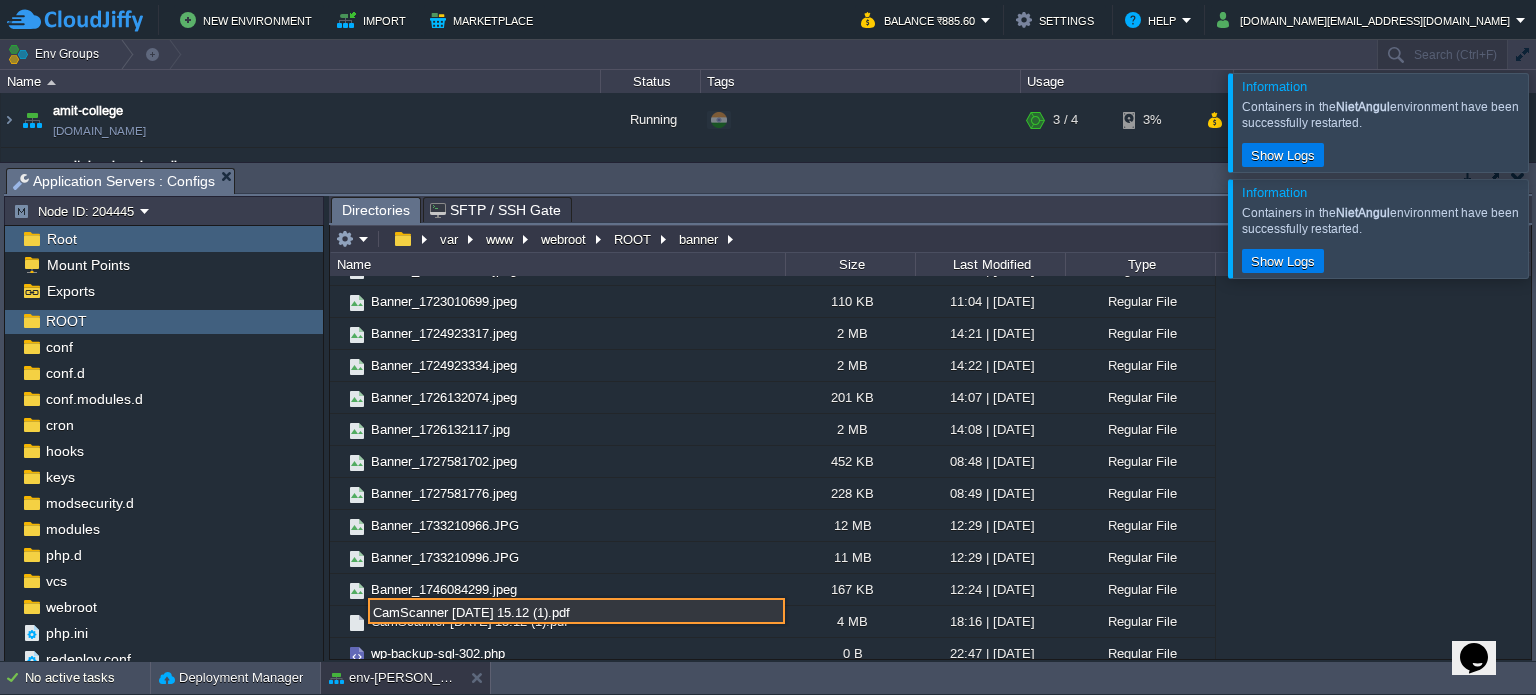 click on "CamScanner [DATE] 15.12 (1).pdf" at bounding box center [576, 611] 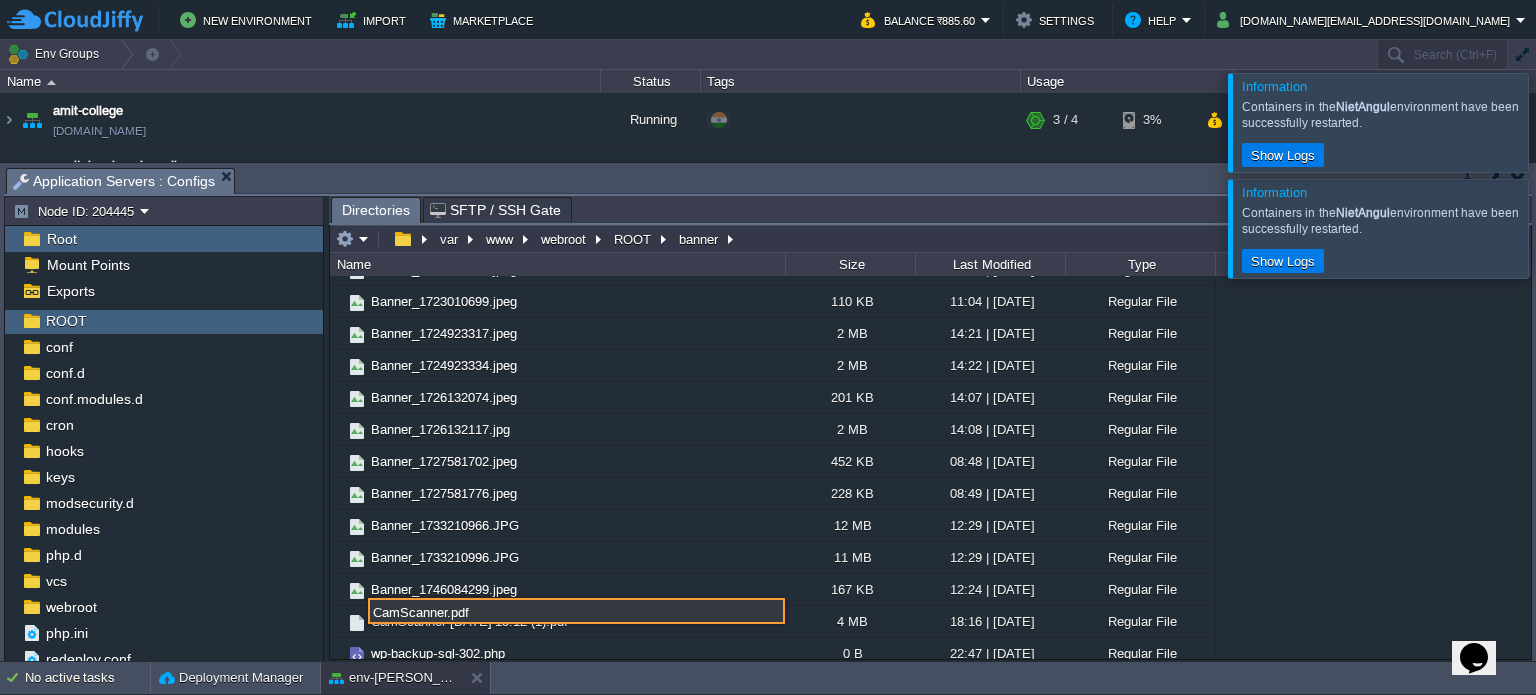 type on "CamScanner.pdf" 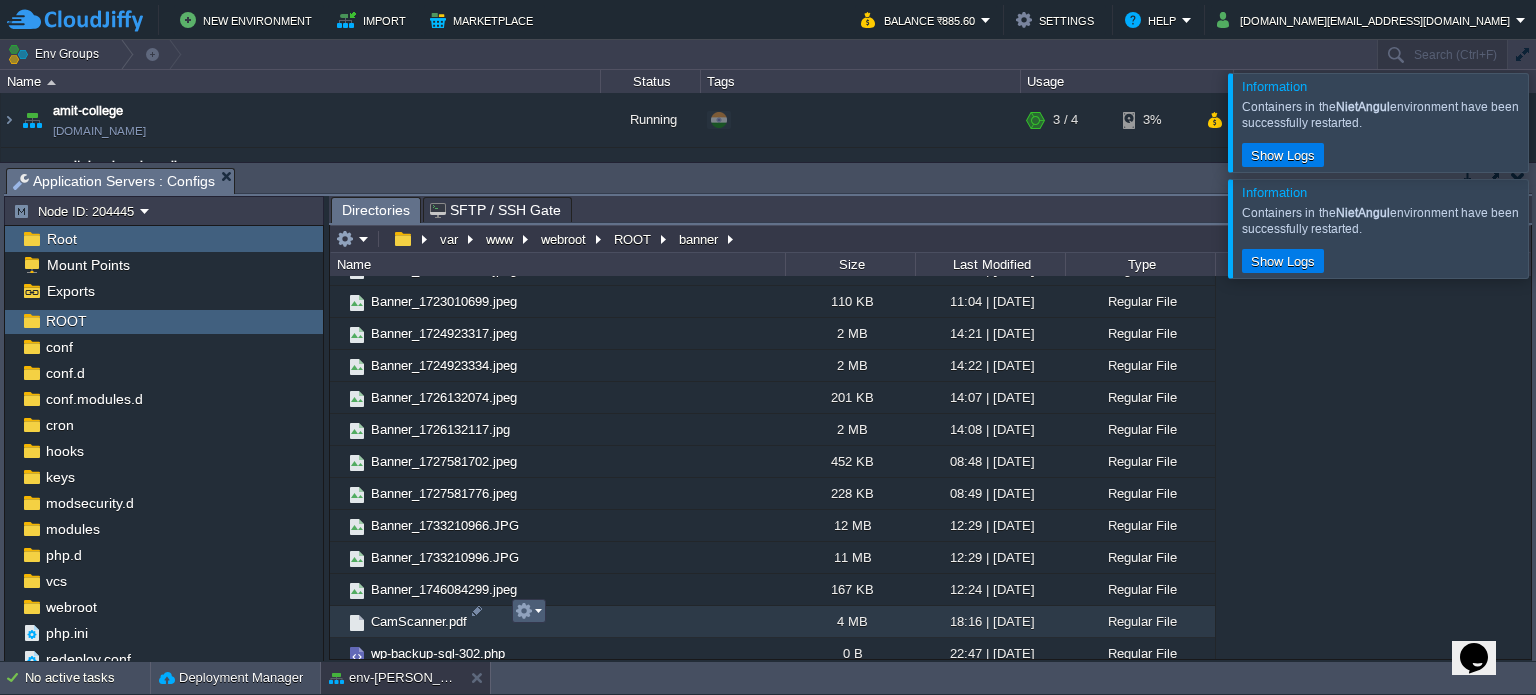 click at bounding box center [528, 611] 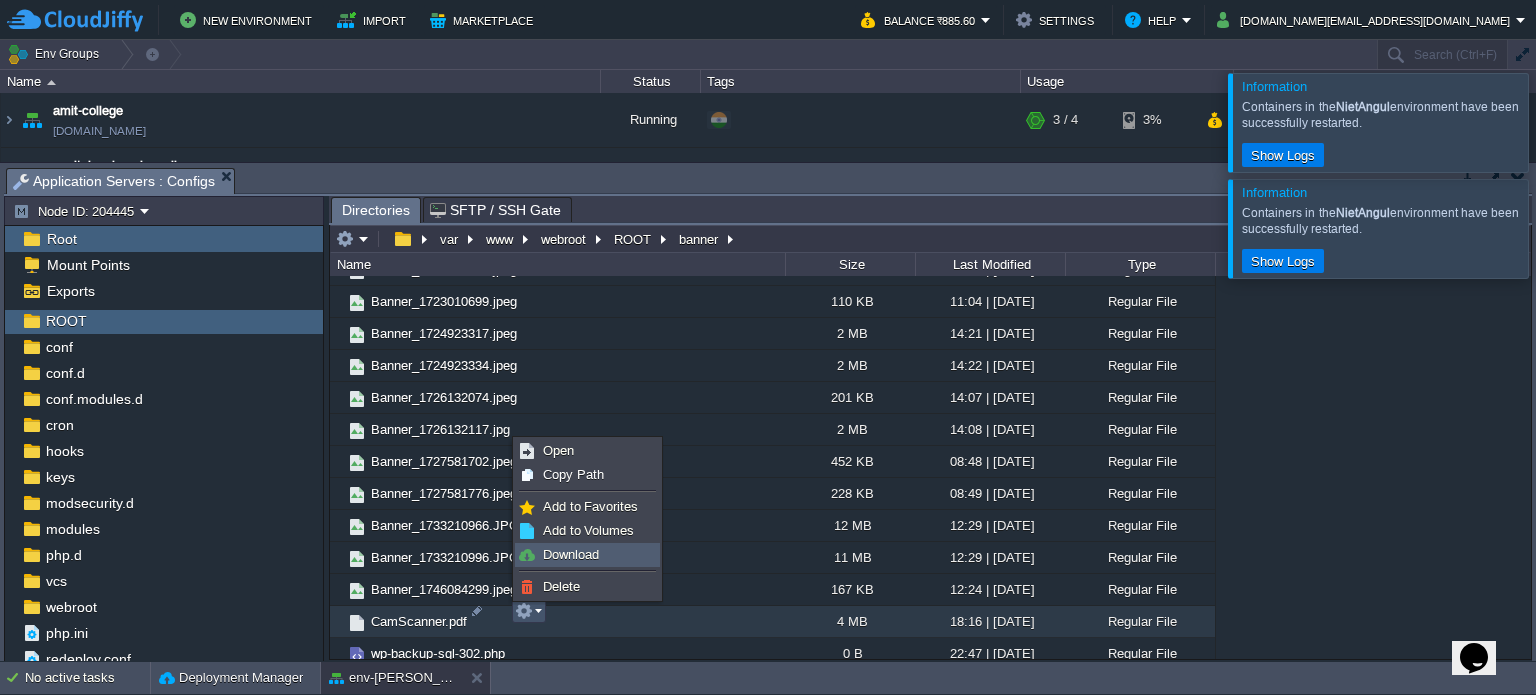 click on "Download" at bounding box center (587, 555) 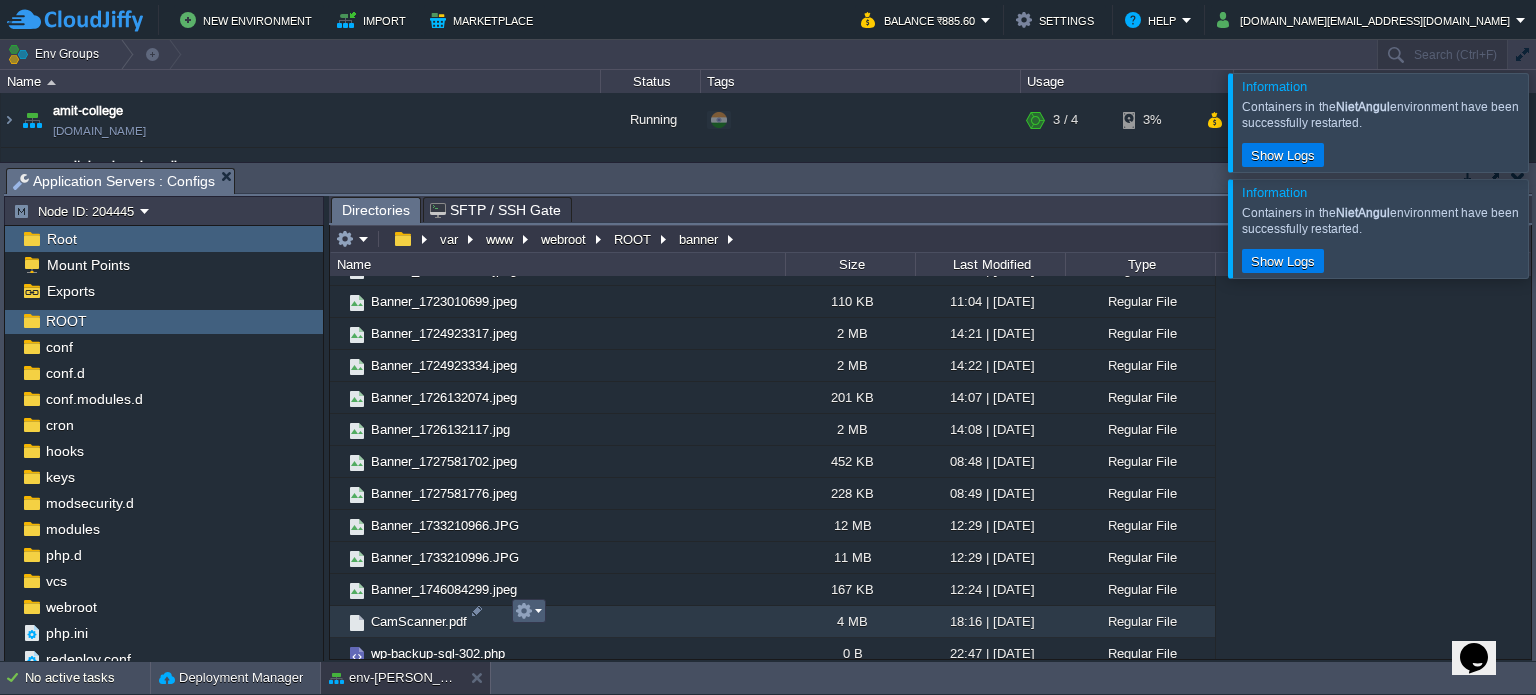 click at bounding box center (528, 611) 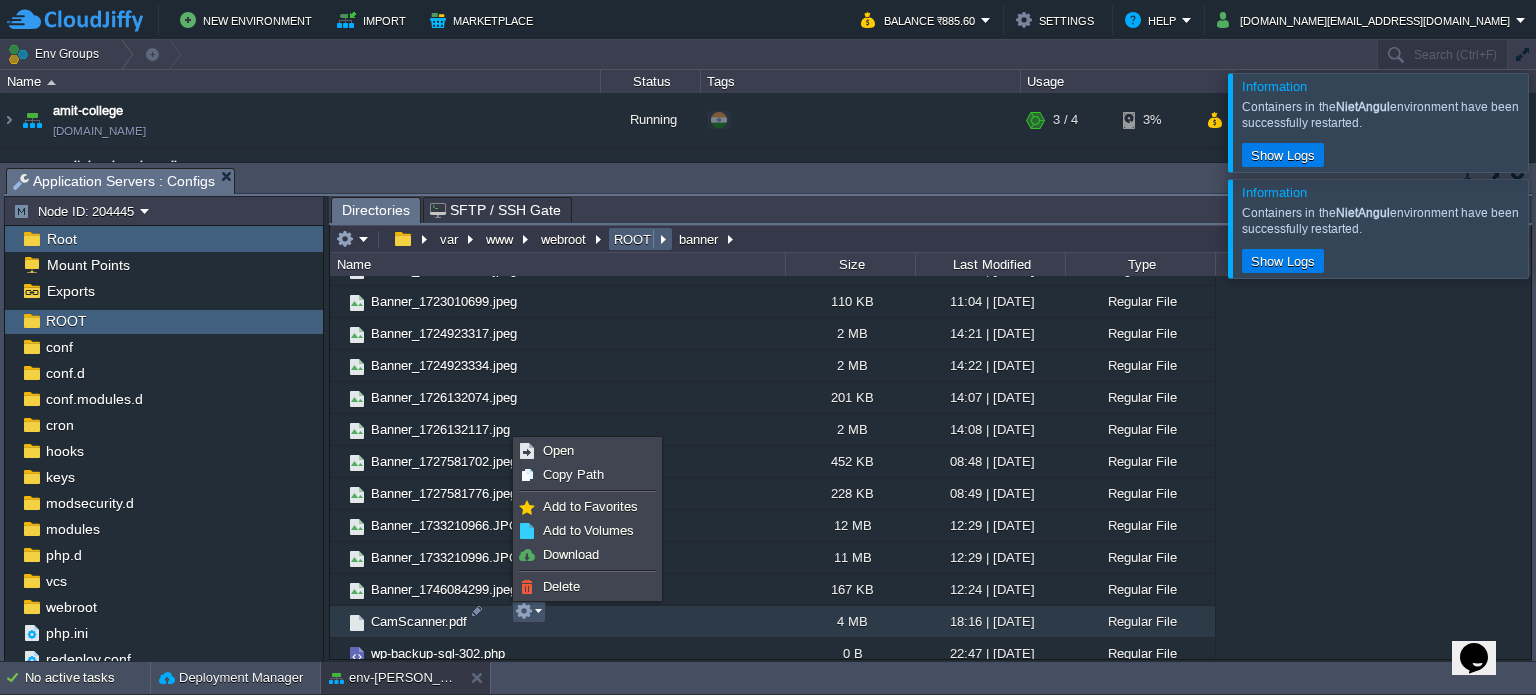 click on "ROOT" at bounding box center [633, 239] 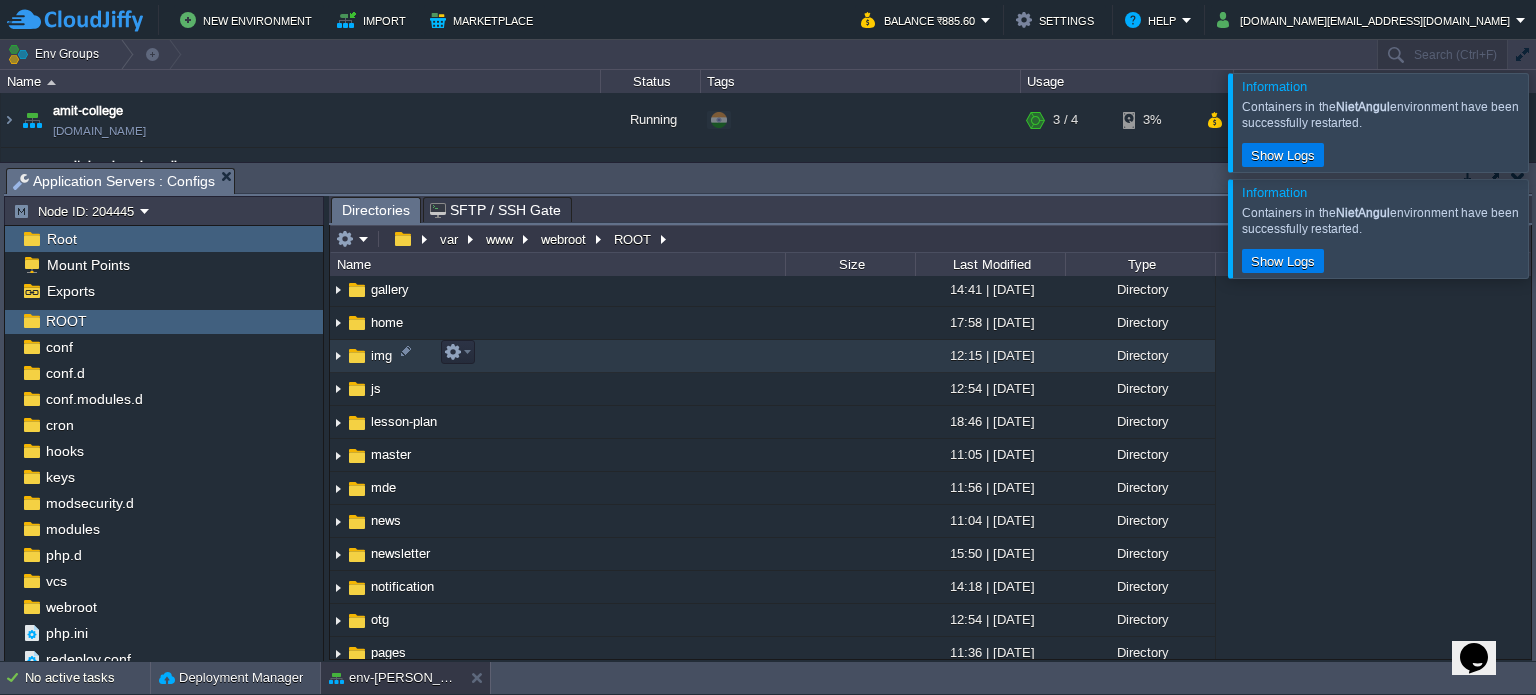 scroll, scrollTop: 400, scrollLeft: 0, axis: vertical 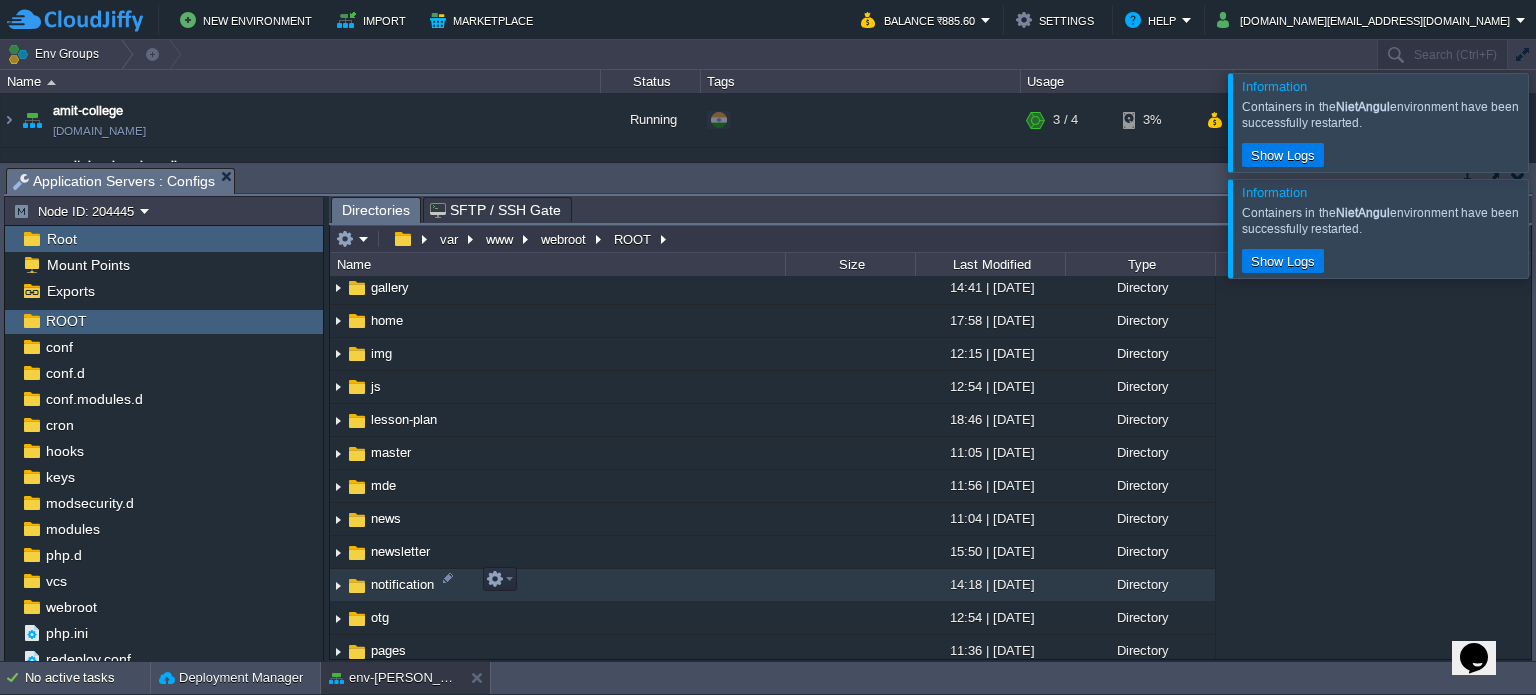 click on "notification" at bounding box center [402, 584] 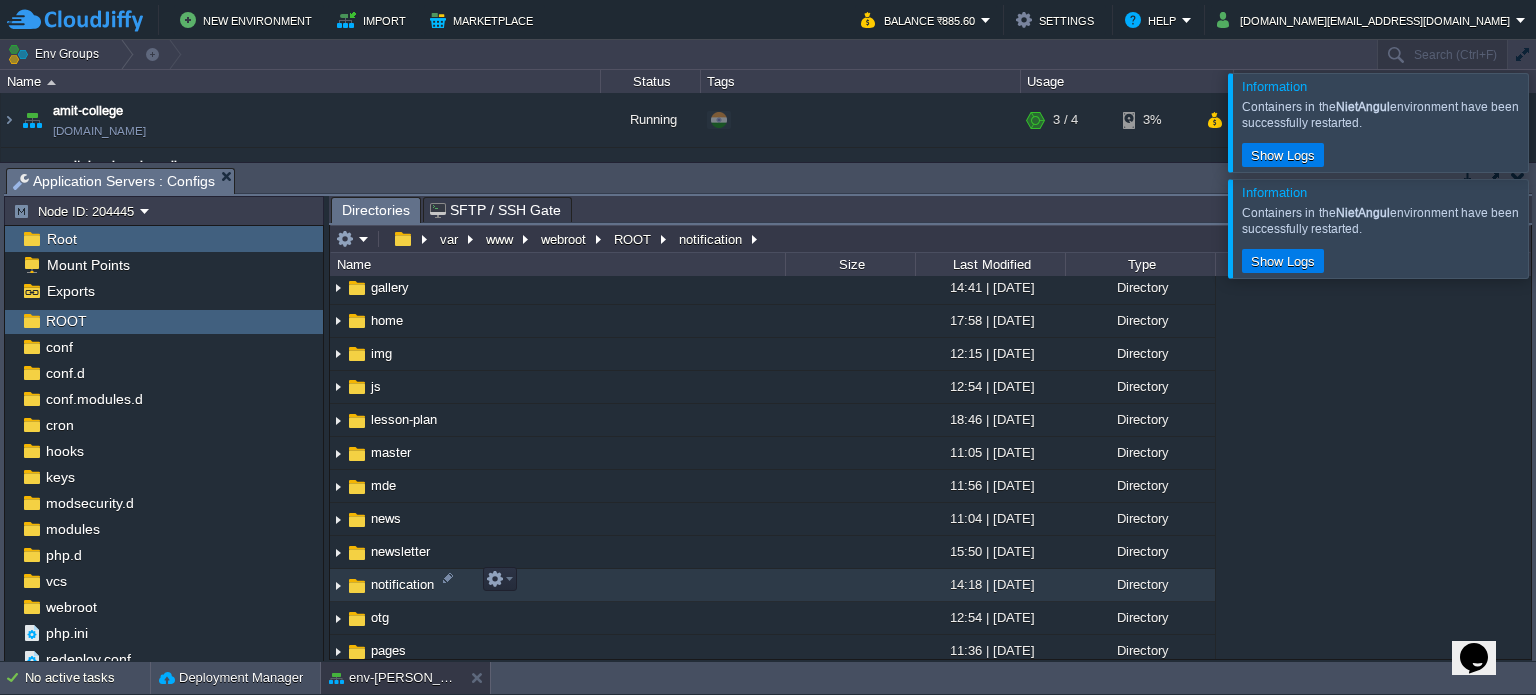 click on "notification" at bounding box center (402, 584) 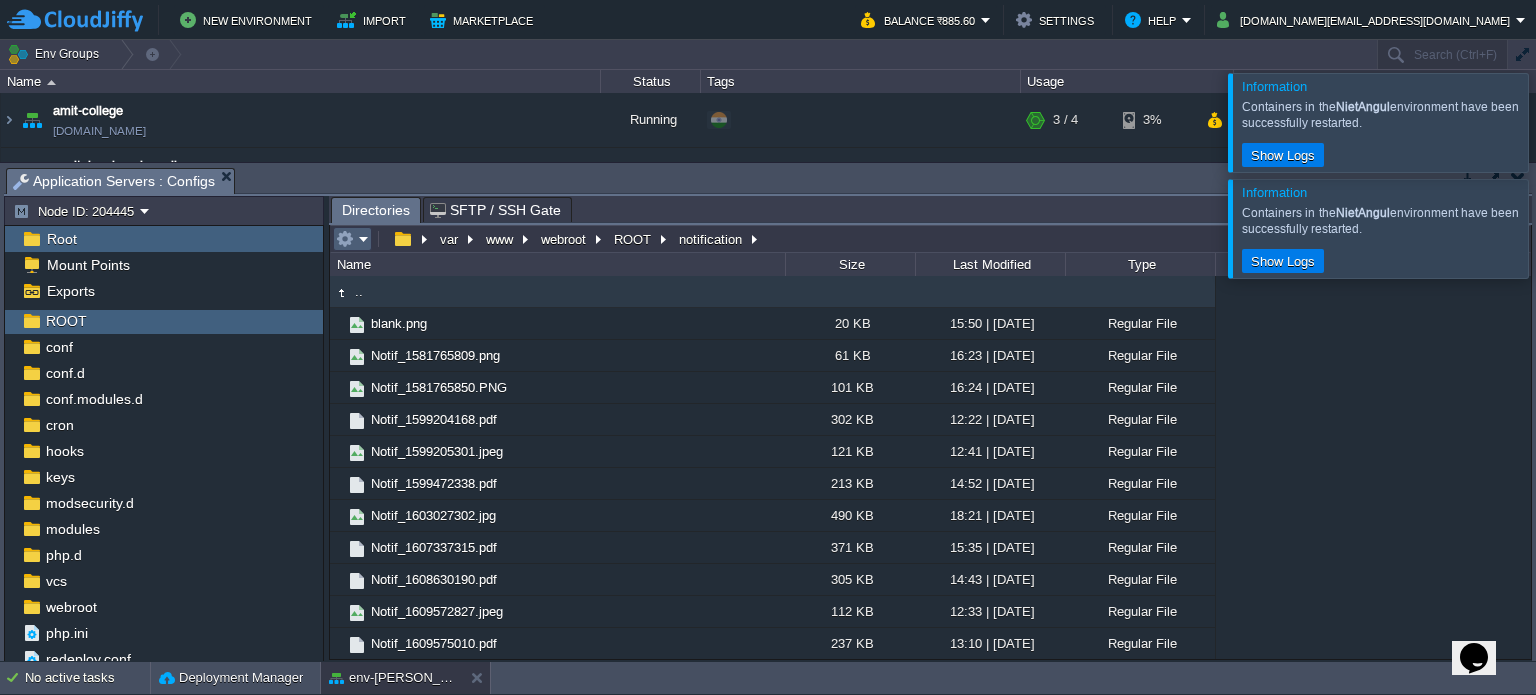 click at bounding box center (352, 239) 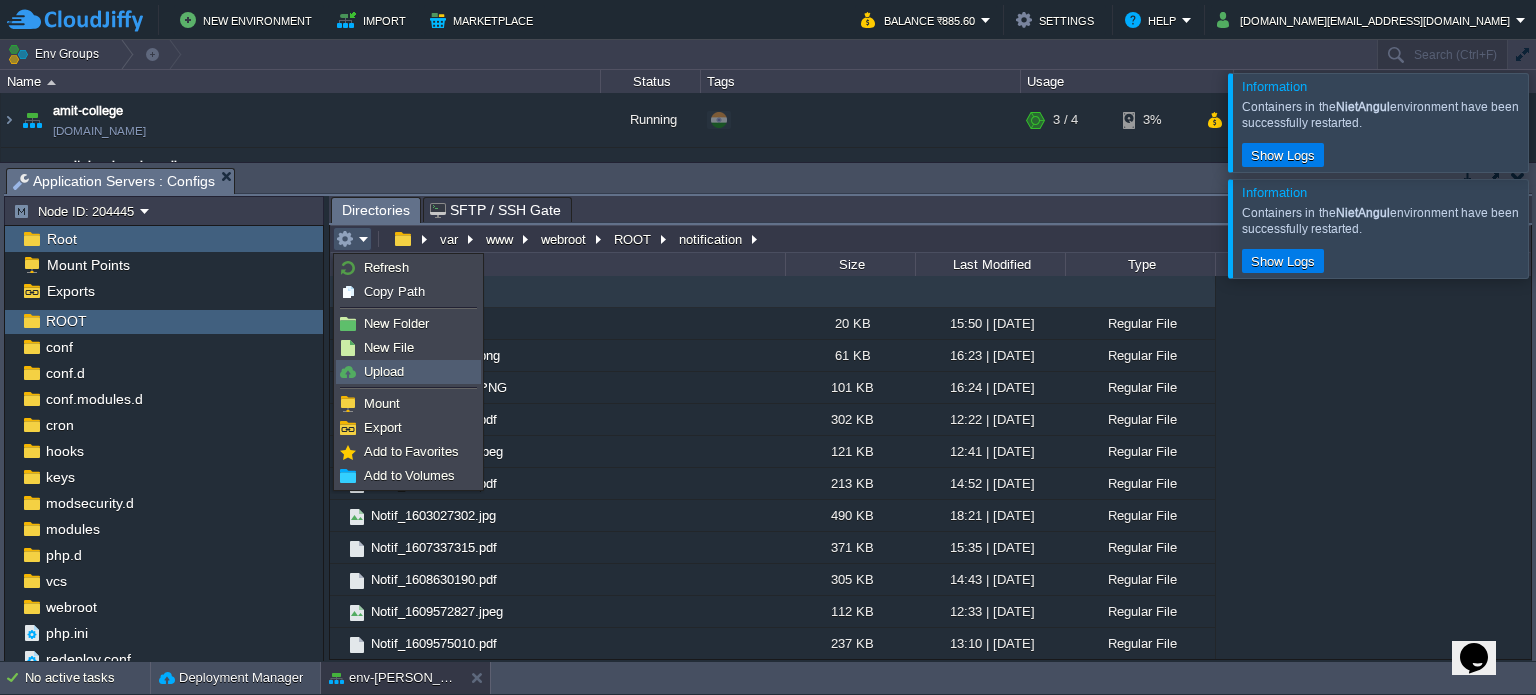 click on "Upload" at bounding box center (384, 371) 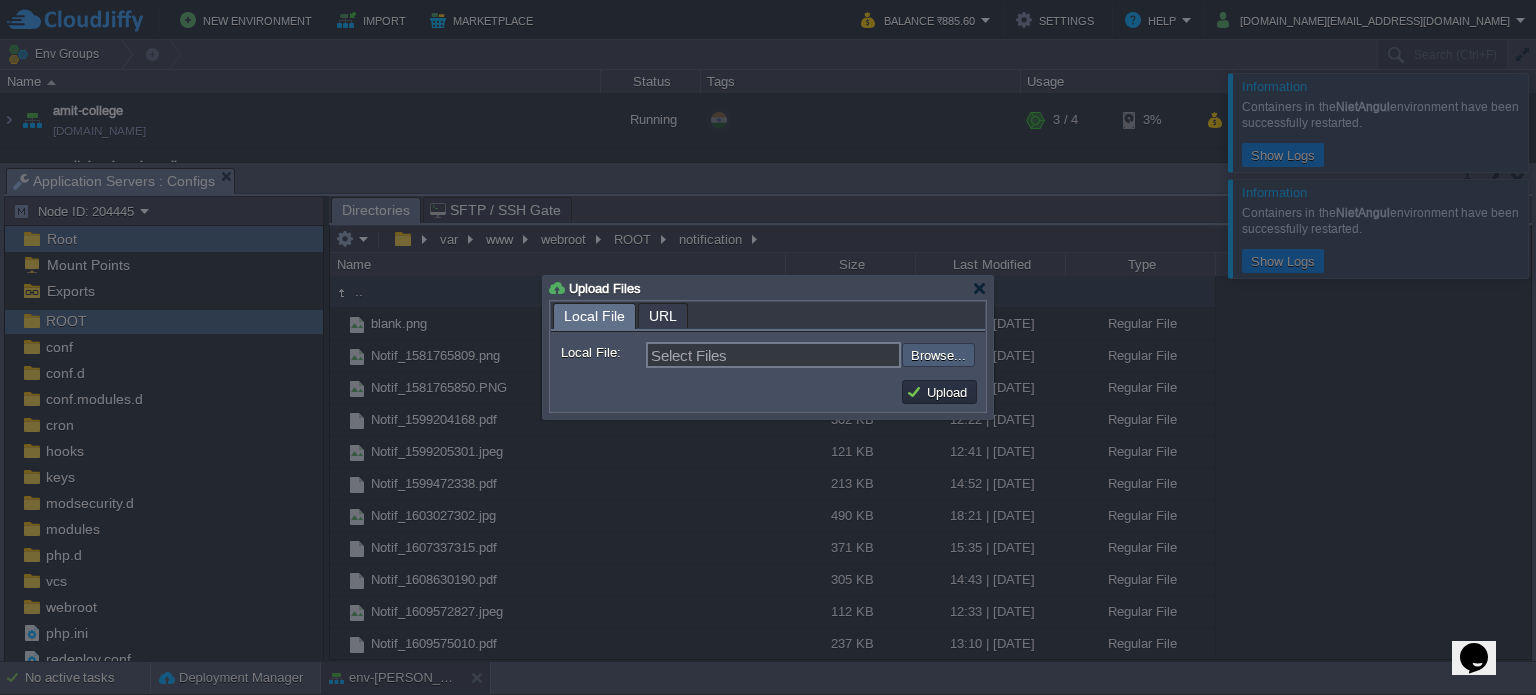 click at bounding box center (848, 355) 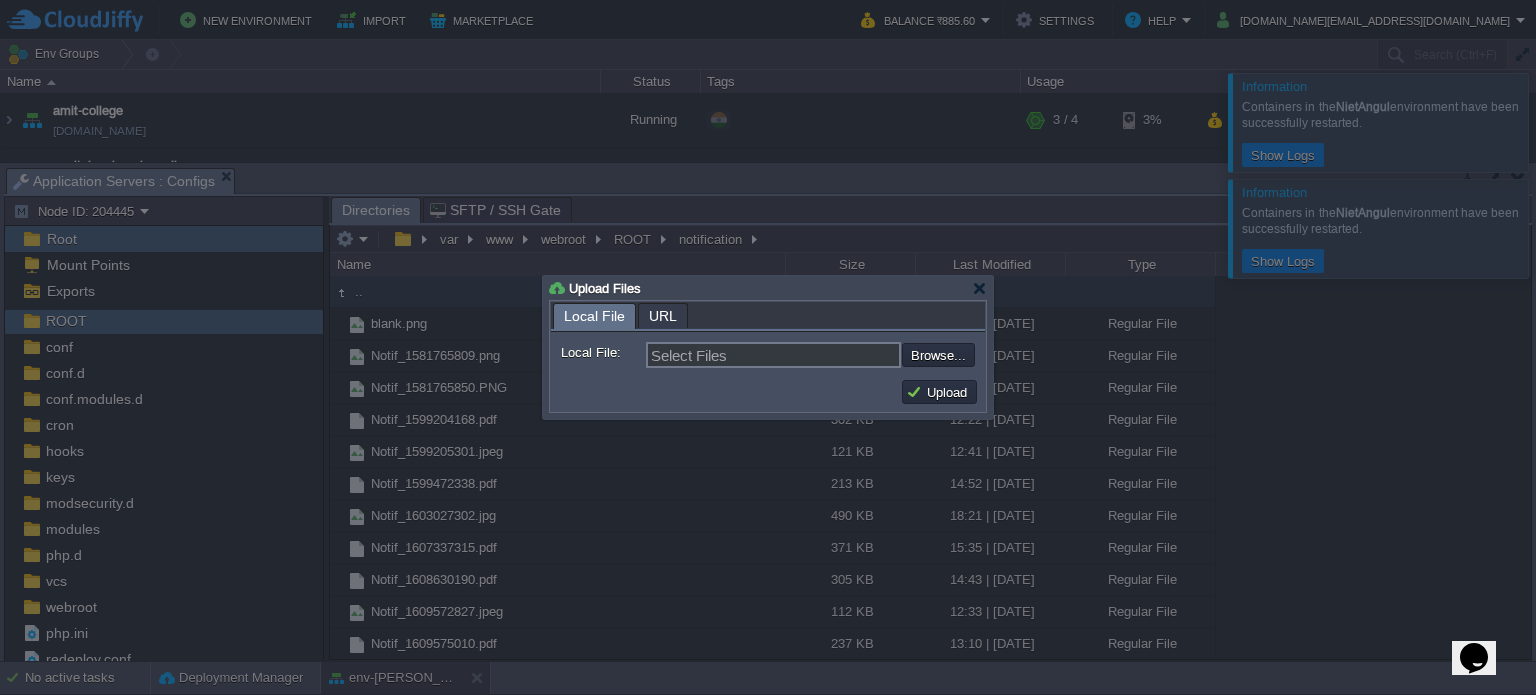type on "C:\fakepath\CamScanner.pdf" 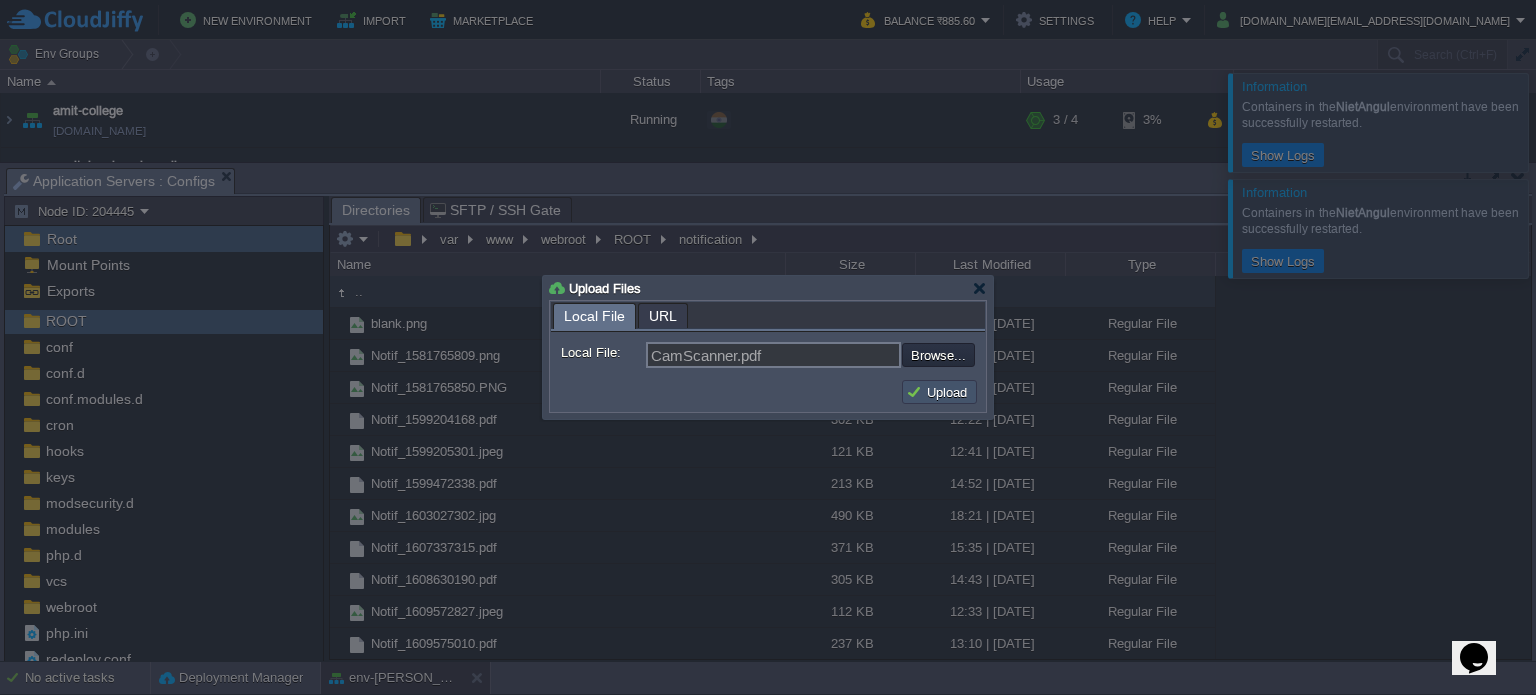 click on "Upload" at bounding box center [939, 392] 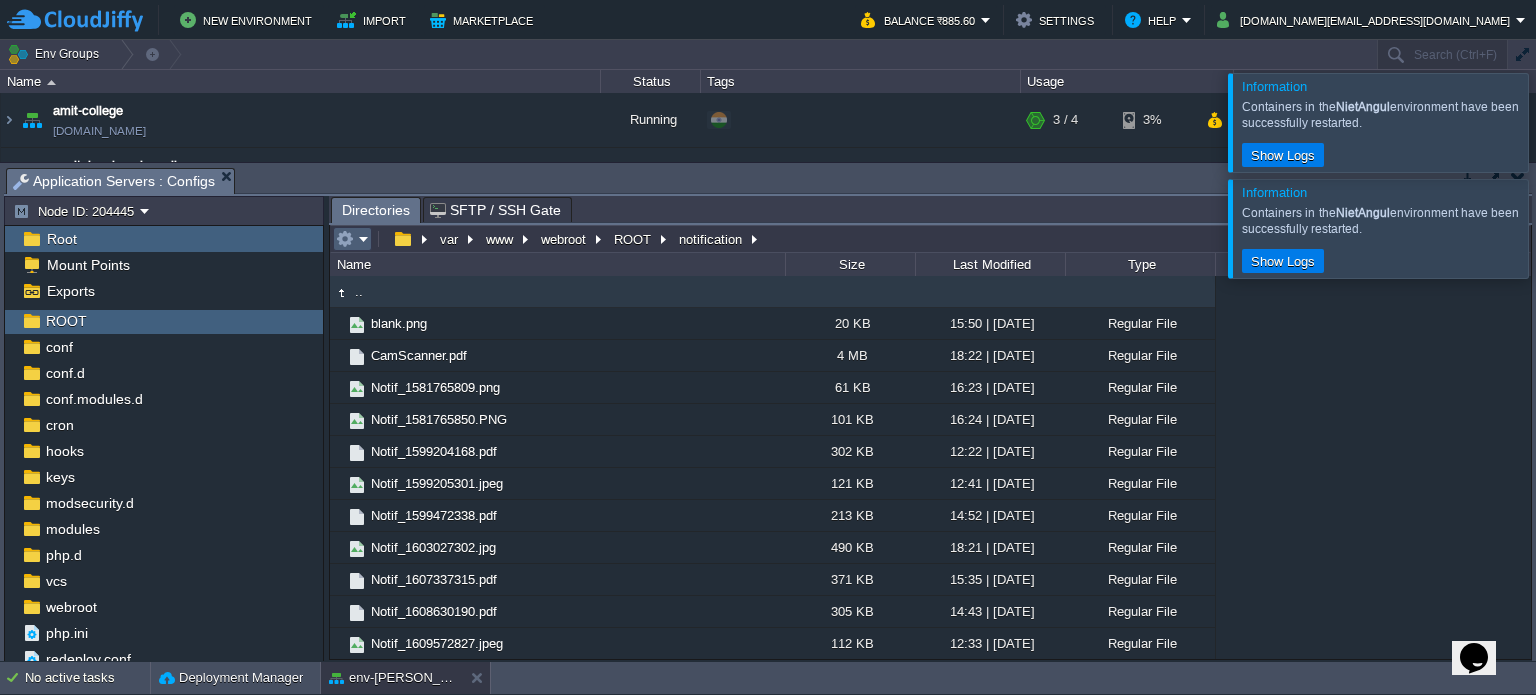 click at bounding box center [352, 239] 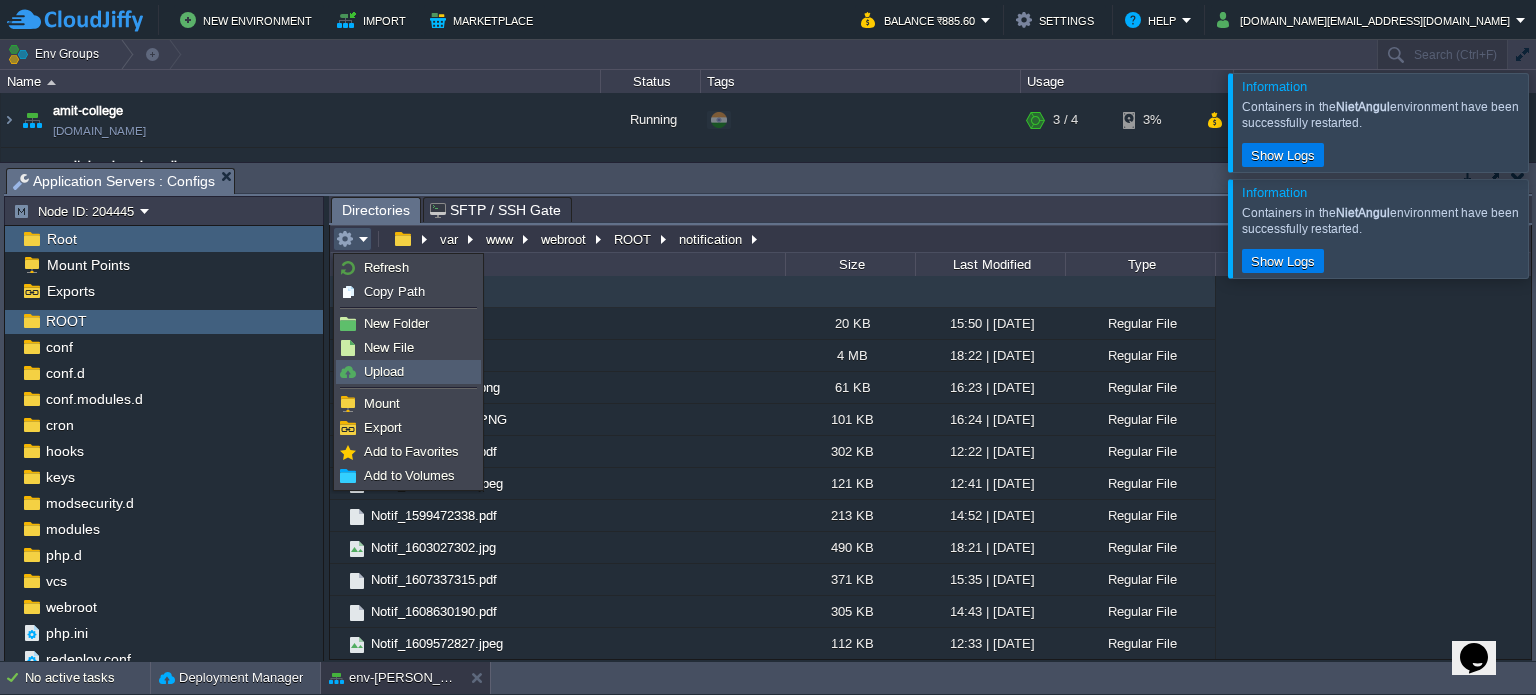 click on "Upload" at bounding box center (384, 371) 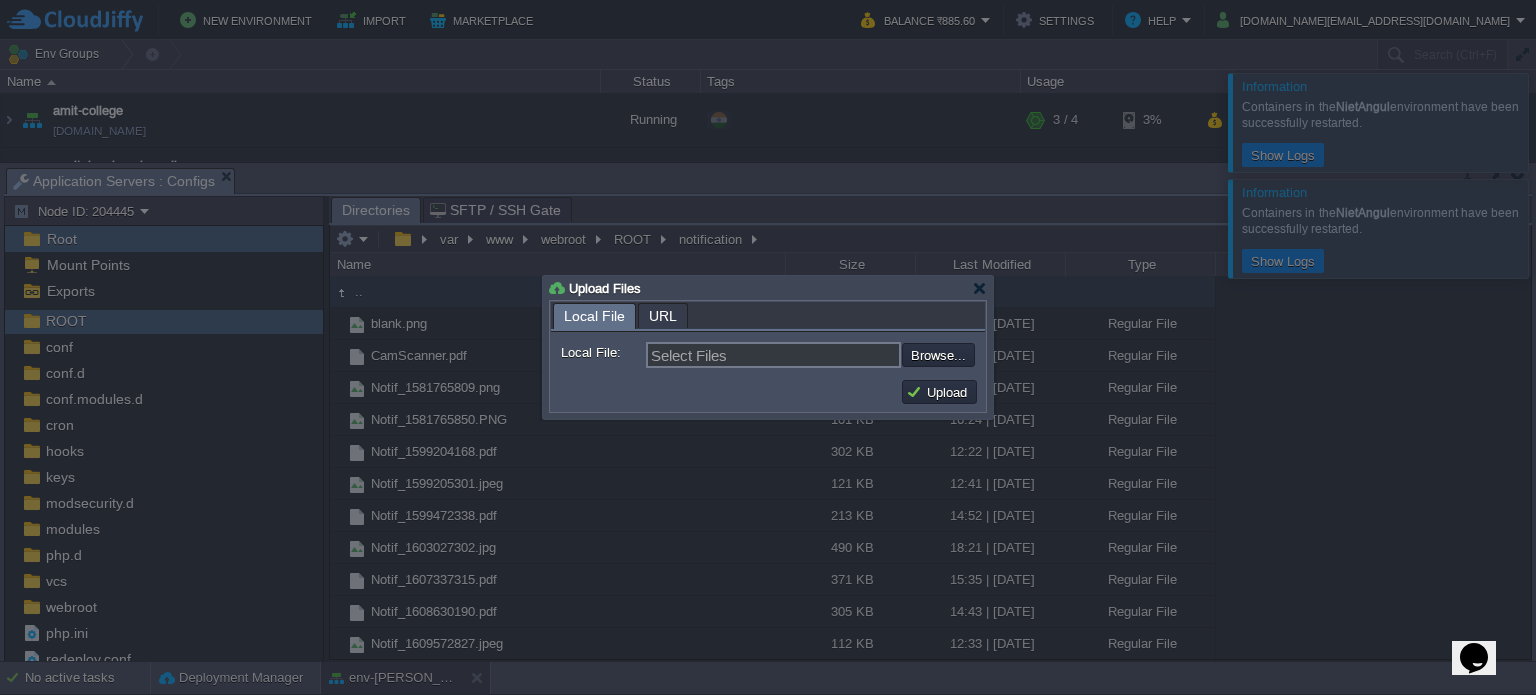 click on "Local File: Select Files Browse... Comment:" at bounding box center (768, 352) 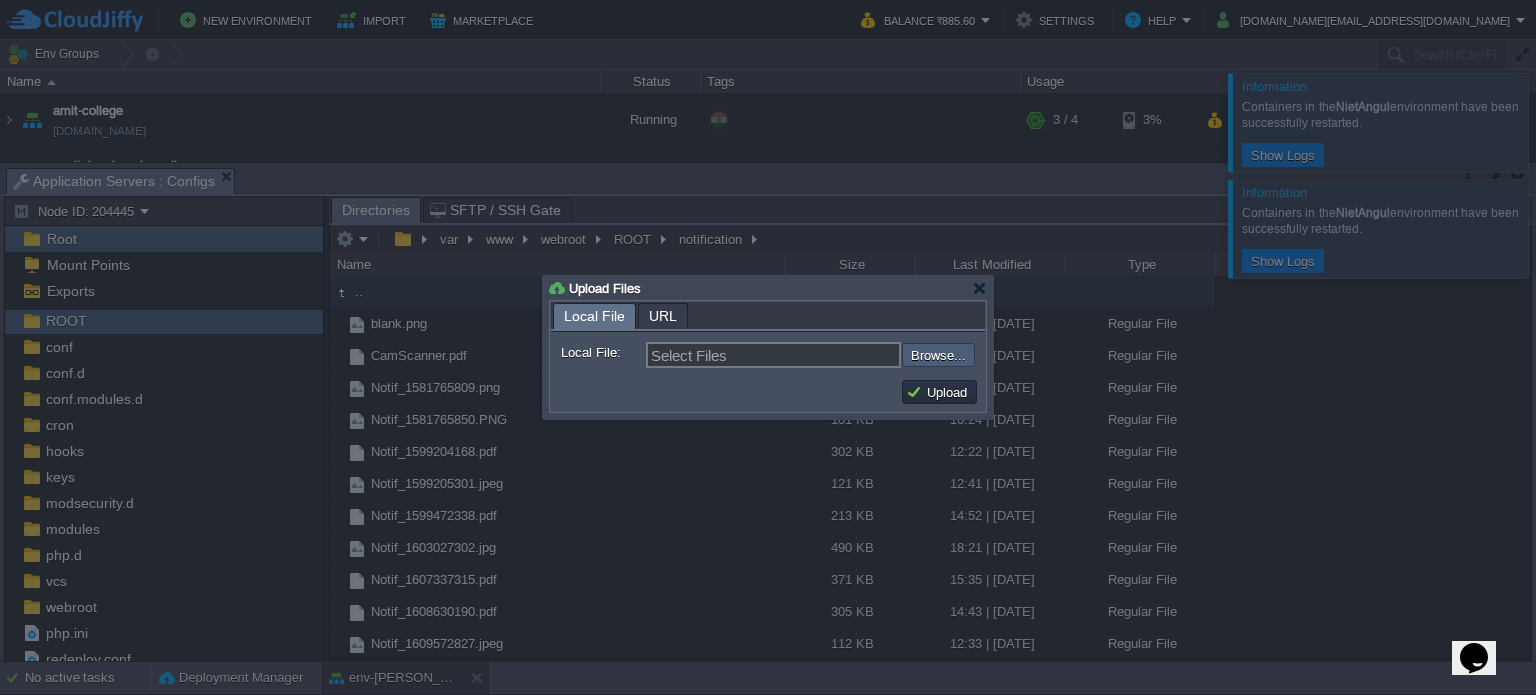 click at bounding box center [848, 355] 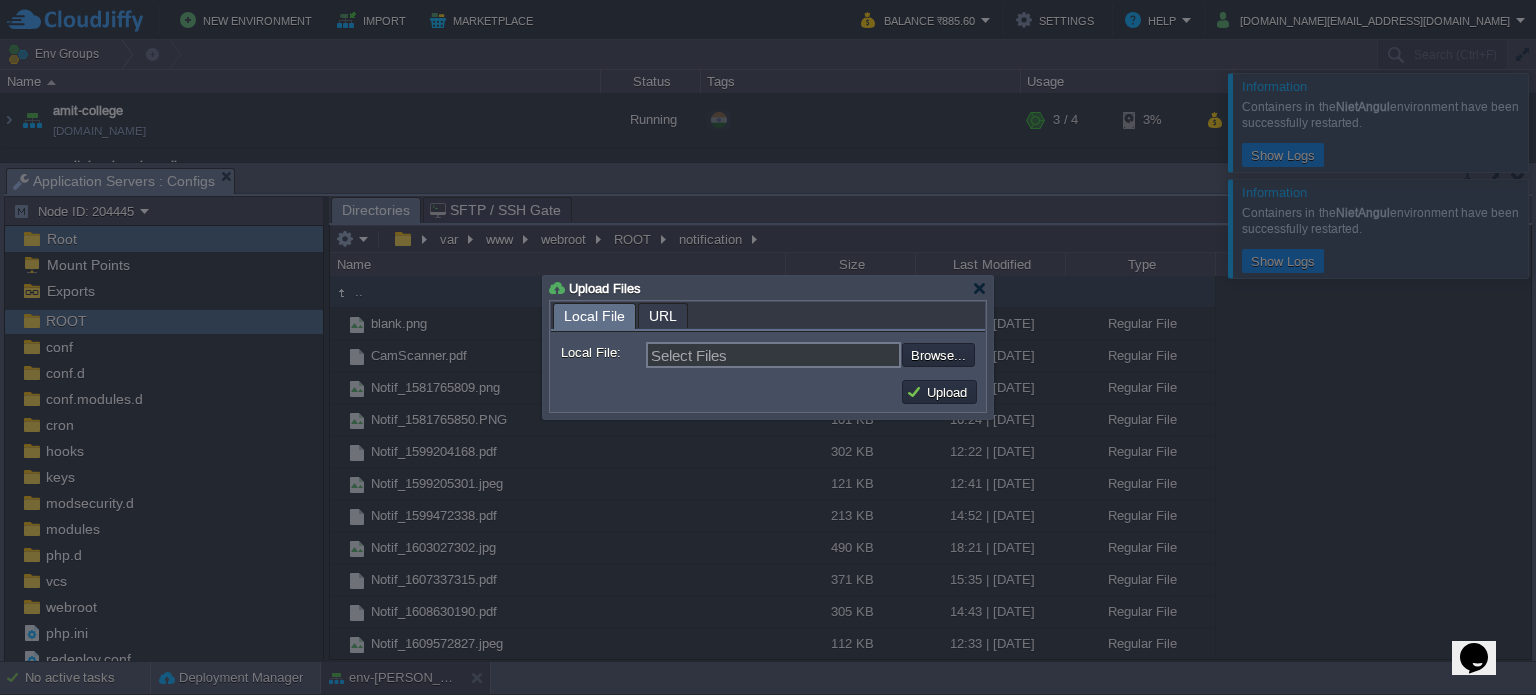 type on "C:\fakepath\Ug Spot Waiting List 2025-26 Unac.pdf" 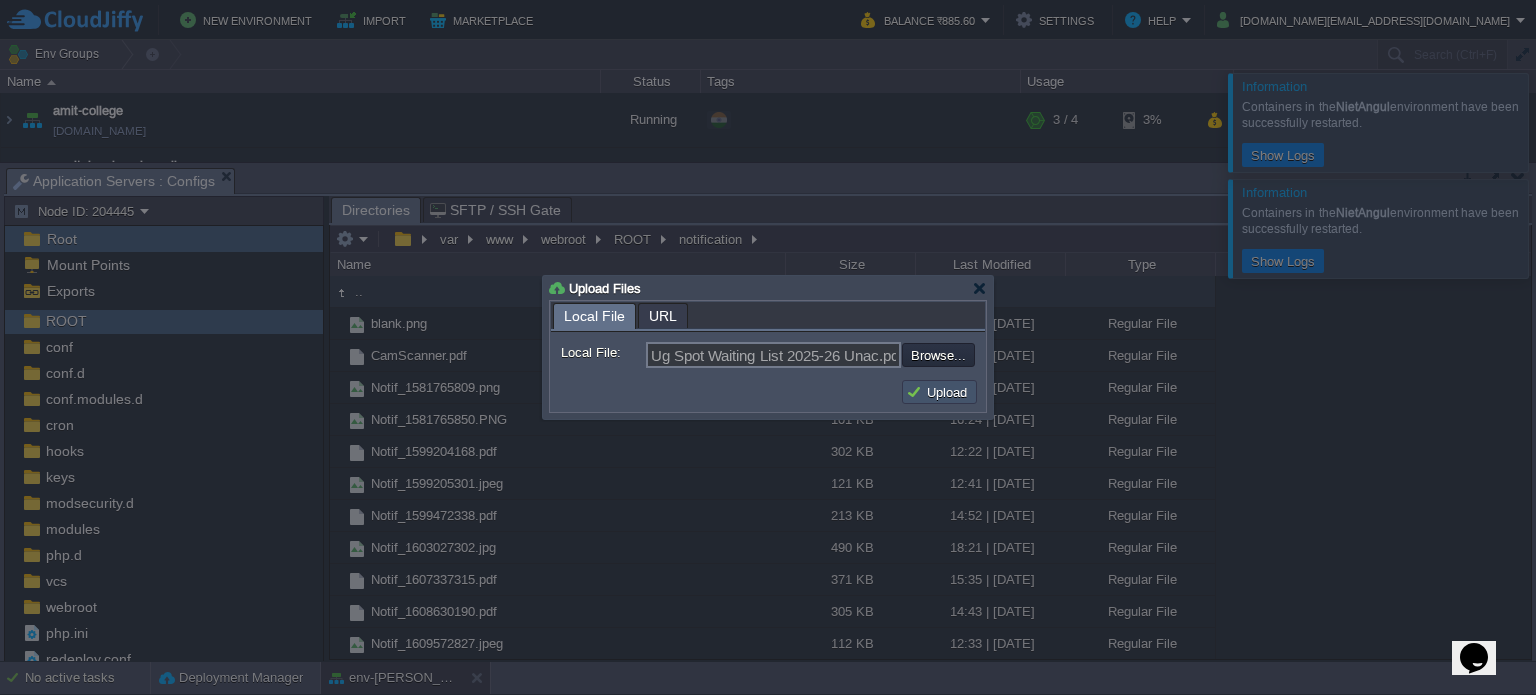 click on "Upload" at bounding box center [939, 392] 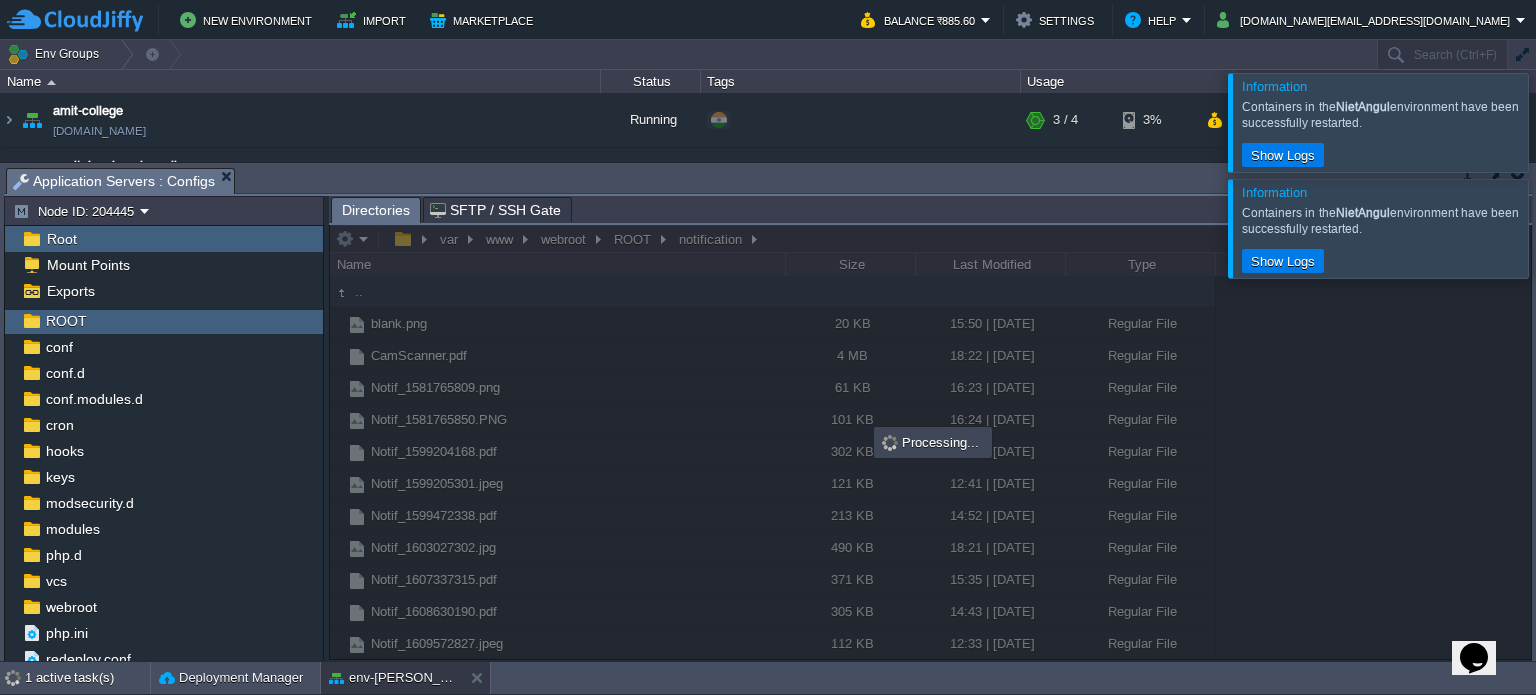 click at bounding box center [1560, 228] 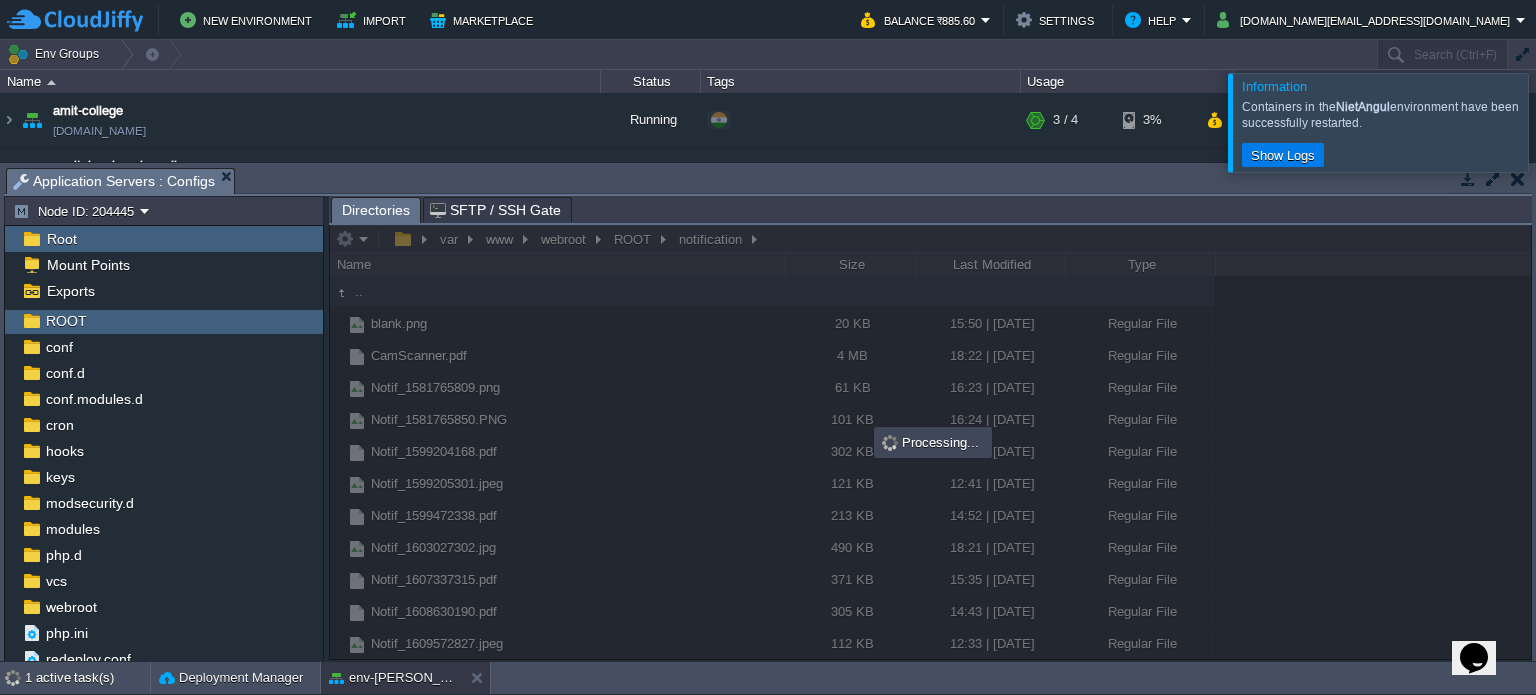 click at bounding box center [1560, 122] 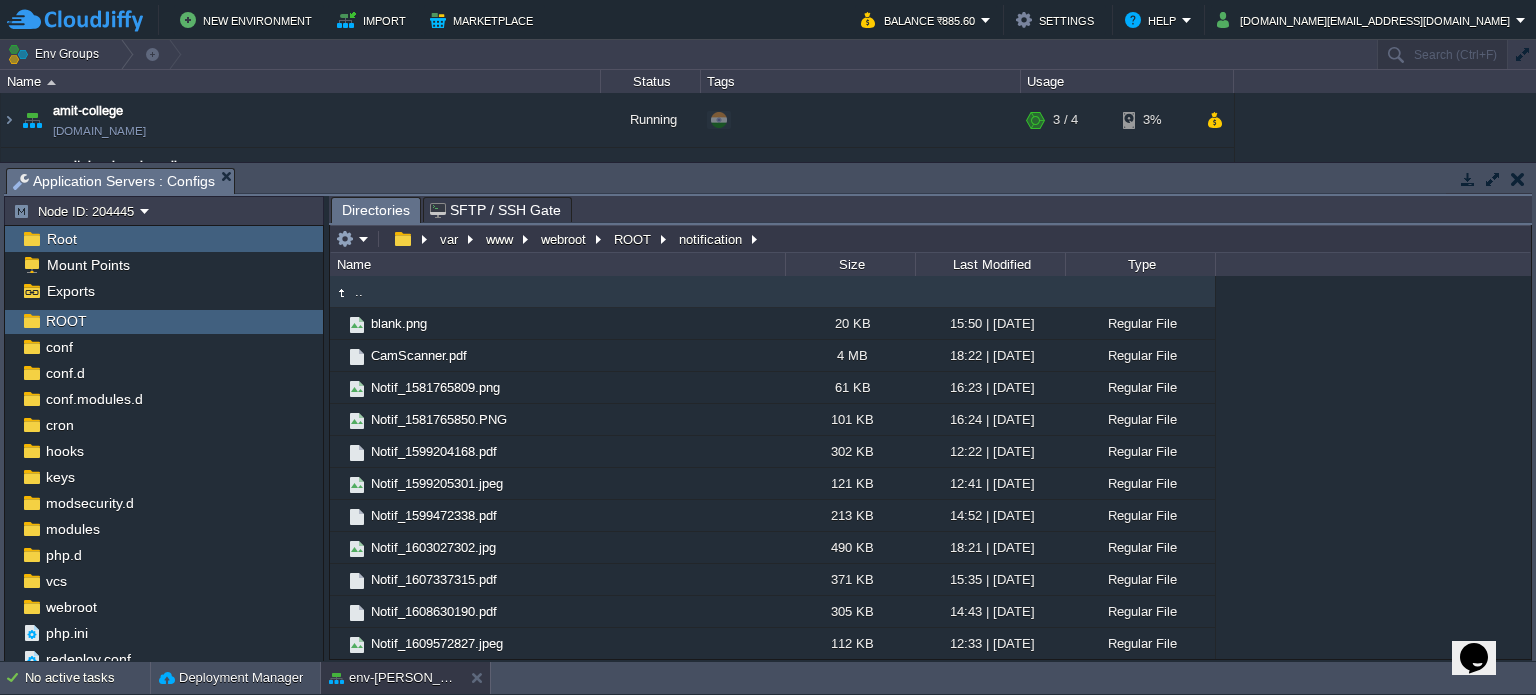 scroll, scrollTop: 634, scrollLeft: 0, axis: vertical 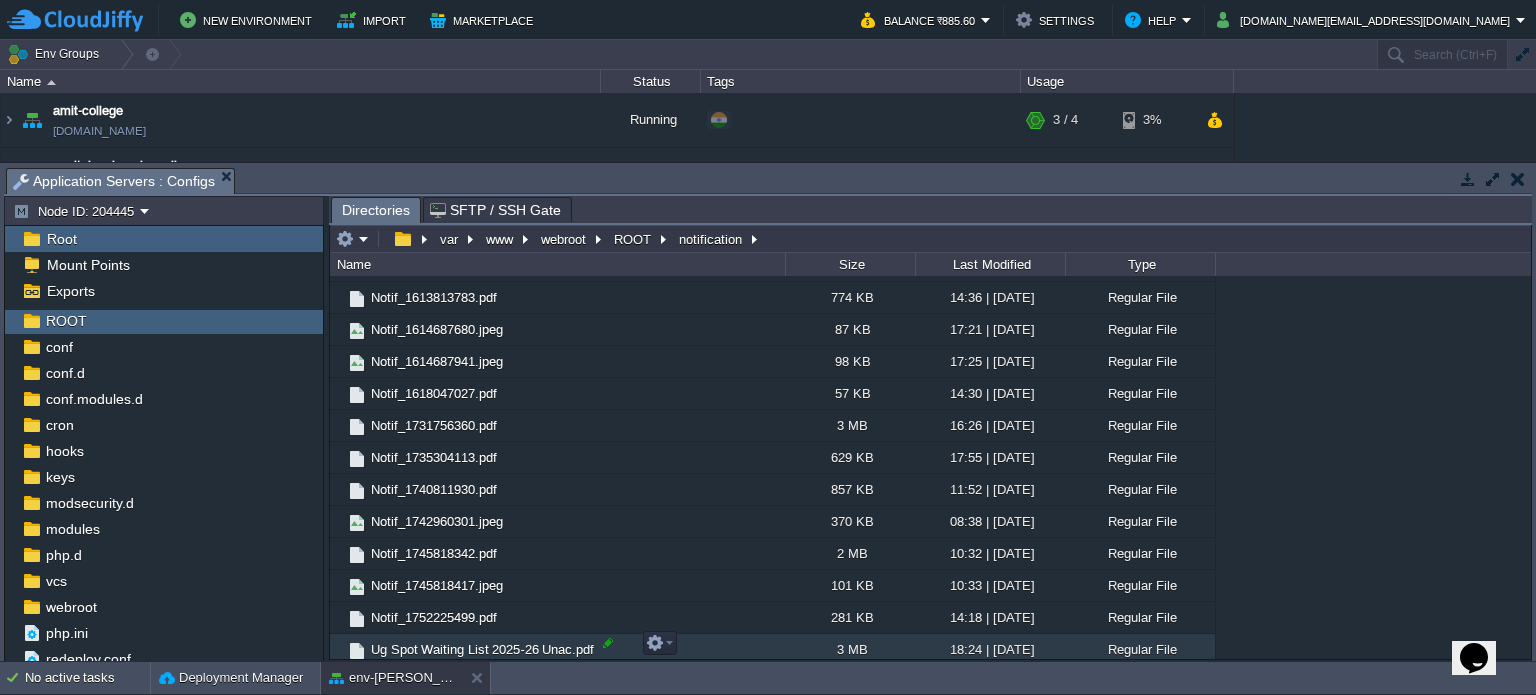 click at bounding box center [608, 643] 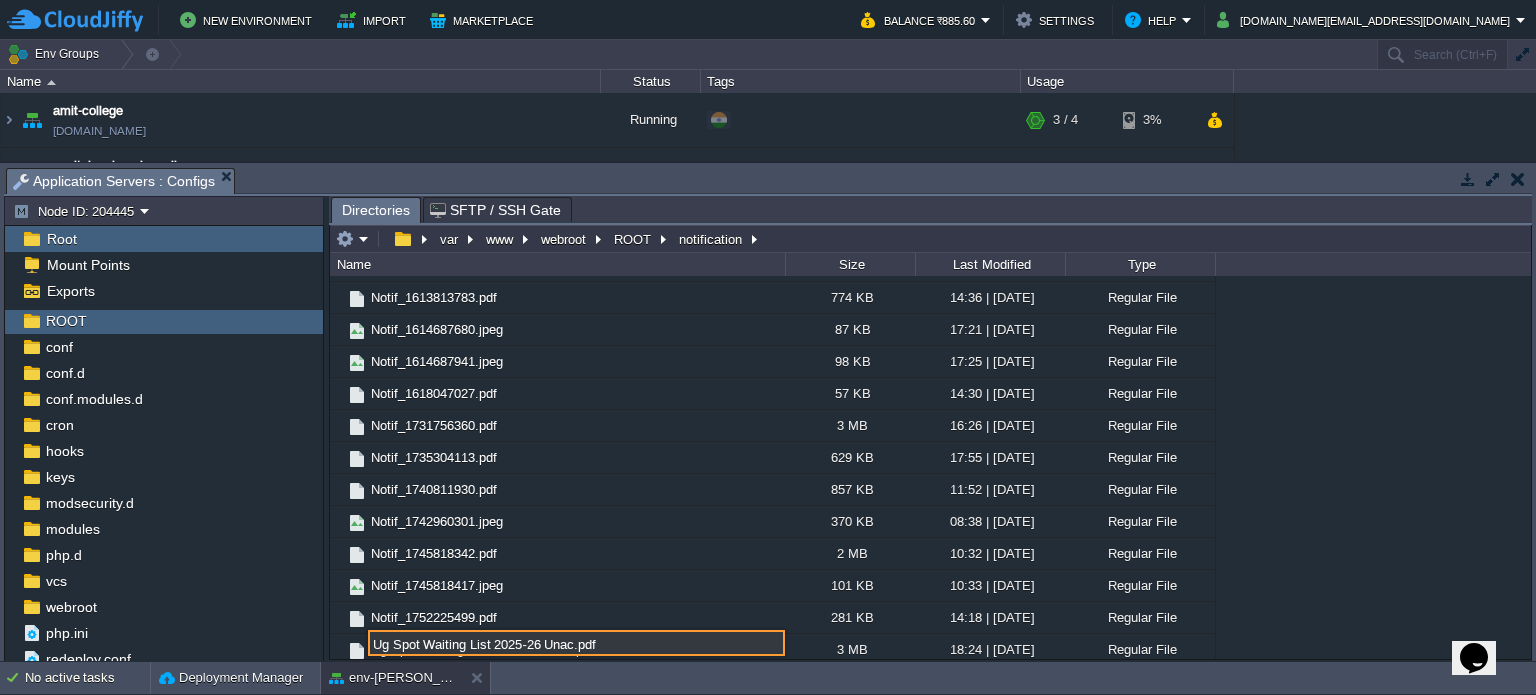 click on "Ug Spot Waiting List 2025-26 Unac.pdf" at bounding box center (576, 643) 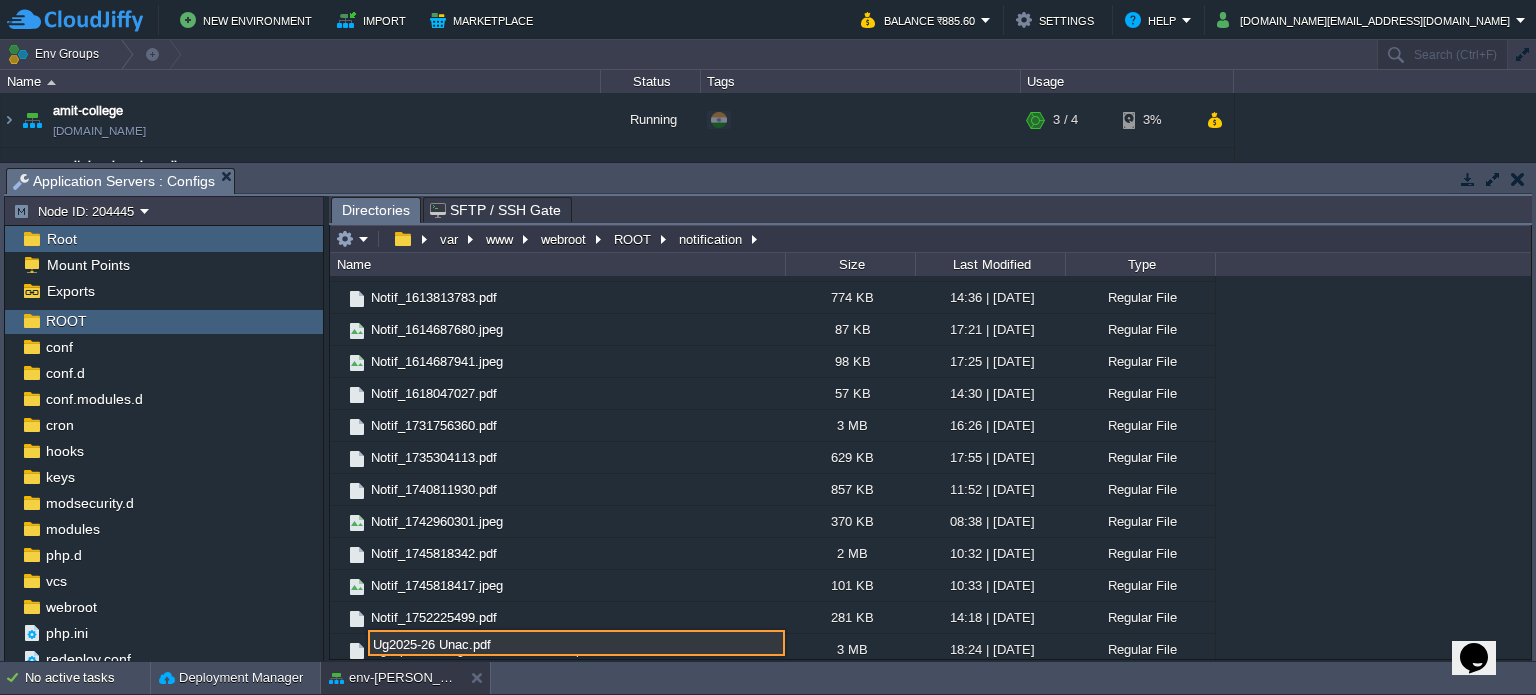 click on "Ug2025-26 Unac.pdf" at bounding box center (576, 643) 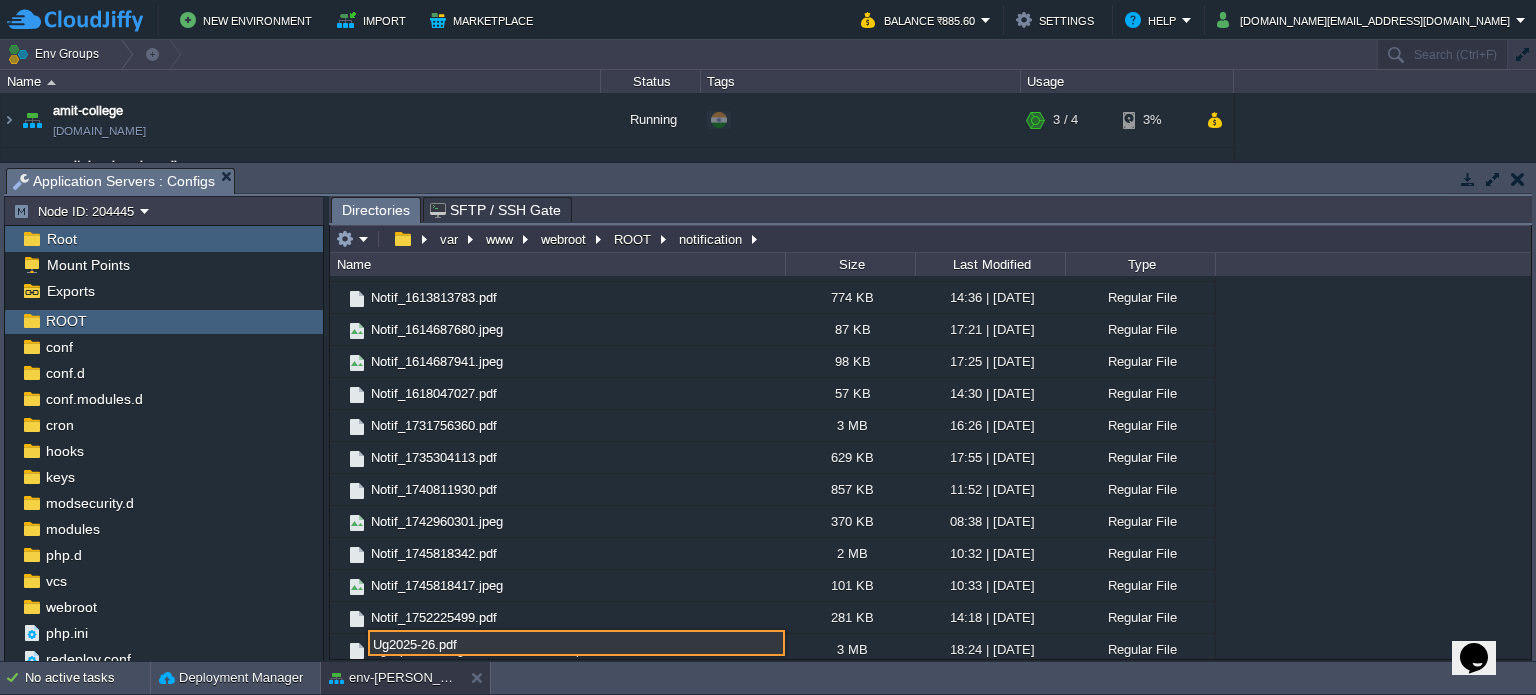 type on "Ug2025-26.pdf" 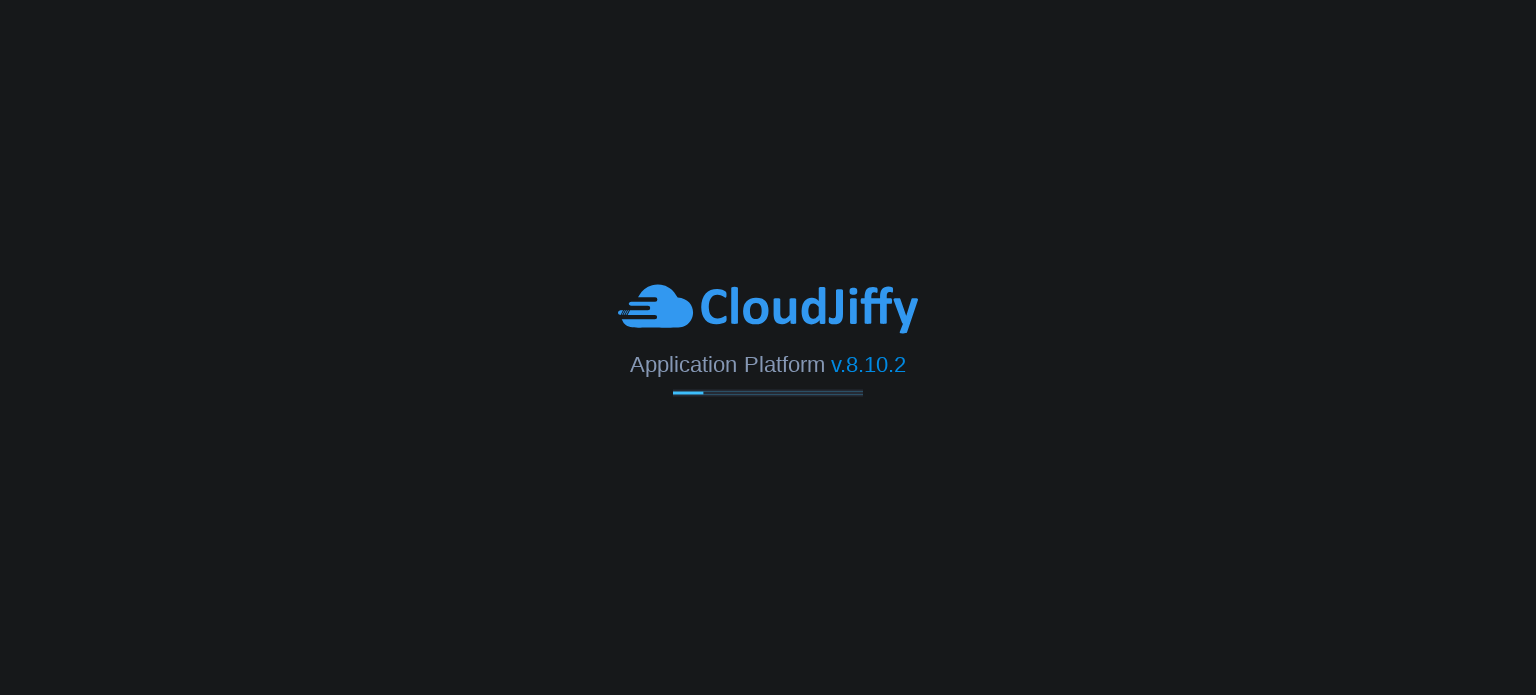 scroll, scrollTop: 0, scrollLeft: 0, axis: both 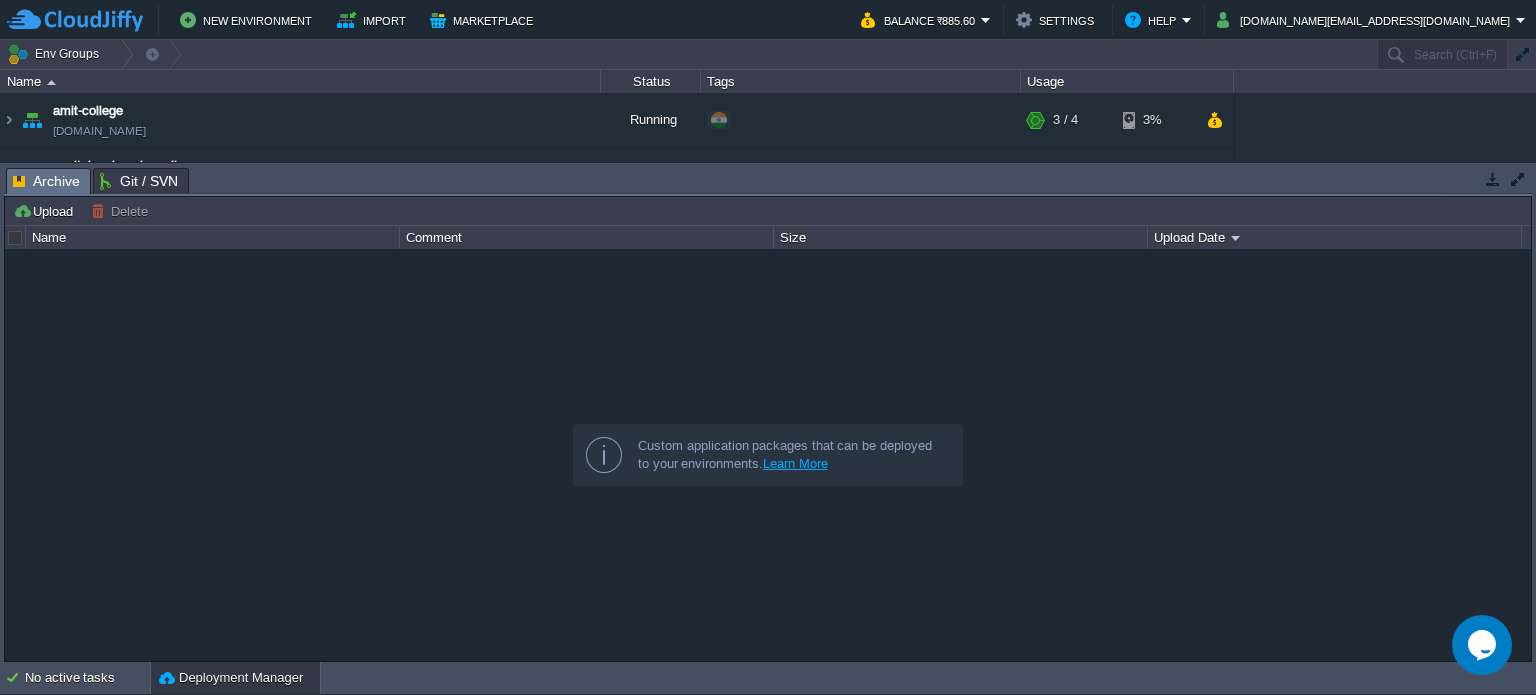 click on "Upload Delete Deploy to ... Custom application packages that can be deployed to your environments.  Learn More   Name Comment Size Upload Date" at bounding box center (768, 429) 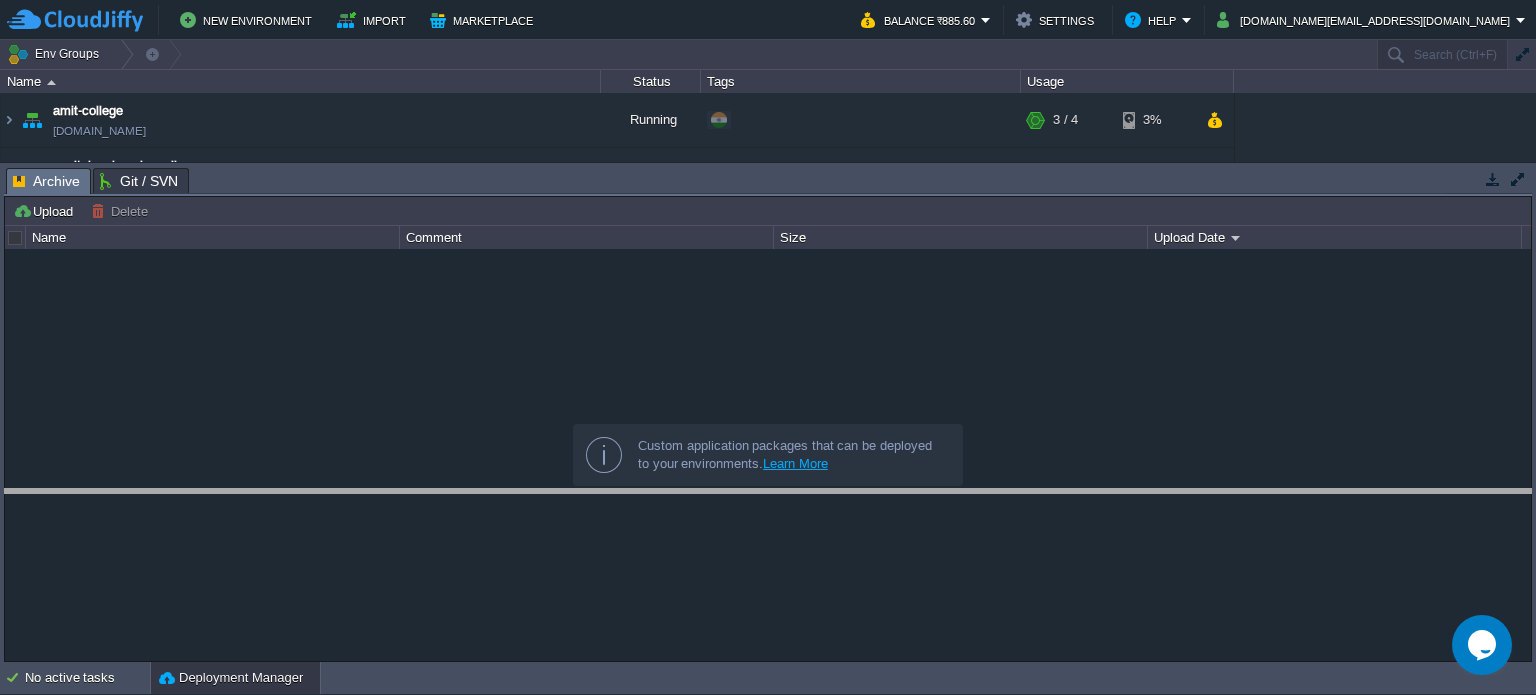 drag, startPoint x: 918, startPoint y: 191, endPoint x: 816, endPoint y: 512, distance: 336.81598 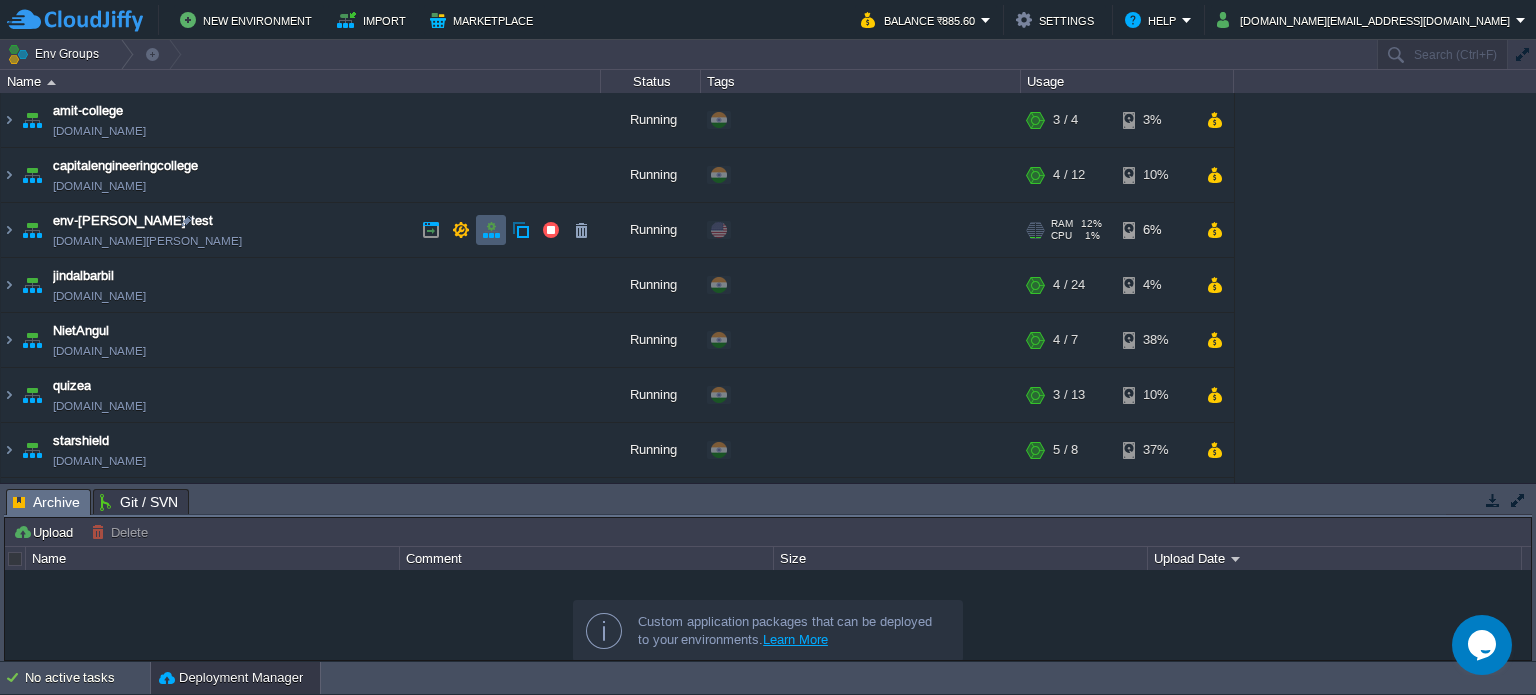 click at bounding box center (491, 230) 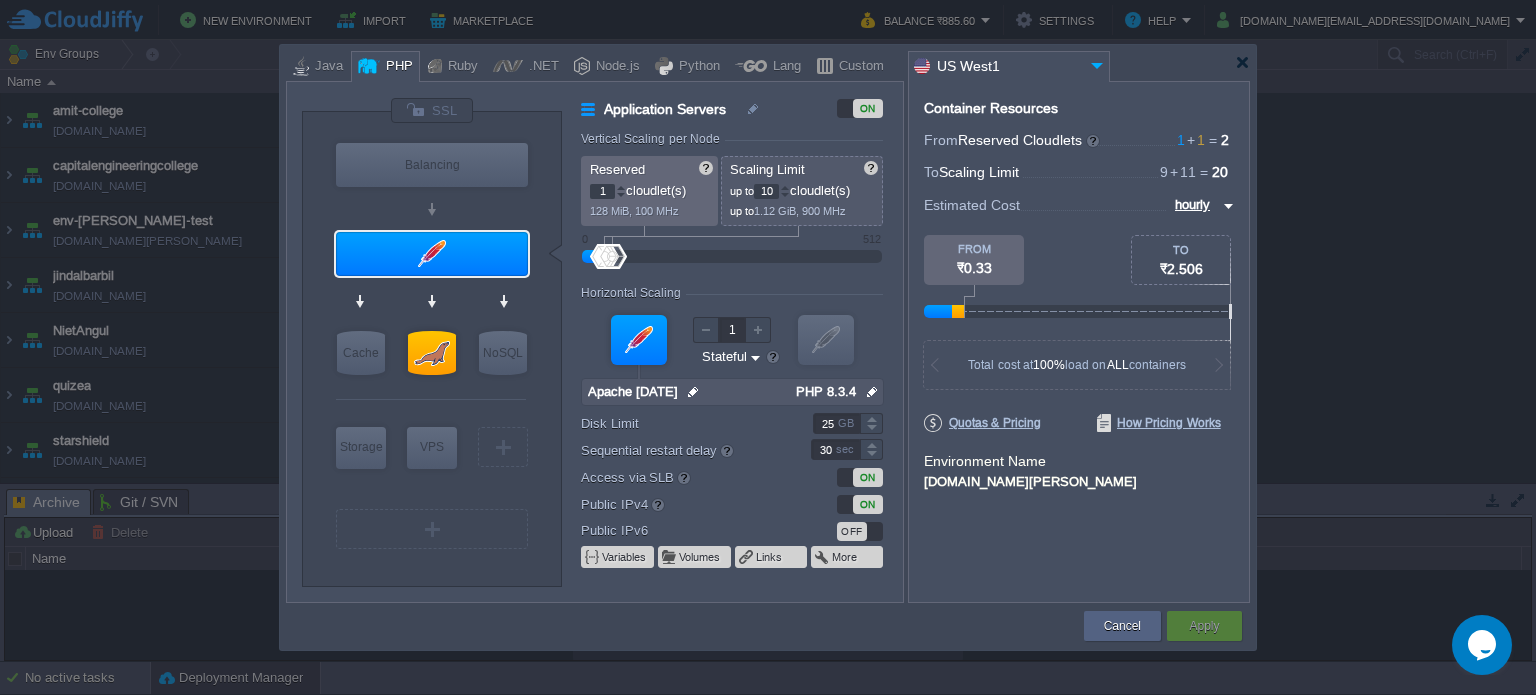 click at bounding box center [785, 187] 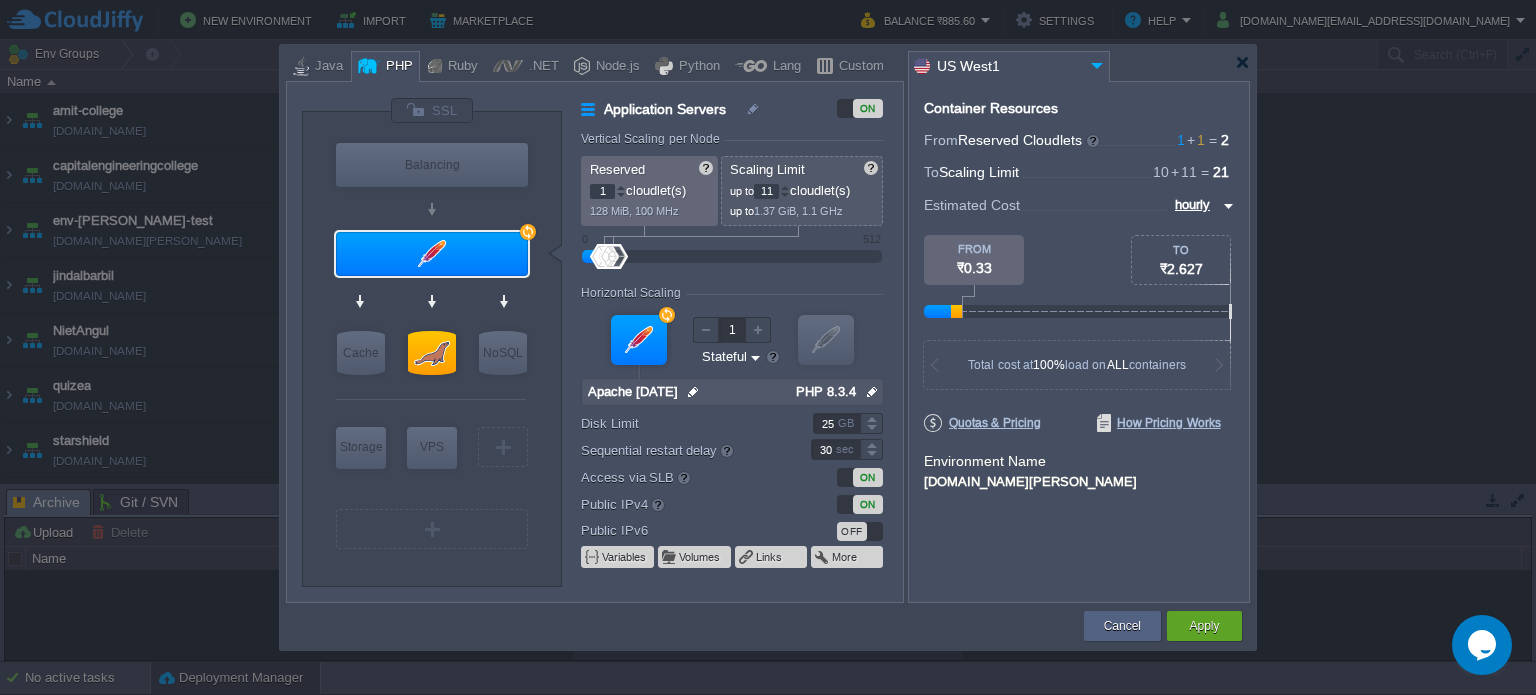 click at bounding box center (785, 187) 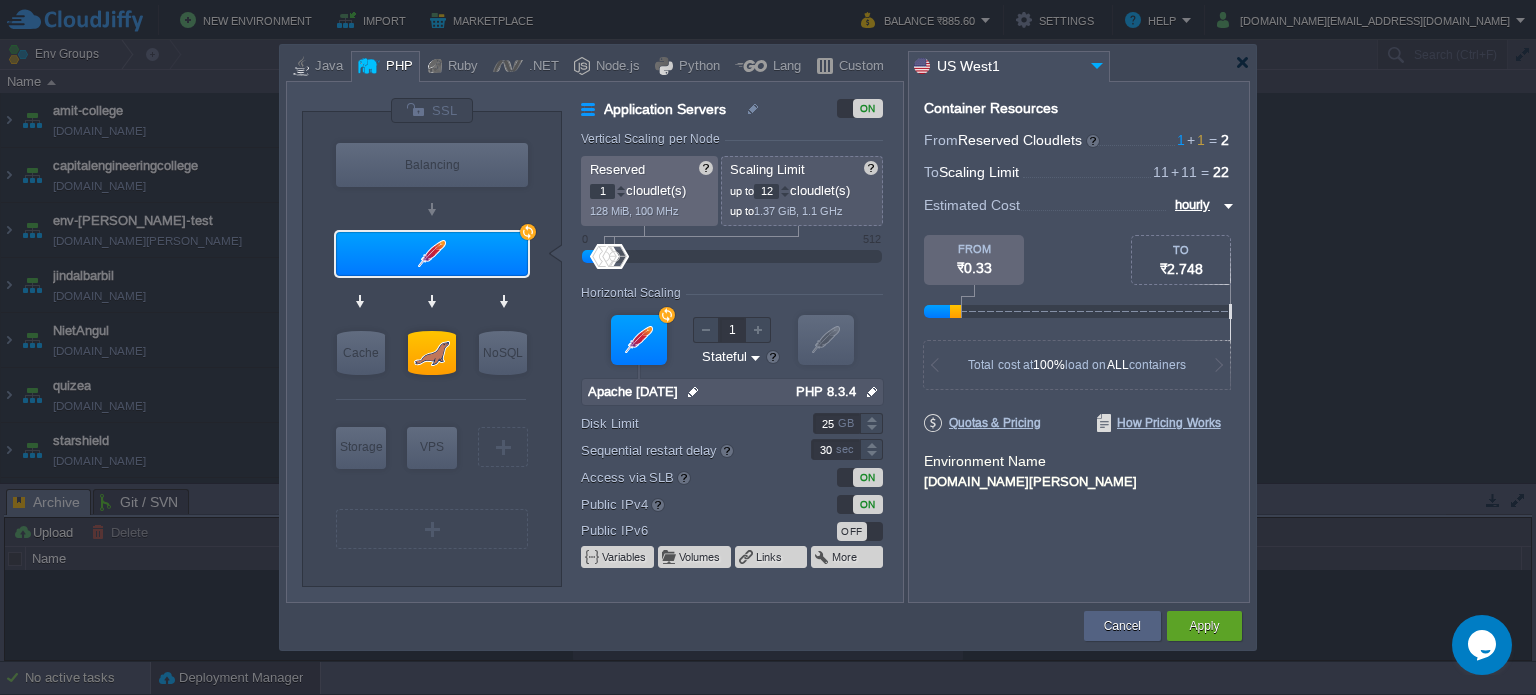 click at bounding box center (785, 187) 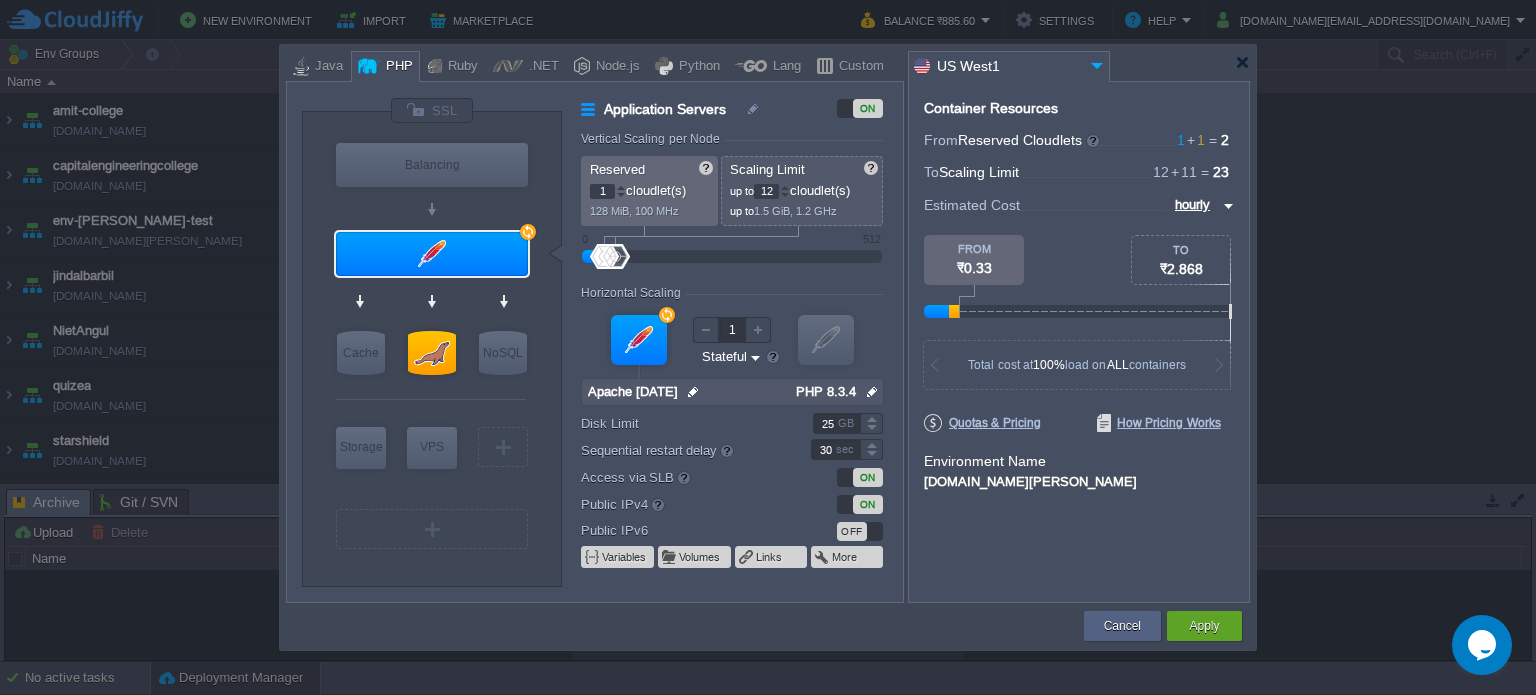 type on "13" 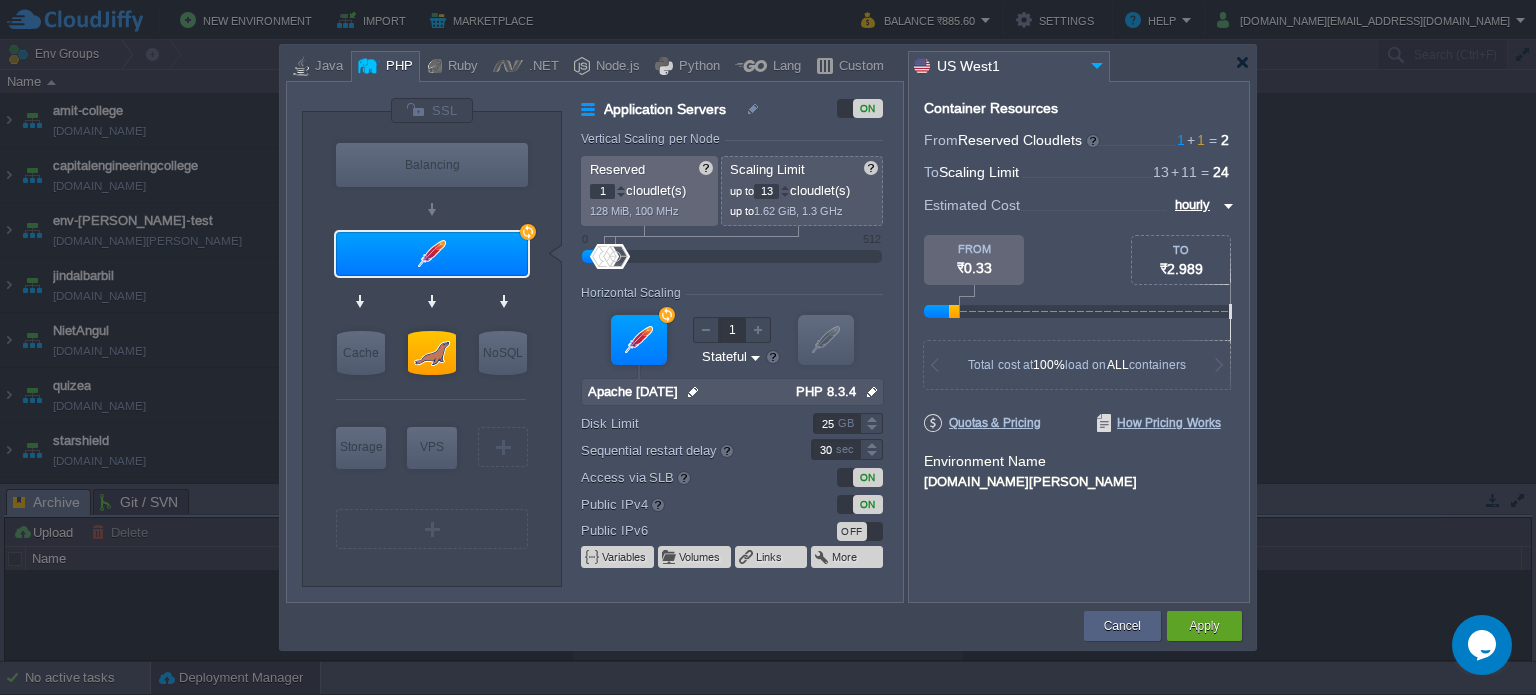 click at bounding box center [785, 187] 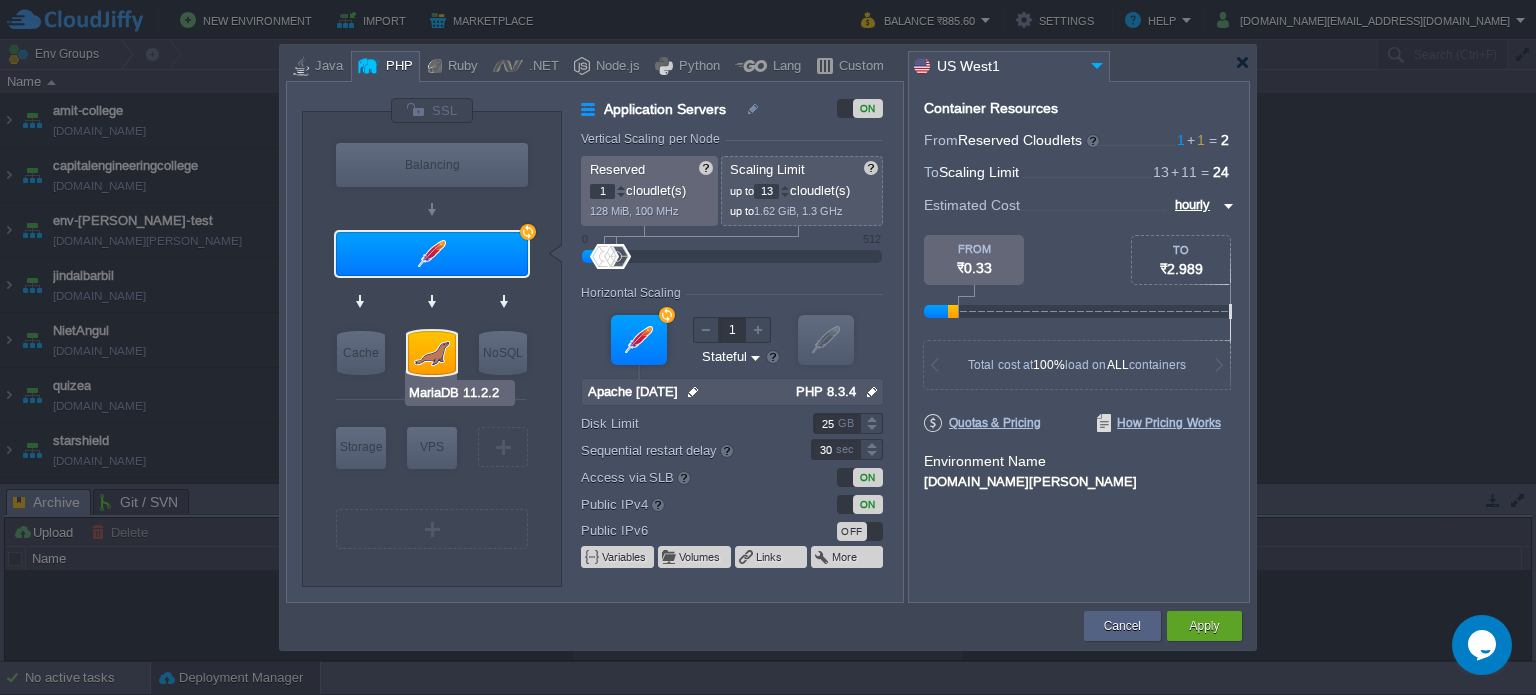 click at bounding box center [432, 353] 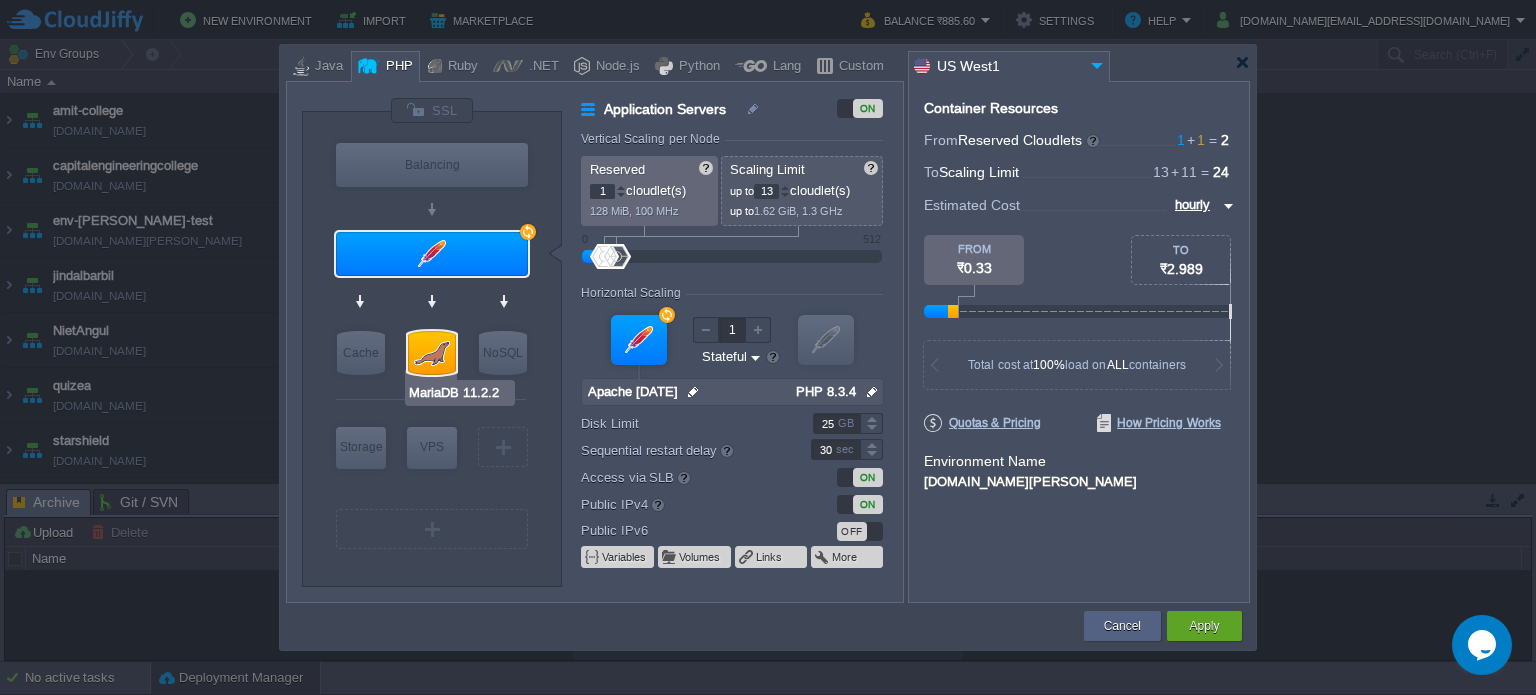 type on "null" 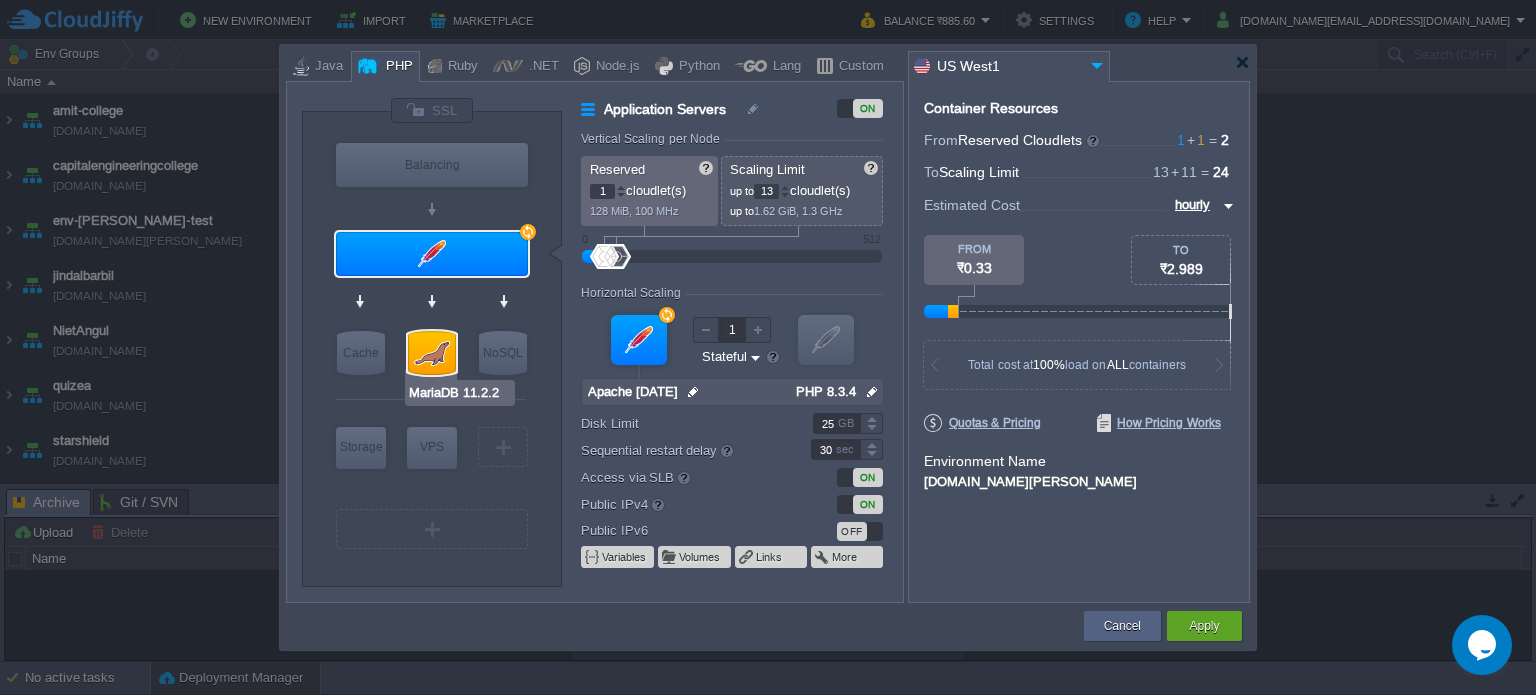 type on "11.2.2-almalin..." 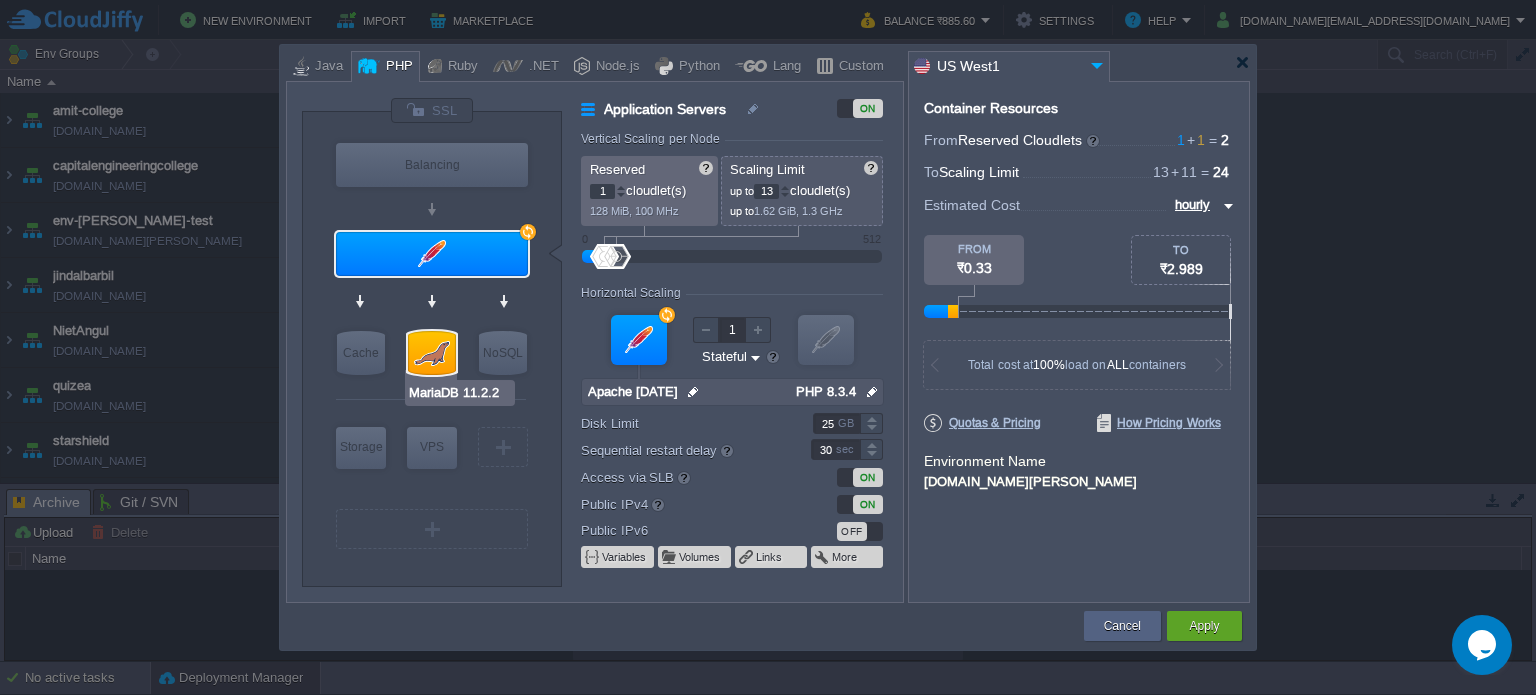 type on "200" 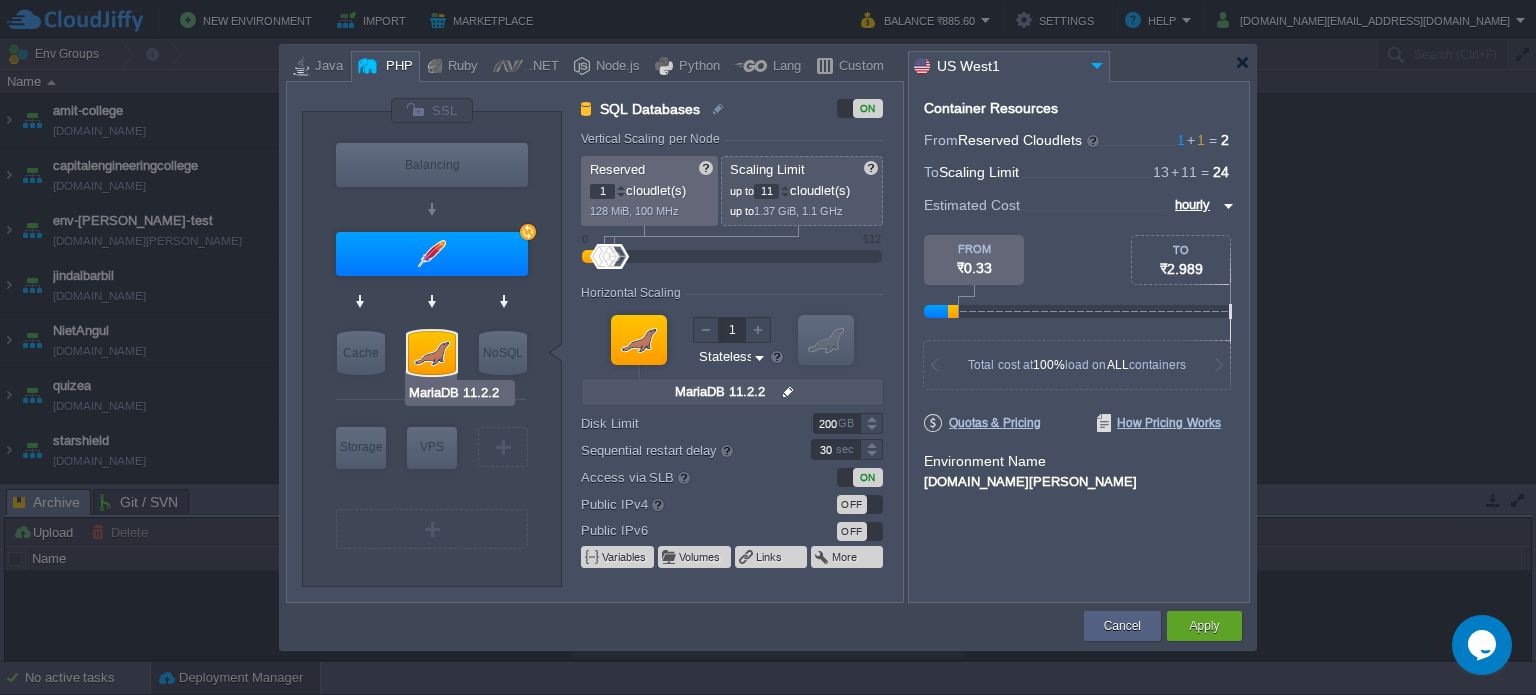 type on "Redis 7.2.4" 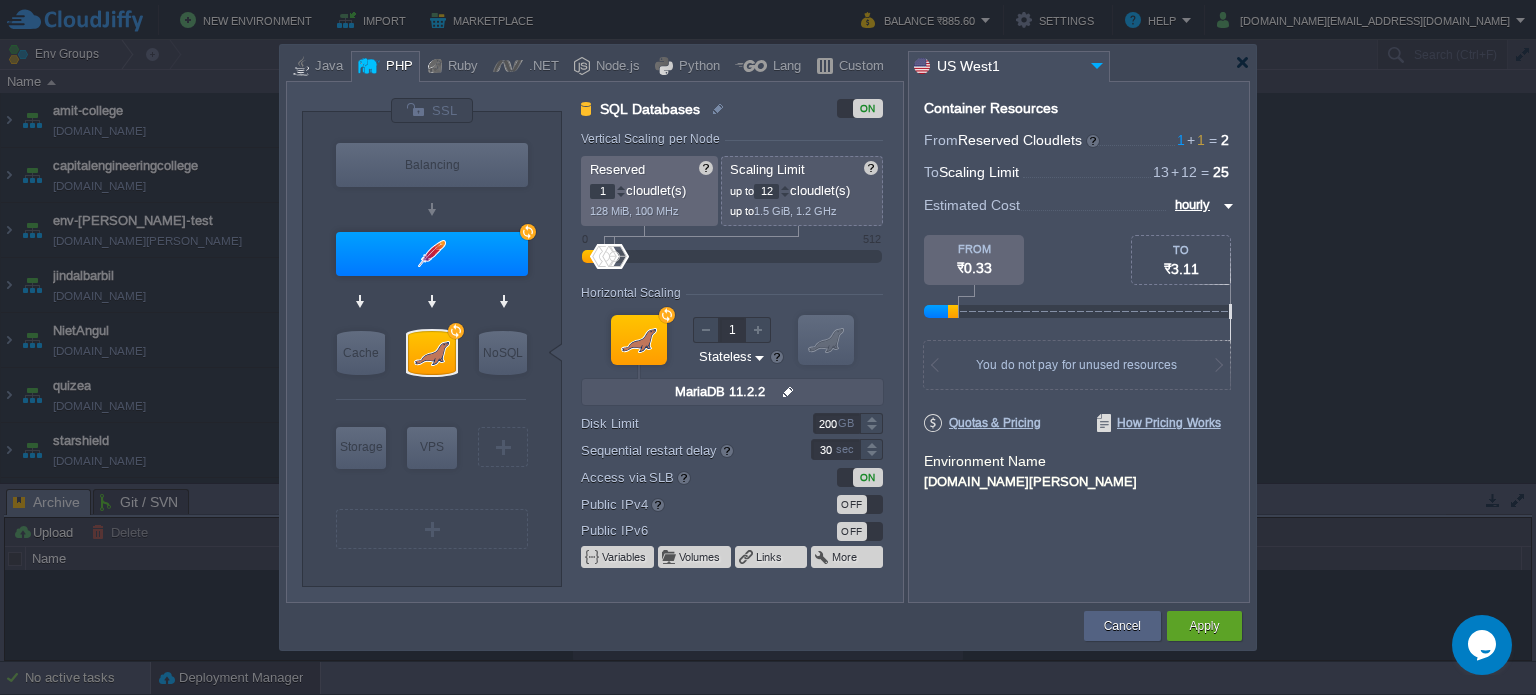 click at bounding box center (785, 187) 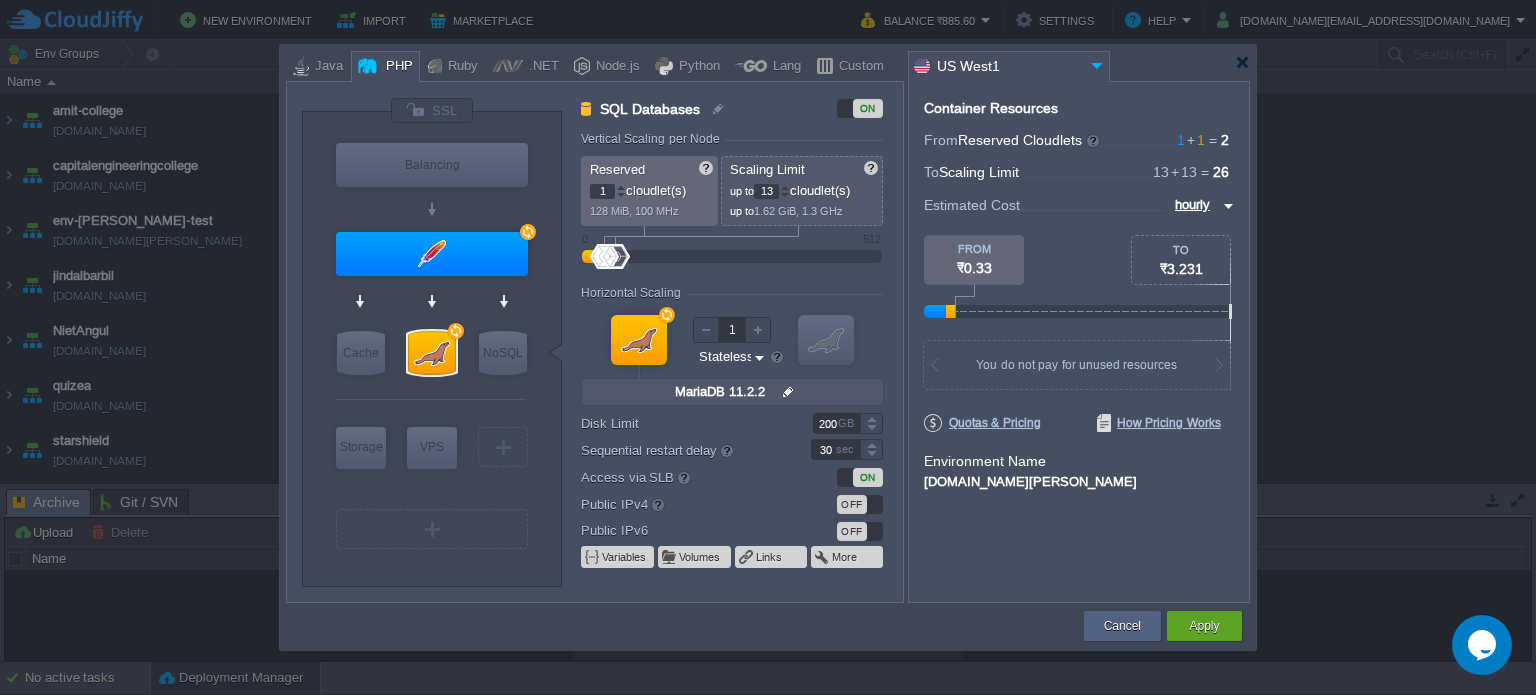 click at bounding box center (785, 187) 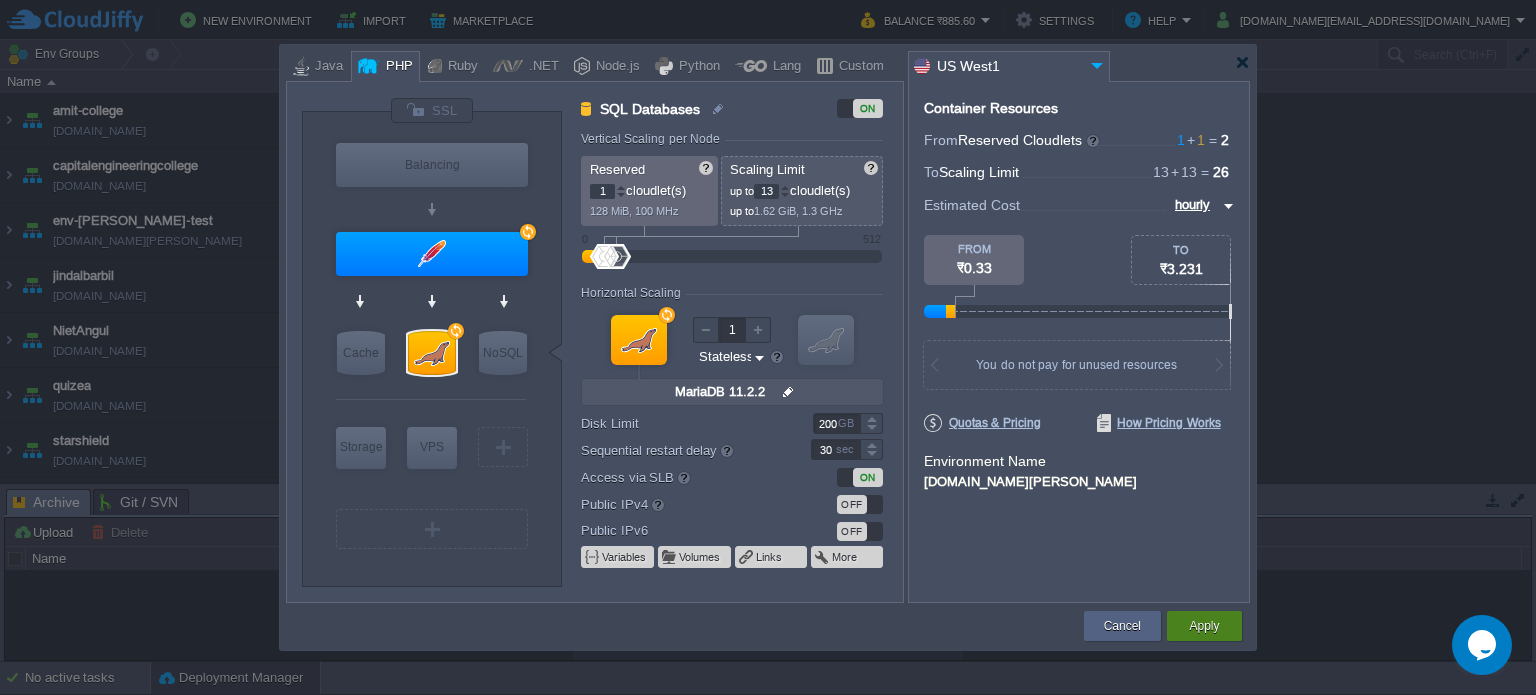 click on "Apply" at bounding box center [1204, 626] 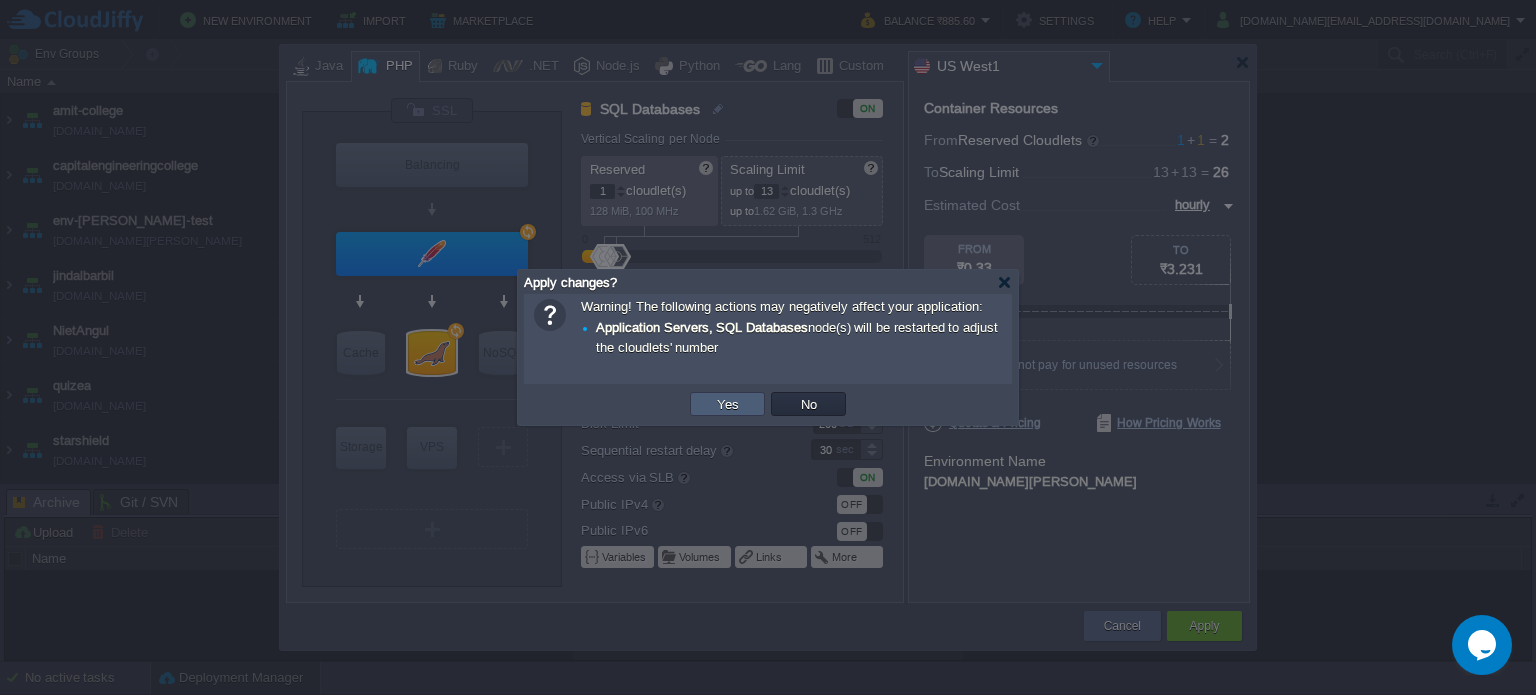 click on "Yes" at bounding box center [728, 404] 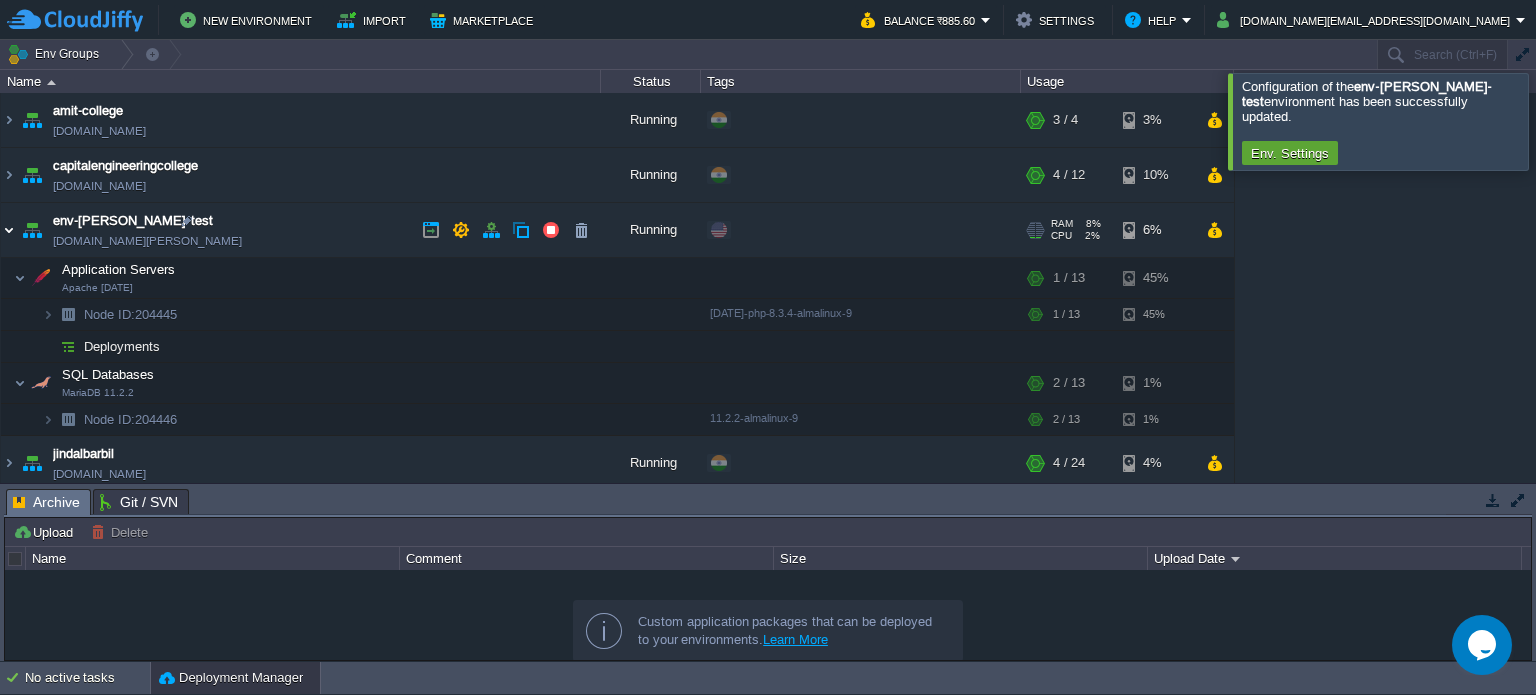 click at bounding box center [9, 230] 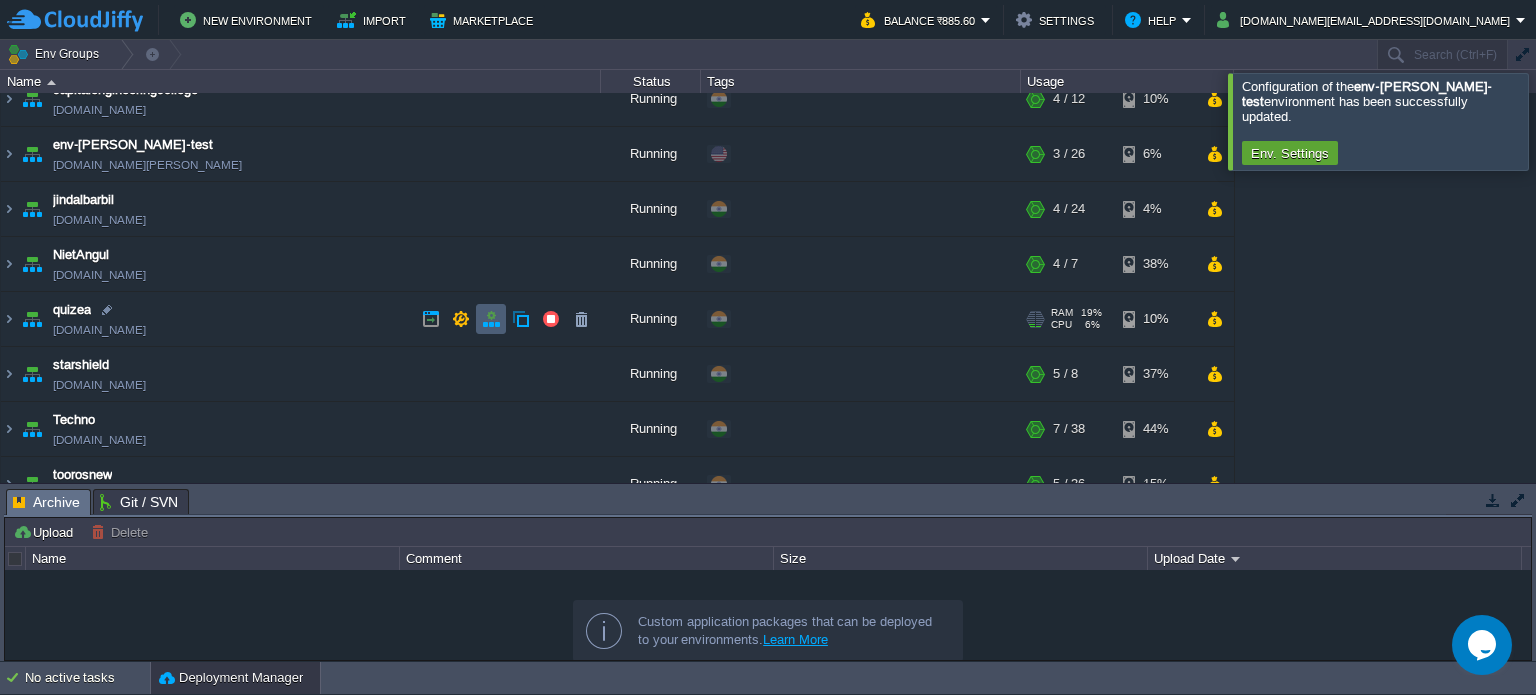 scroll, scrollTop: 157, scrollLeft: 0, axis: vertical 